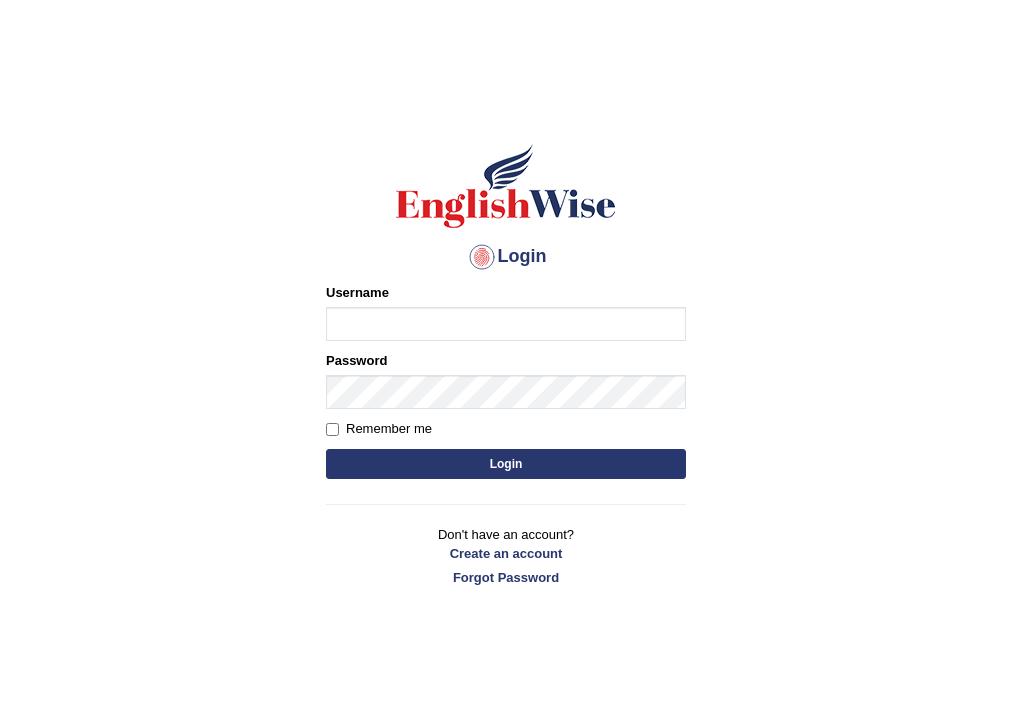 scroll, scrollTop: 0, scrollLeft: 0, axis: both 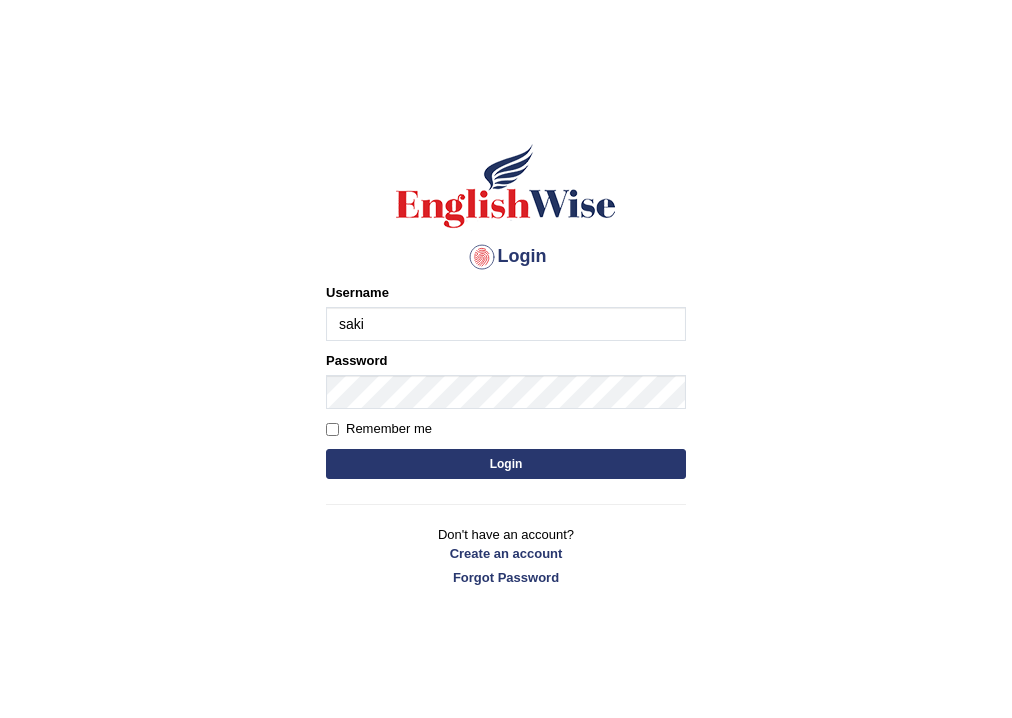 type on "sakila_parramatta" 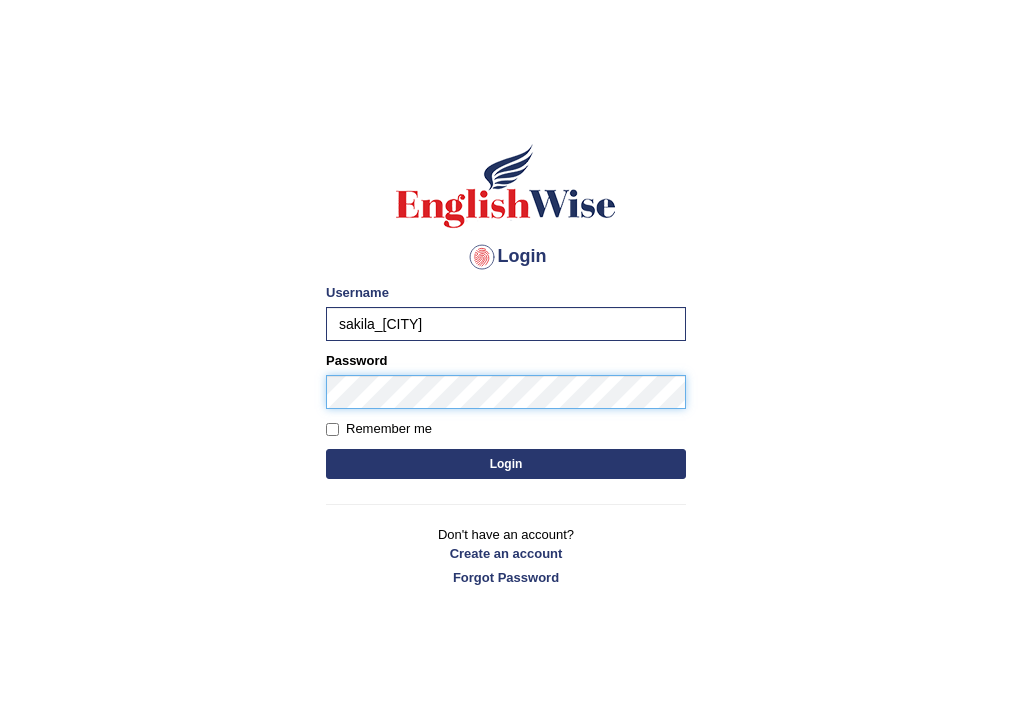 click on "Login" at bounding box center (506, 464) 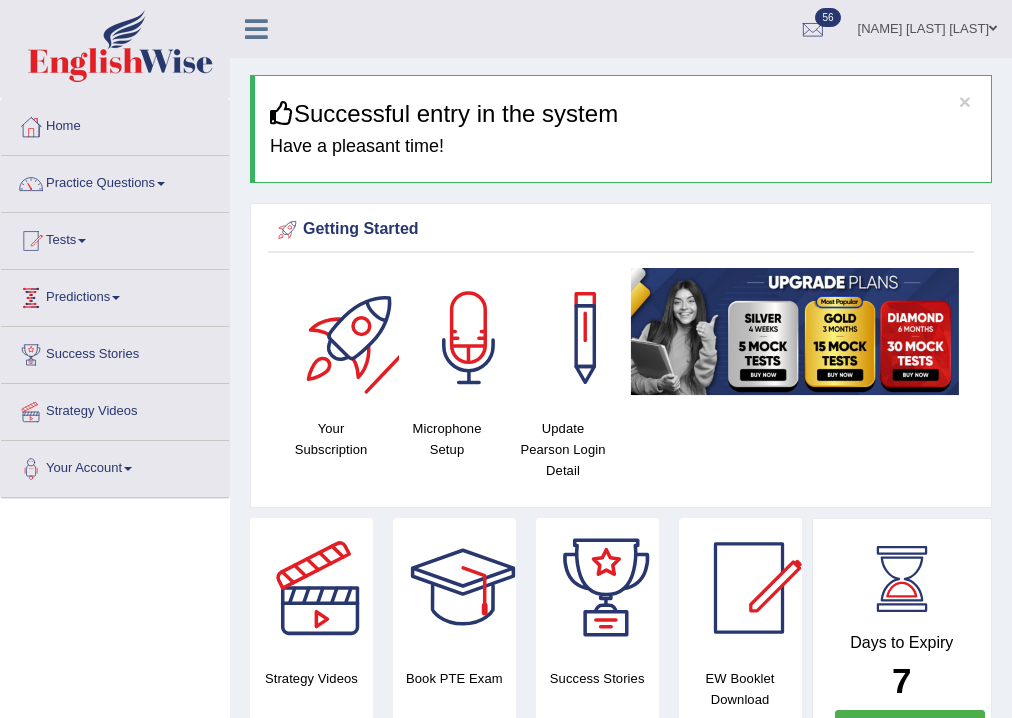 scroll, scrollTop: 0, scrollLeft: 0, axis: both 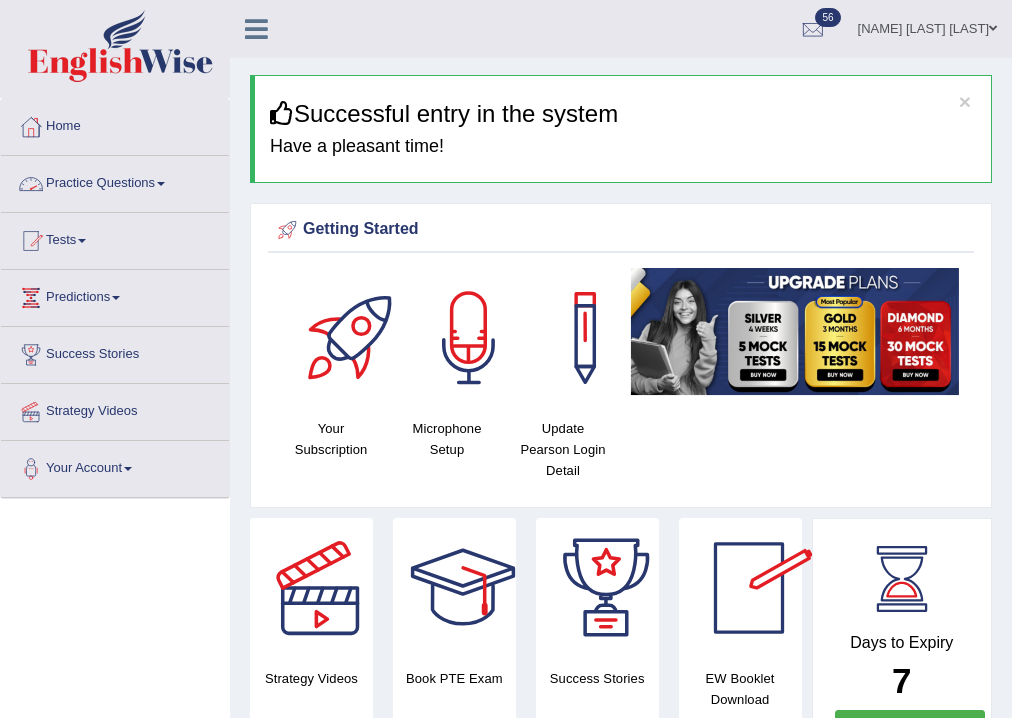 click on "Practice Questions" at bounding box center [115, 181] 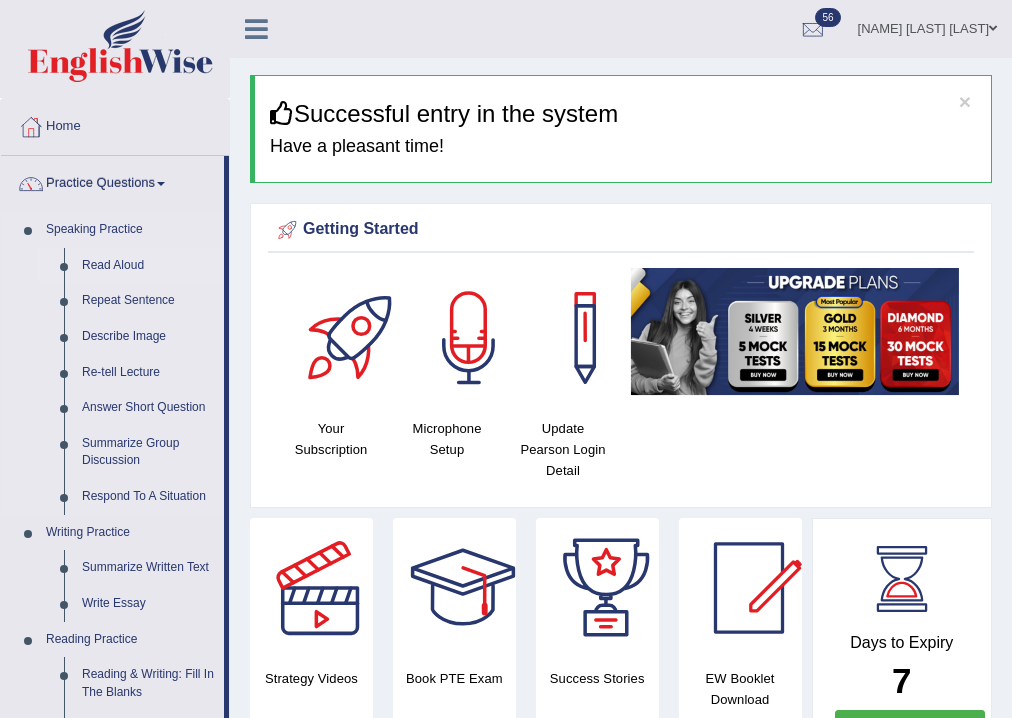 click on "Read Aloud" at bounding box center [148, 266] 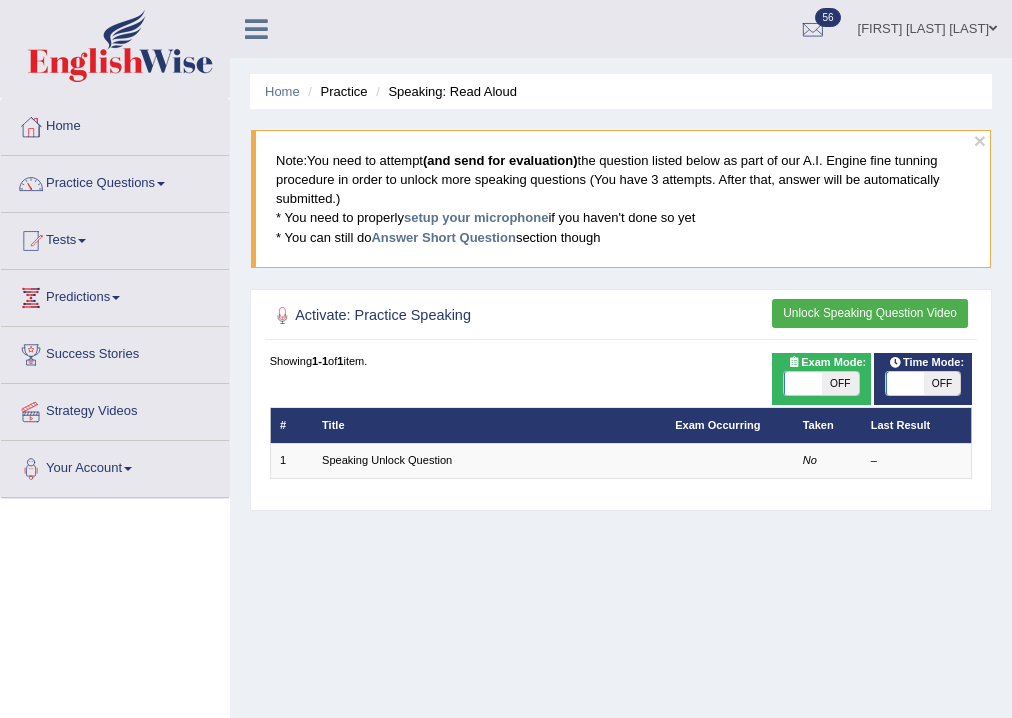 scroll, scrollTop: 0, scrollLeft: 0, axis: both 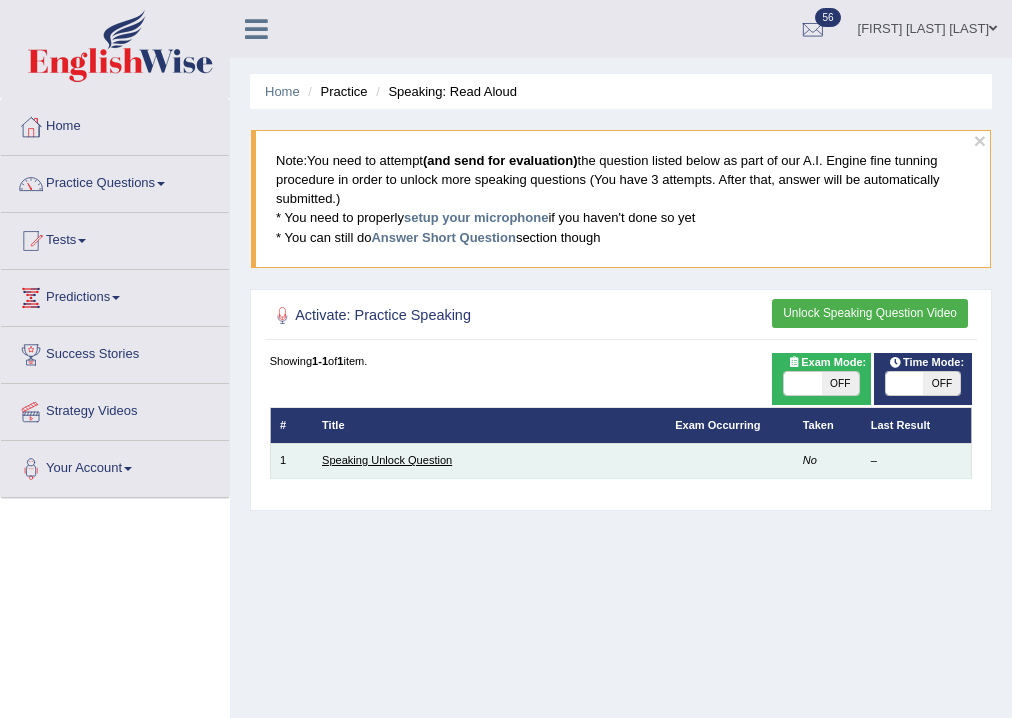click on "Speaking Unlock Question" at bounding box center [387, 460] 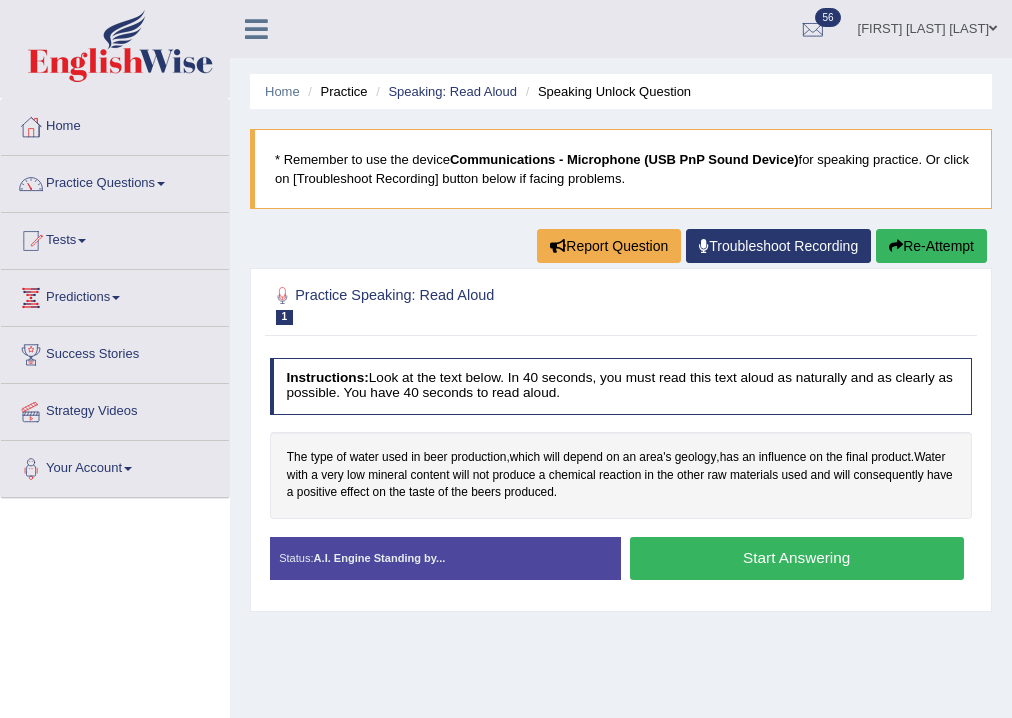 scroll, scrollTop: 0, scrollLeft: 0, axis: both 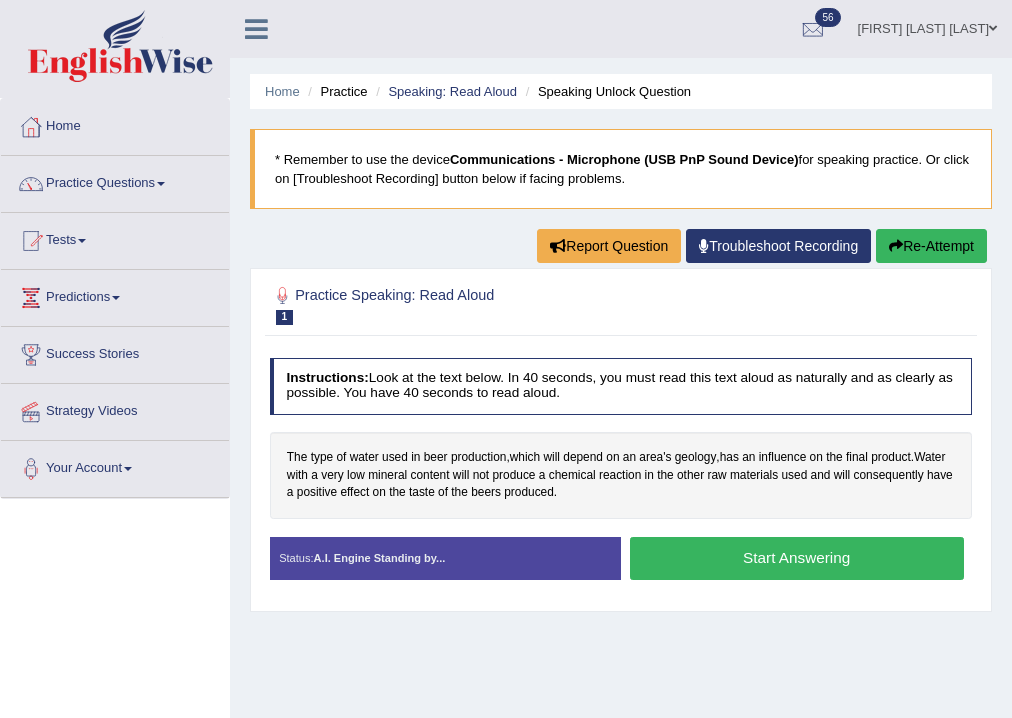 click on "Start Answering" at bounding box center [797, 558] 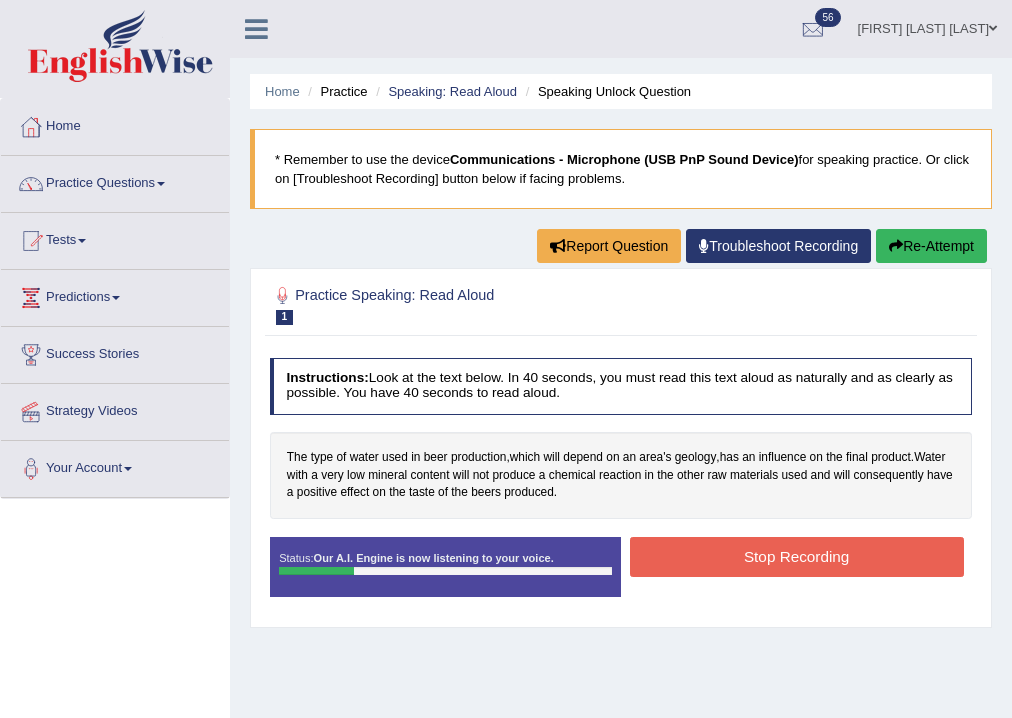 click on "Stop Recording" at bounding box center (797, 556) 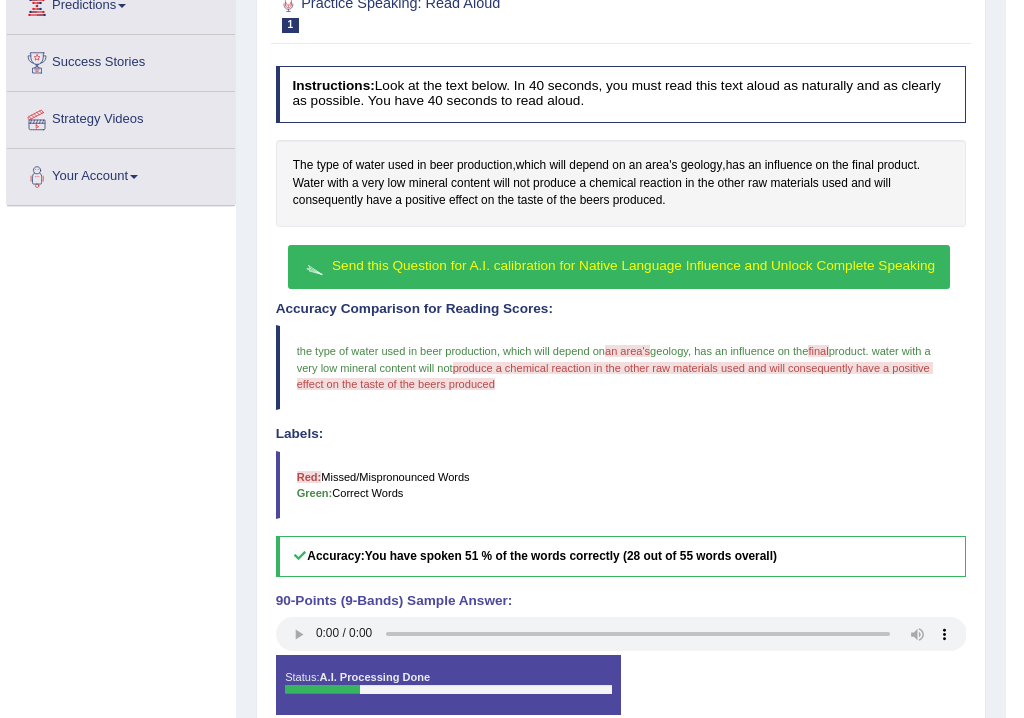 scroll, scrollTop: 221, scrollLeft: 0, axis: vertical 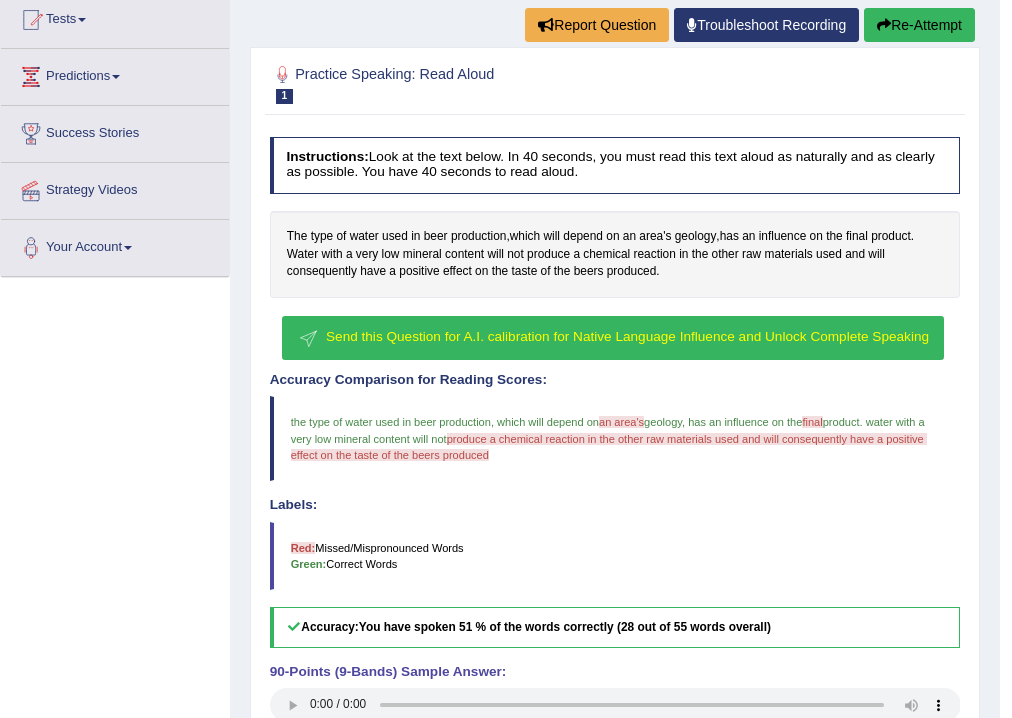 click on "Send this Question for A.I. calibration for Native Language Influence and Unlock Complete Speaking" at bounding box center (627, 336) 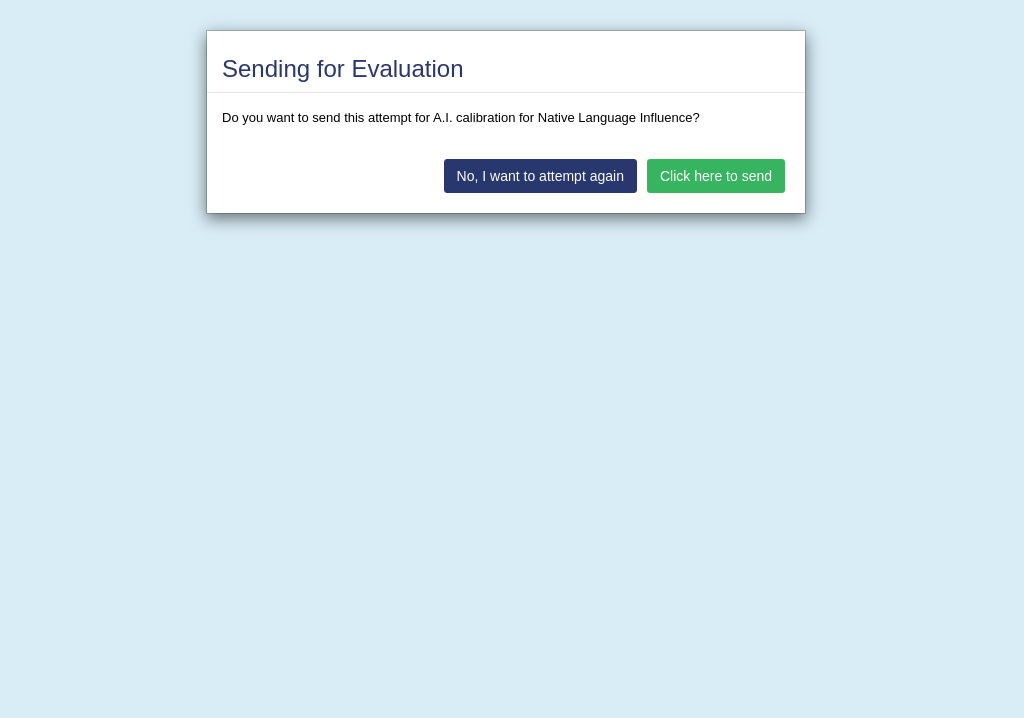 click on "Sending for Evaluation Do you want to send this attempt for A.I. calibration for Native Language Influence? No, I want to attempt again Click here to send" at bounding box center [512, 359] 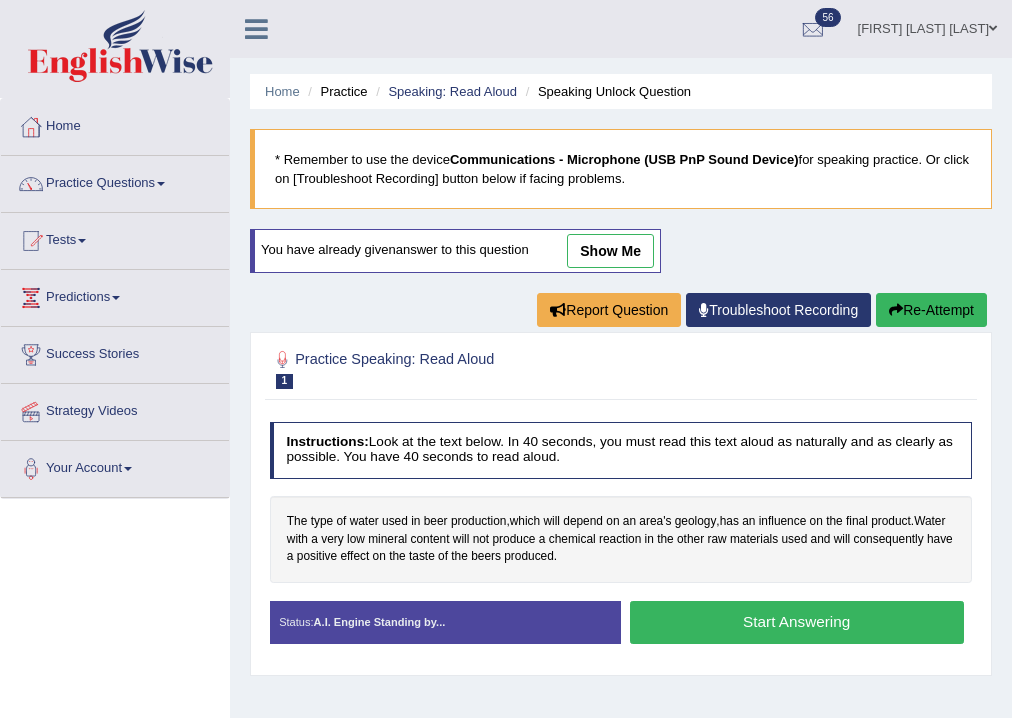 scroll, scrollTop: 228, scrollLeft: 0, axis: vertical 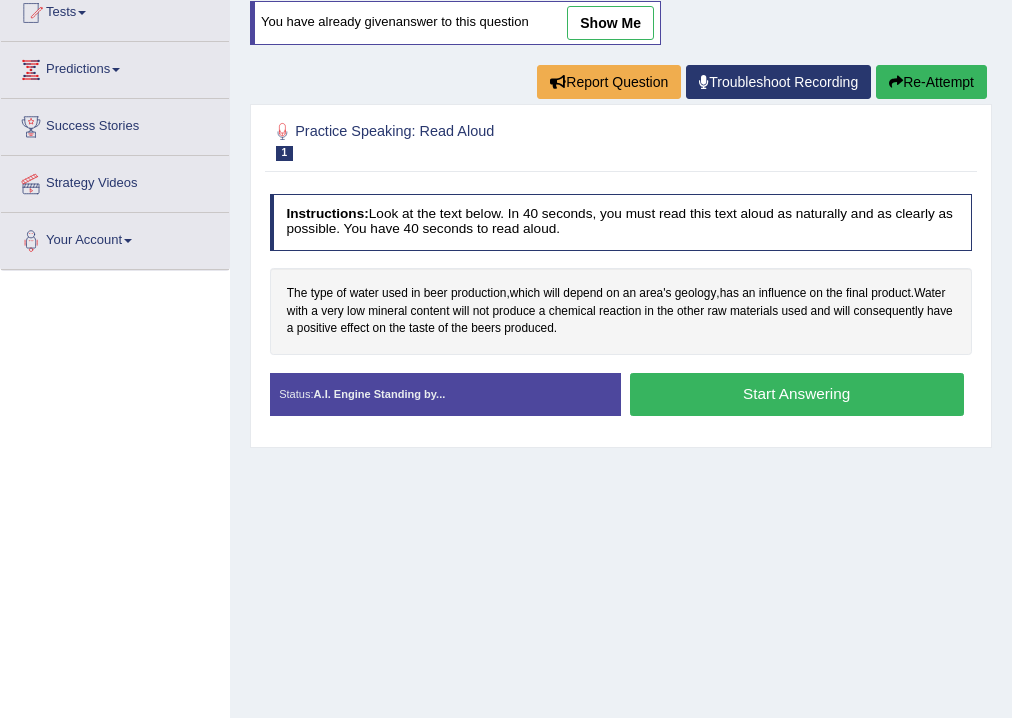click on "Start Answering" at bounding box center (797, 394) 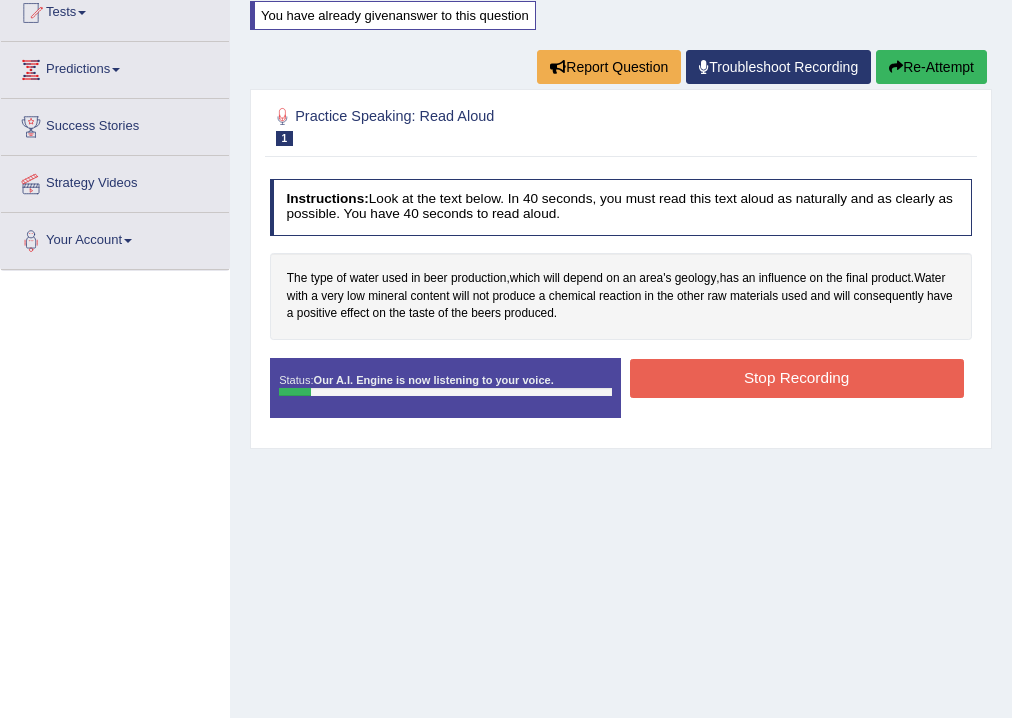 click on "Stop Recording" at bounding box center [797, 378] 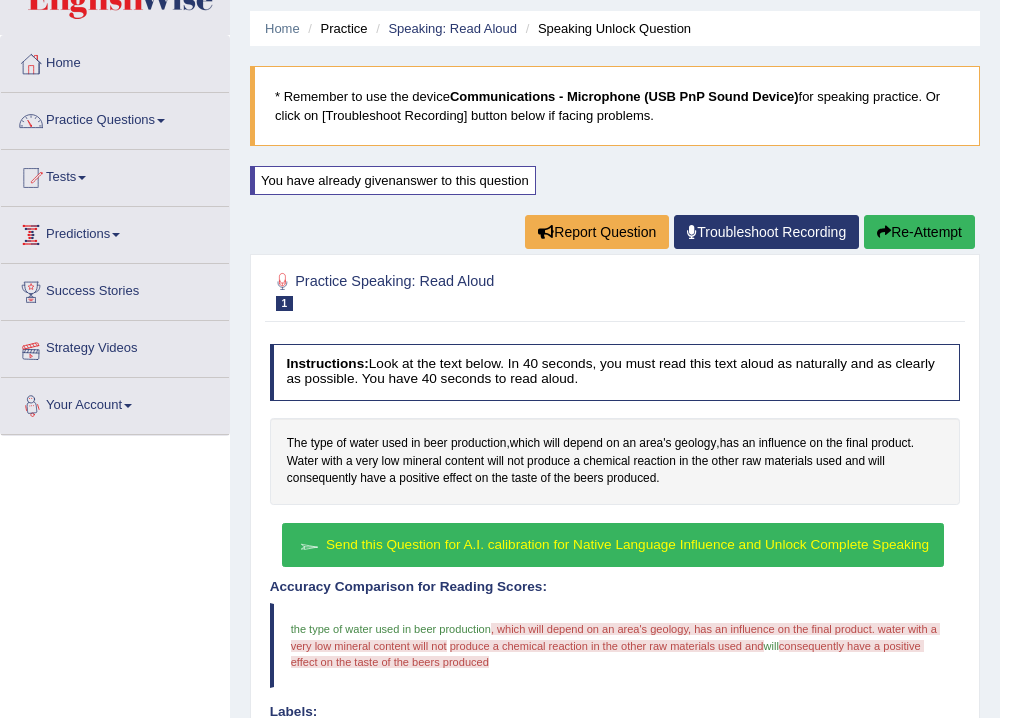 scroll, scrollTop: 0, scrollLeft: 0, axis: both 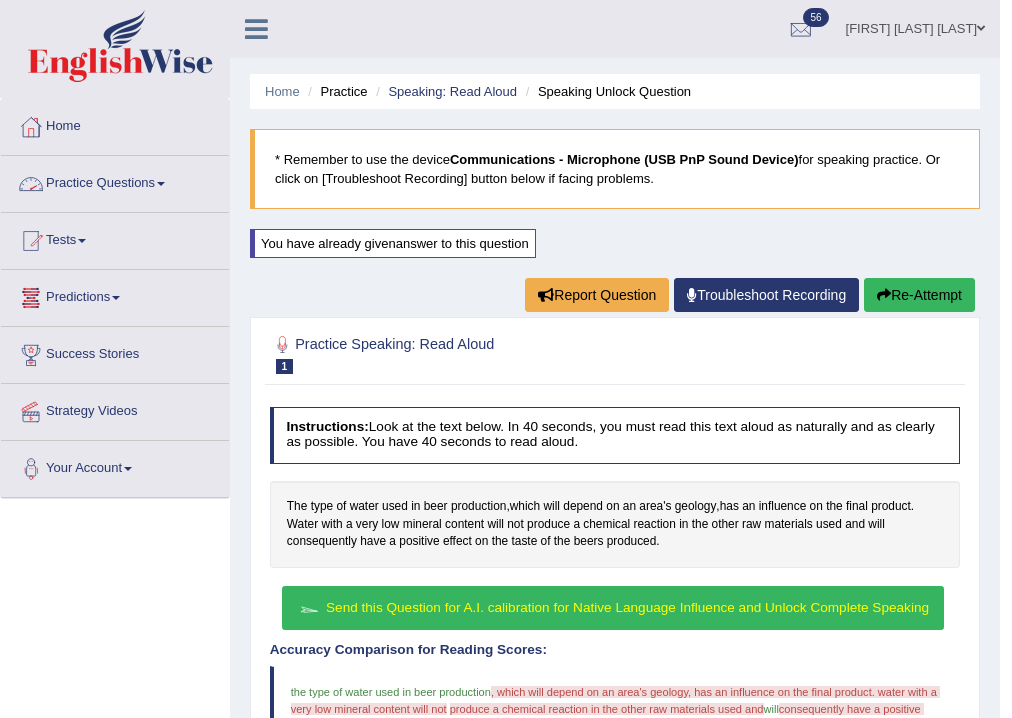 click on "Practice Questions" at bounding box center [115, 181] 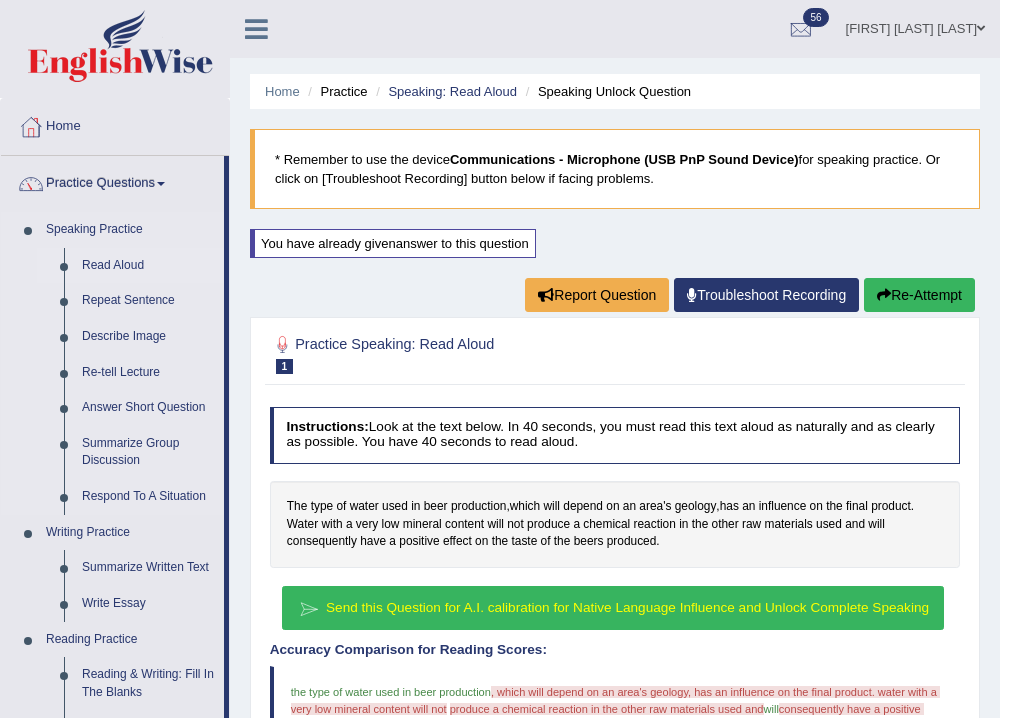 click on "Read Aloud" at bounding box center (148, 266) 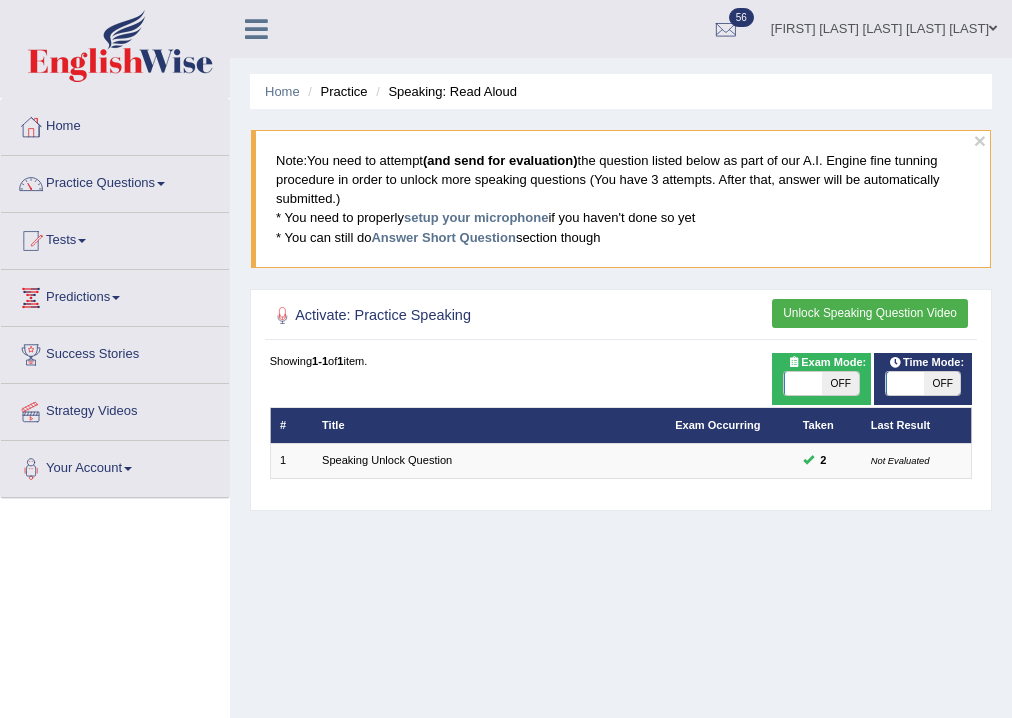 scroll, scrollTop: 0, scrollLeft: 0, axis: both 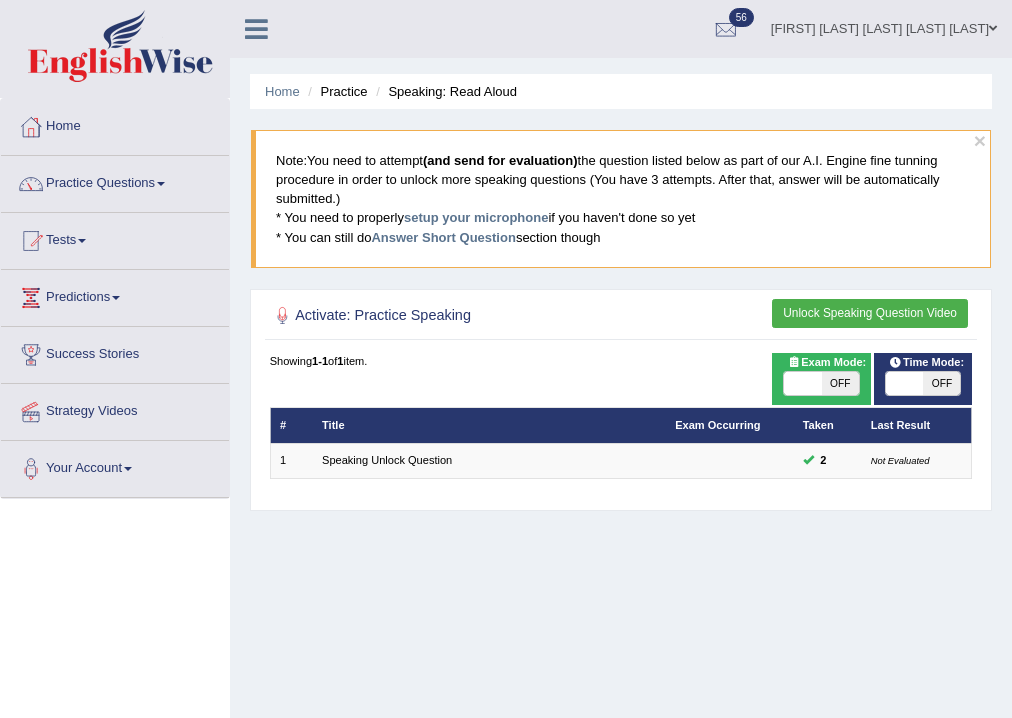 click on "Unlock Speaking Question Video" at bounding box center (870, 313) 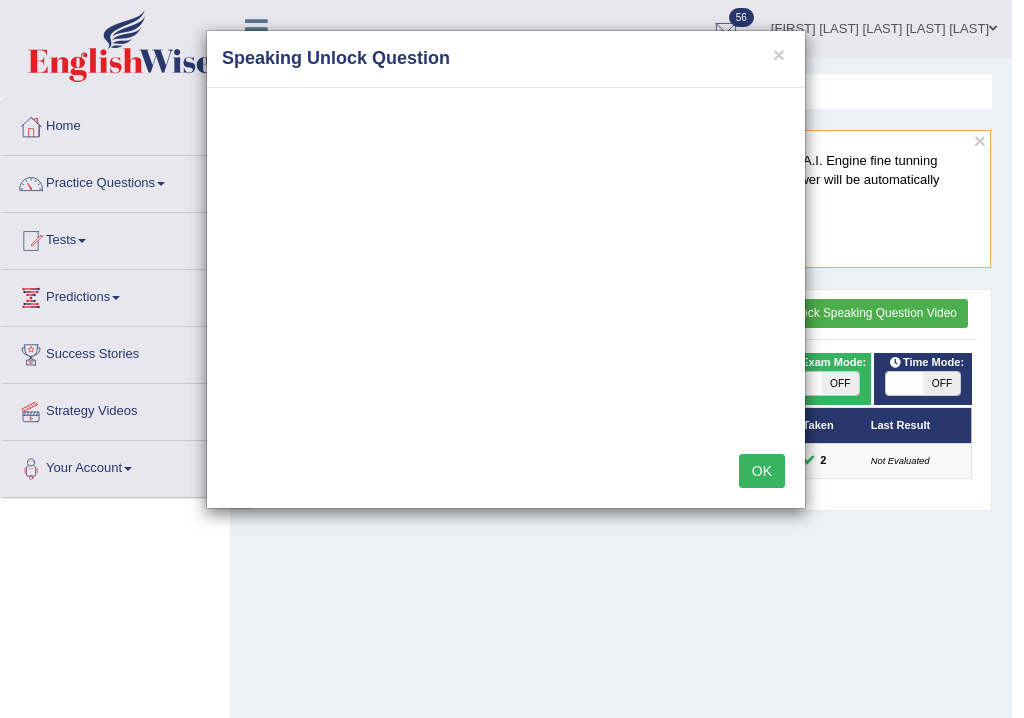 click on "OK" at bounding box center (506, 473) 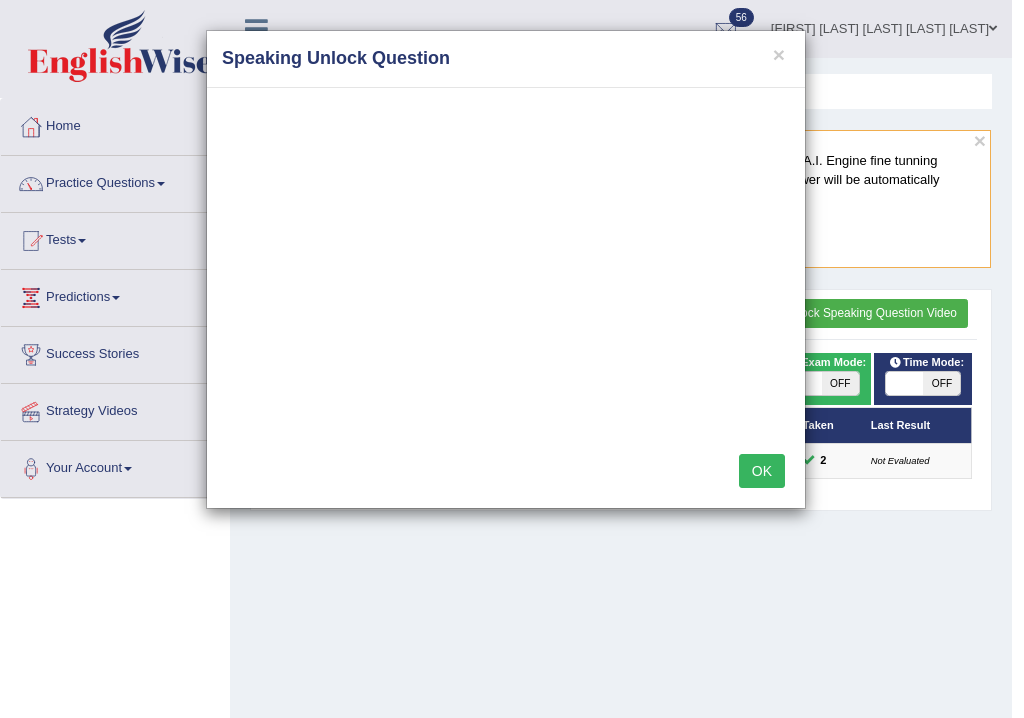 click on "OK" at bounding box center [762, 471] 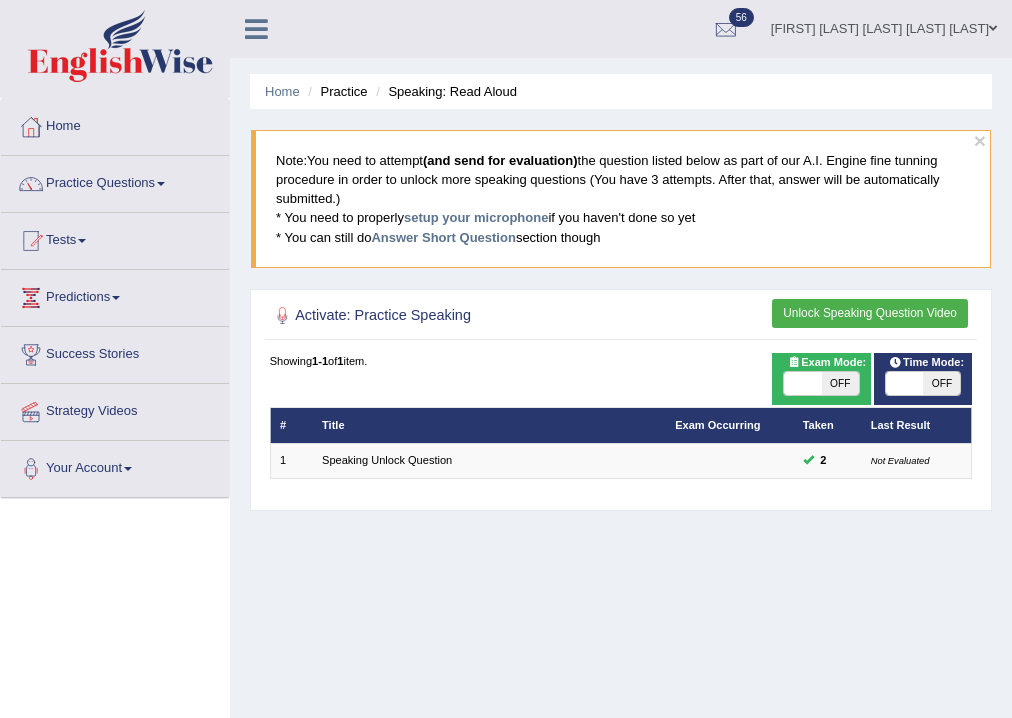 click on "Unlock Speaking Question Video" at bounding box center (870, 313) 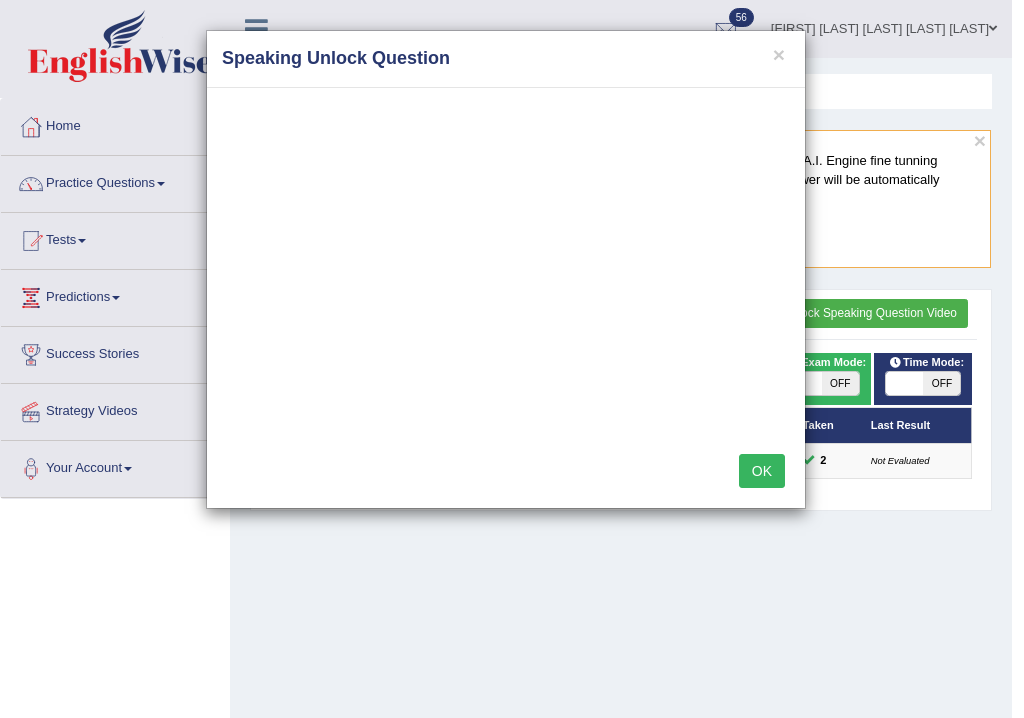 click on "OK" at bounding box center [762, 471] 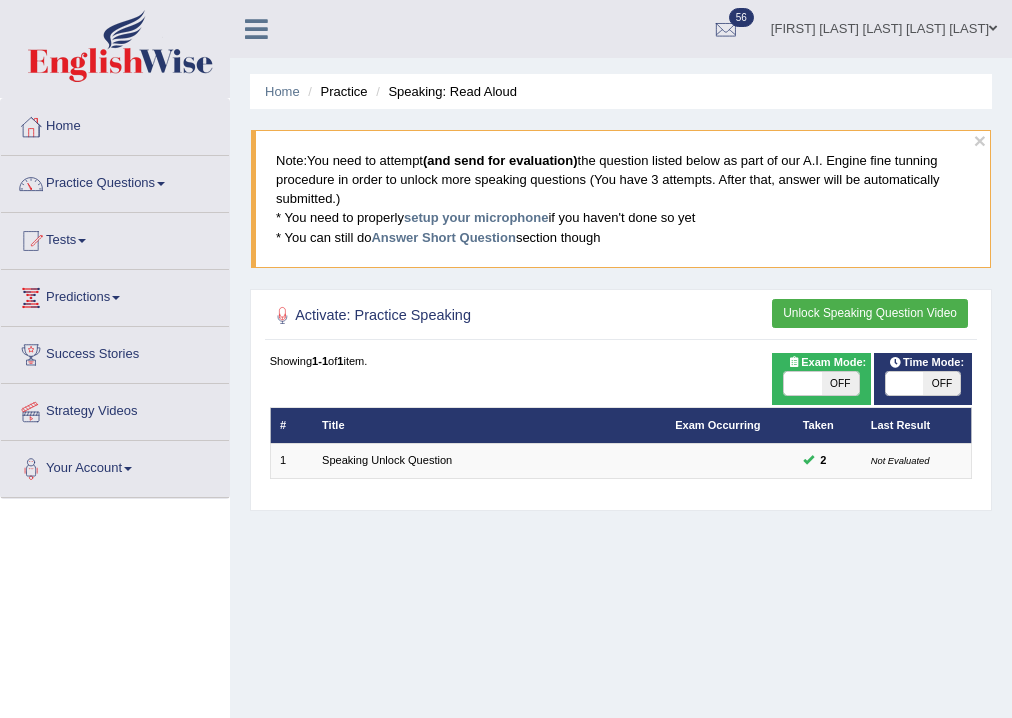 click on "Unlock Speaking Question Video" at bounding box center (870, 313) 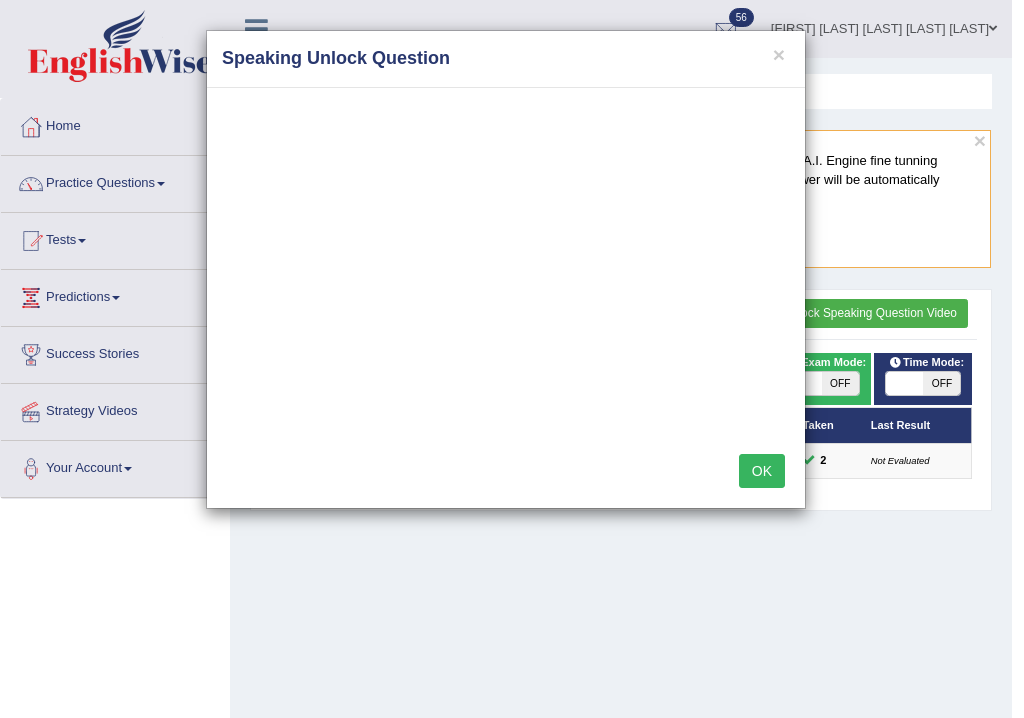 click on "OK" at bounding box center [762, 471] 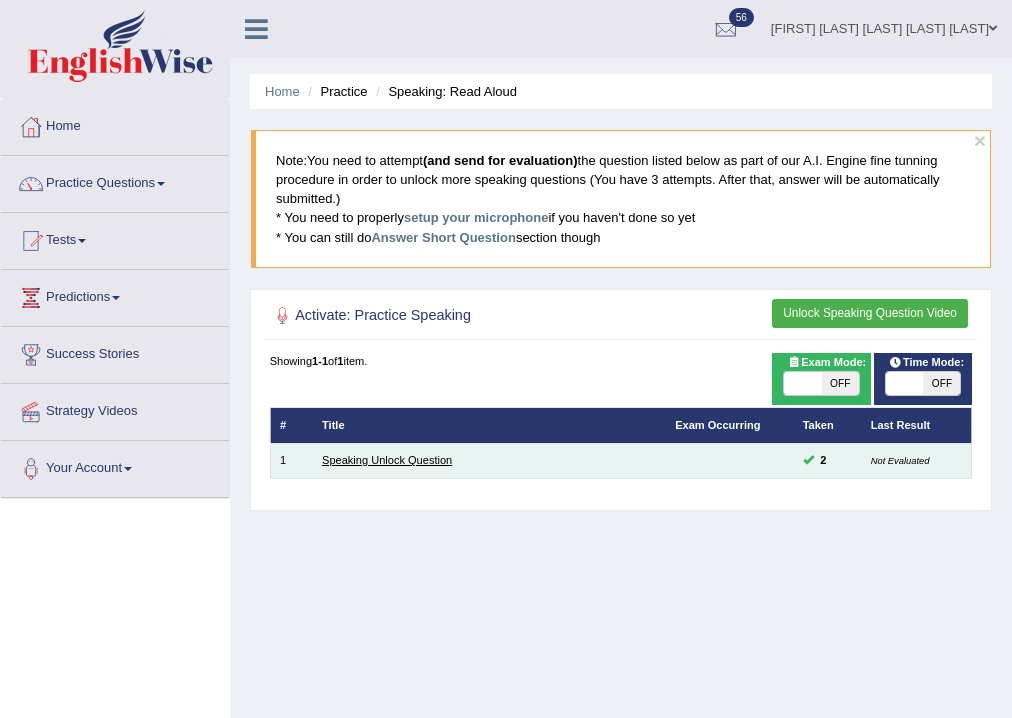 click on "Speaking Unlock Question" at bounding box center [387, 460] 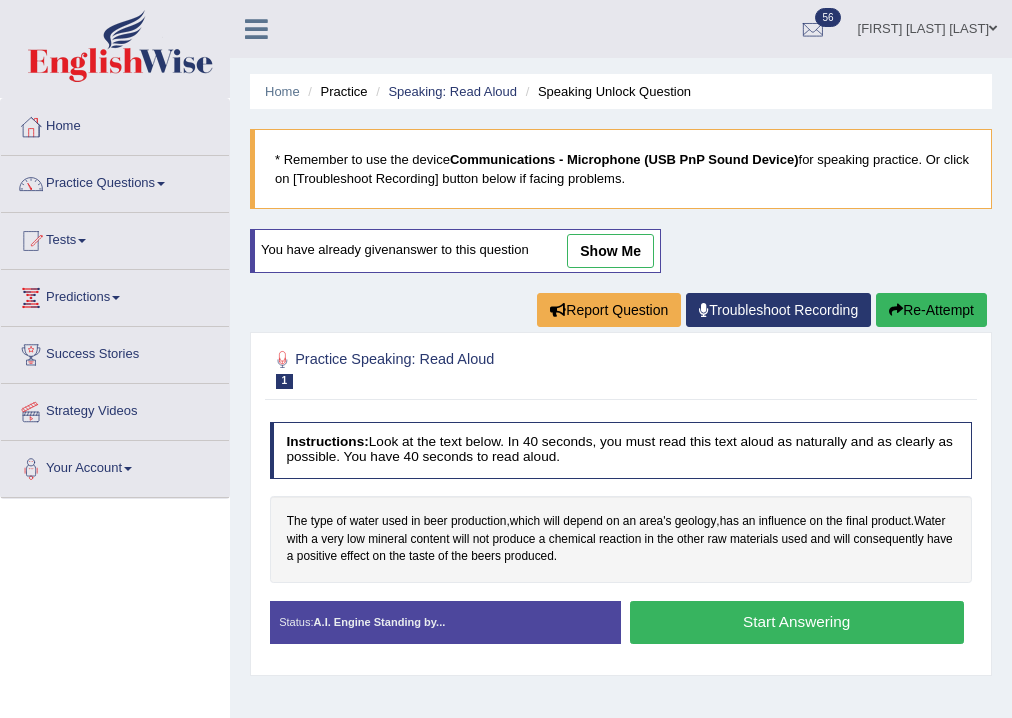 scroll, scrollTop: 0, scrollLeft: 0, axis: both 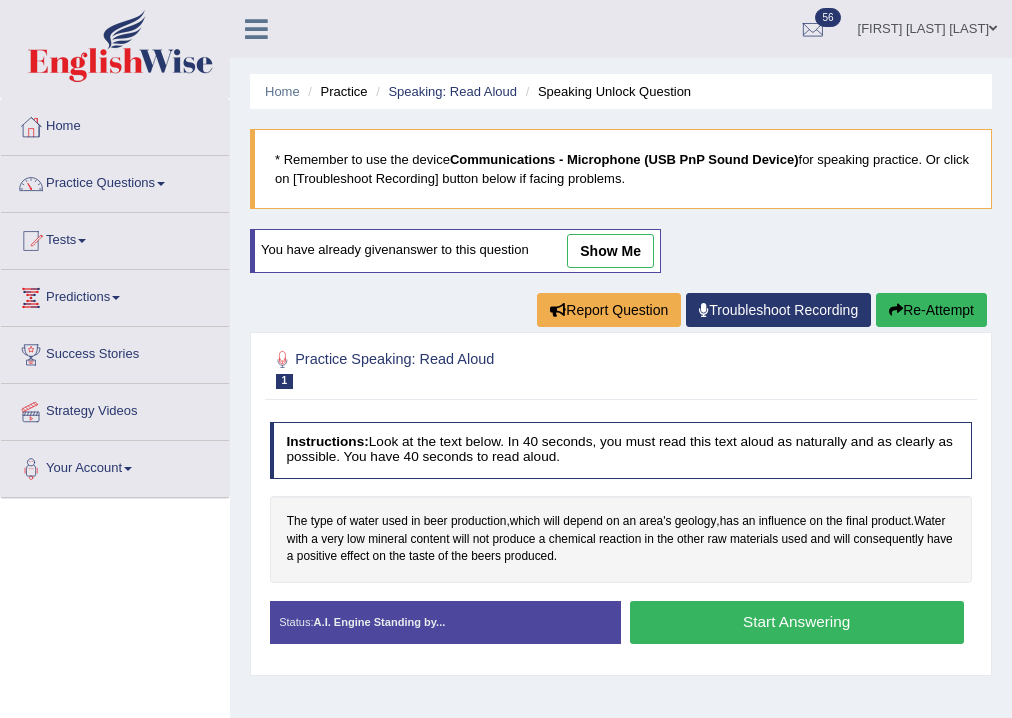click on "Start Answering" at bounding box center (797, 622) 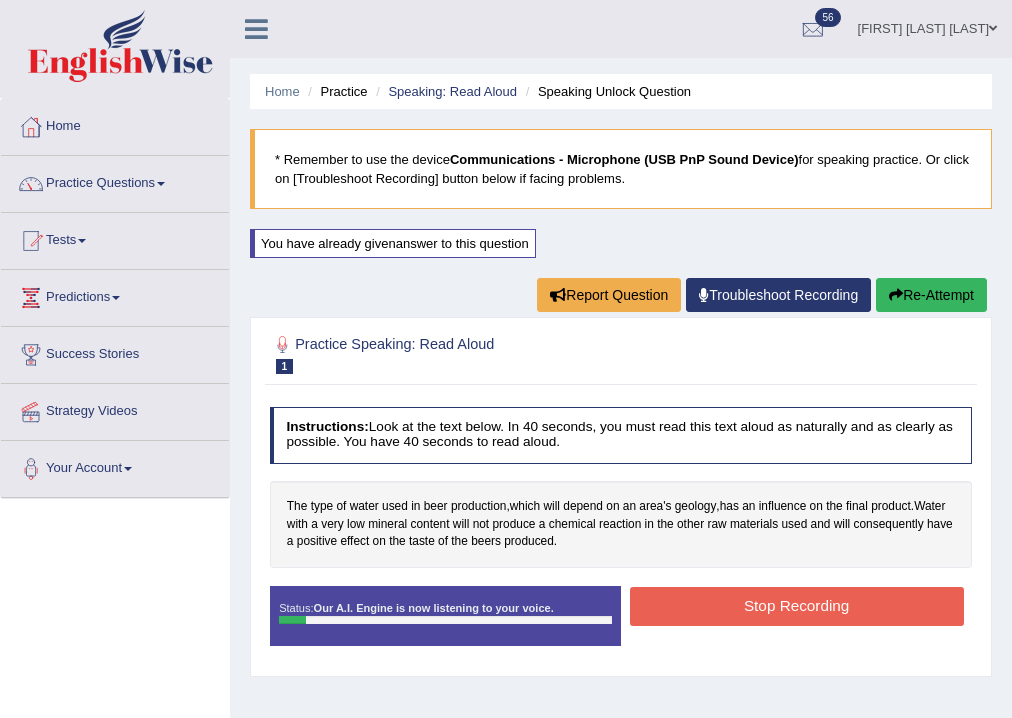 click on "Stop Recording" at bounding box center (797, 606) 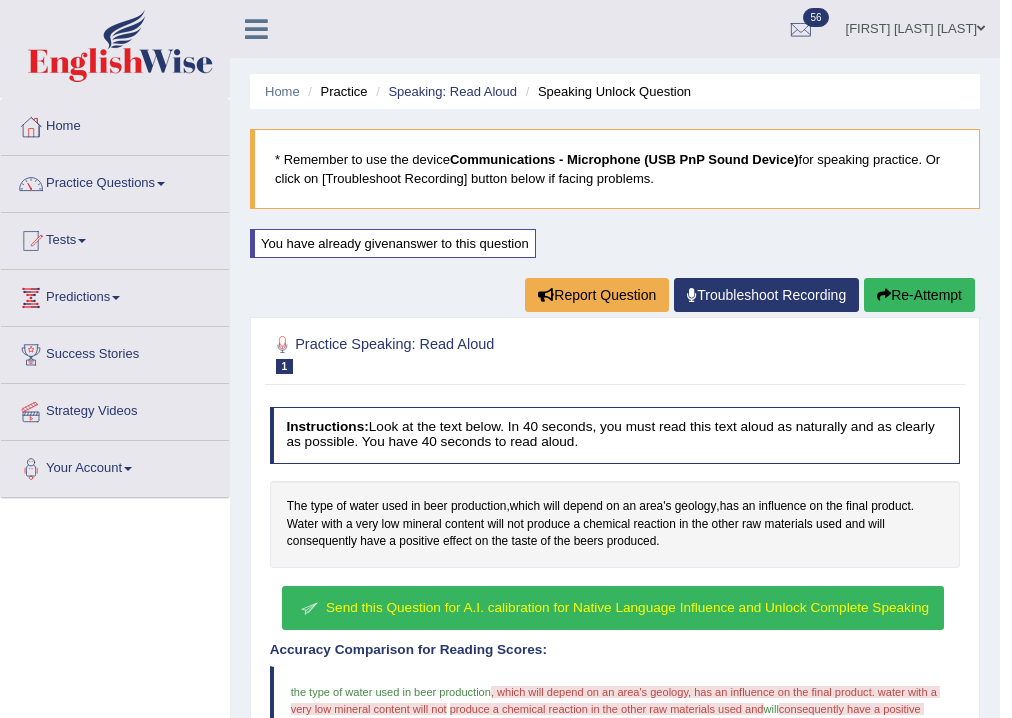 click on "Send this Question for A.I. calibration for Native Language Influence and Unlock Complete Speaking" at bounding box center [627, 607] 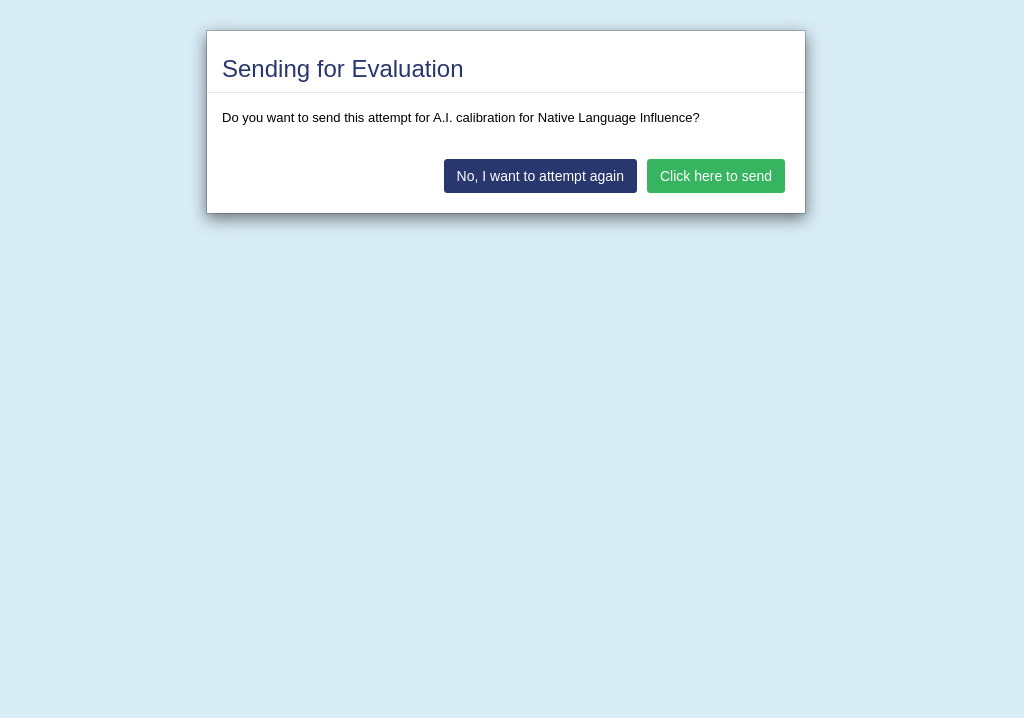 click on "Click here to send" at bounding box center [716, 176] 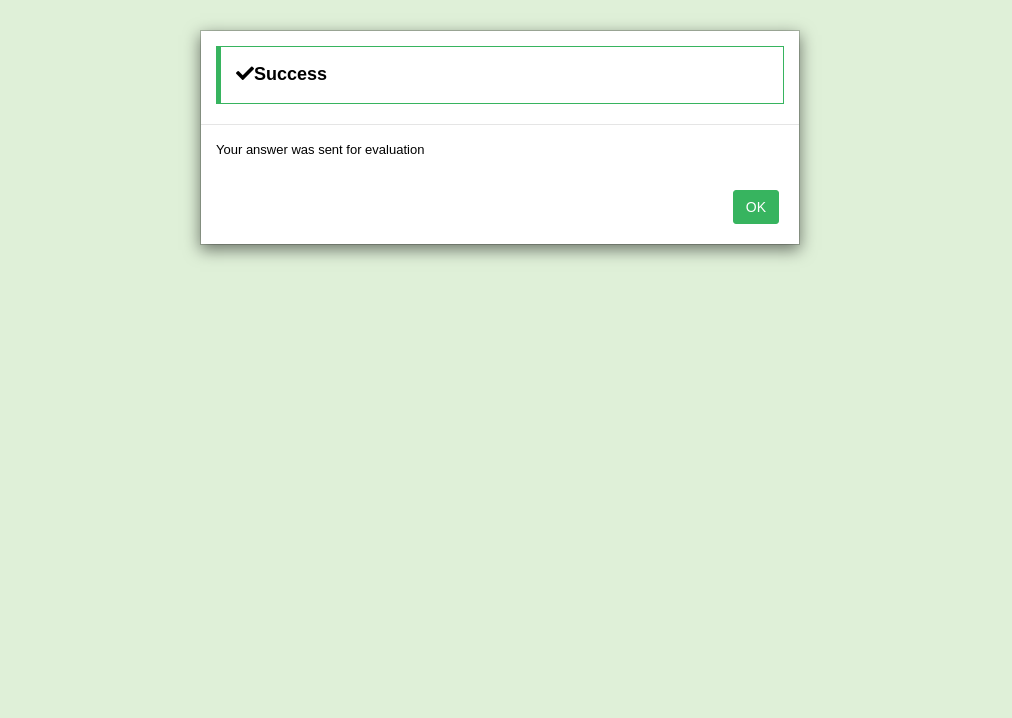click on "OK" at bounding box center [756, 207] 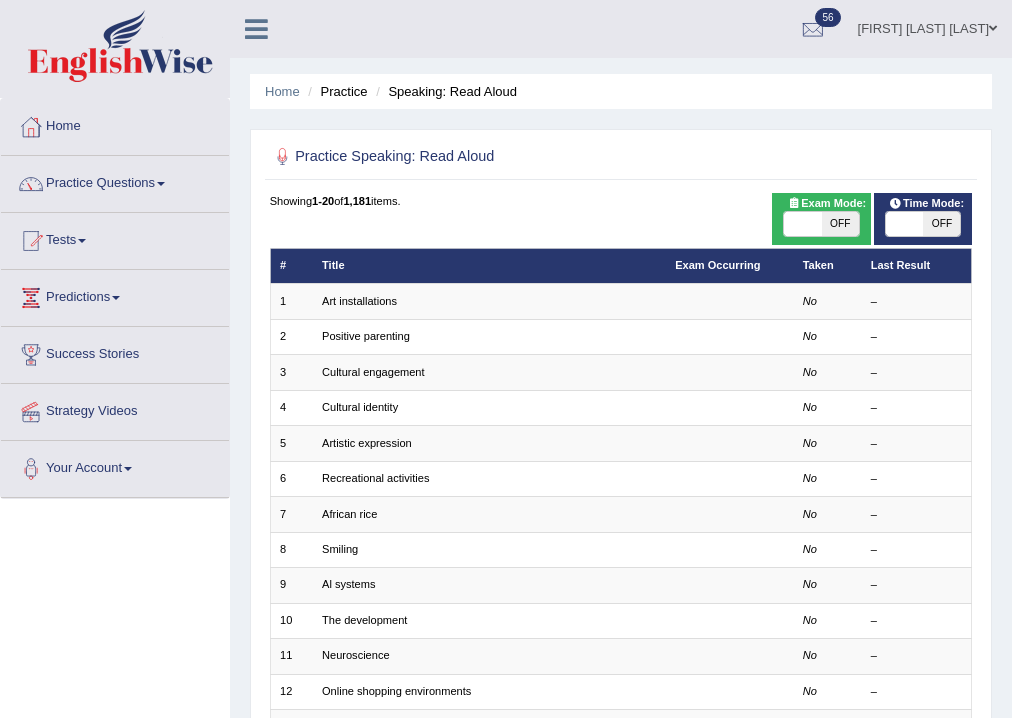 scroll, scrollTop: 0, scrollLeft: 0, axis: both 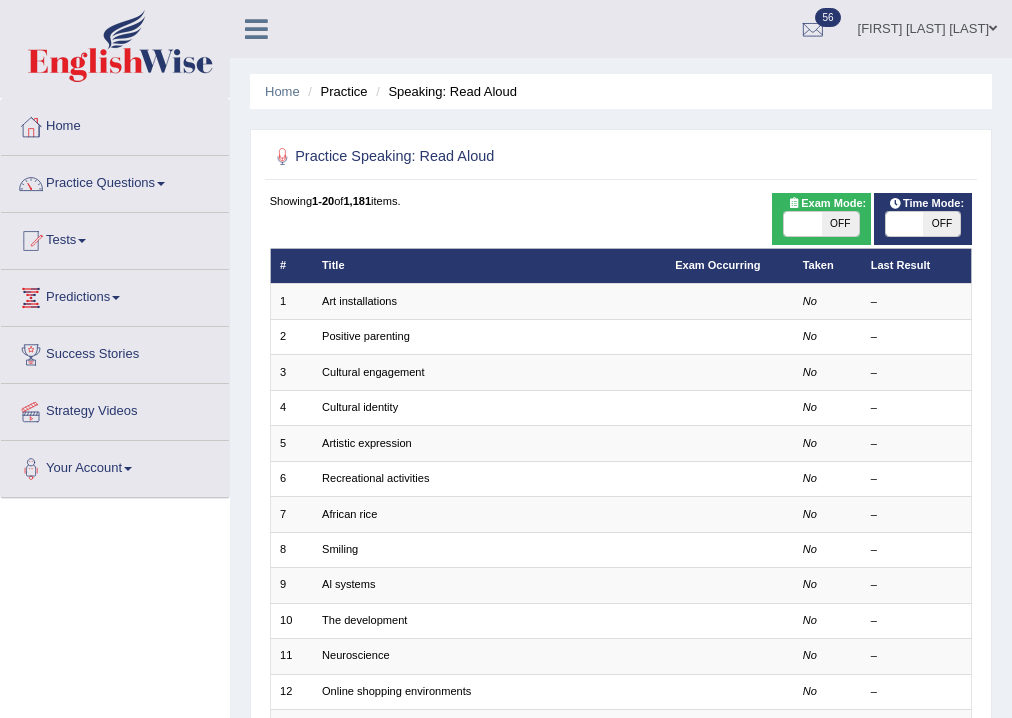 click on "Practice Questions" at bounding box center [115, 181] 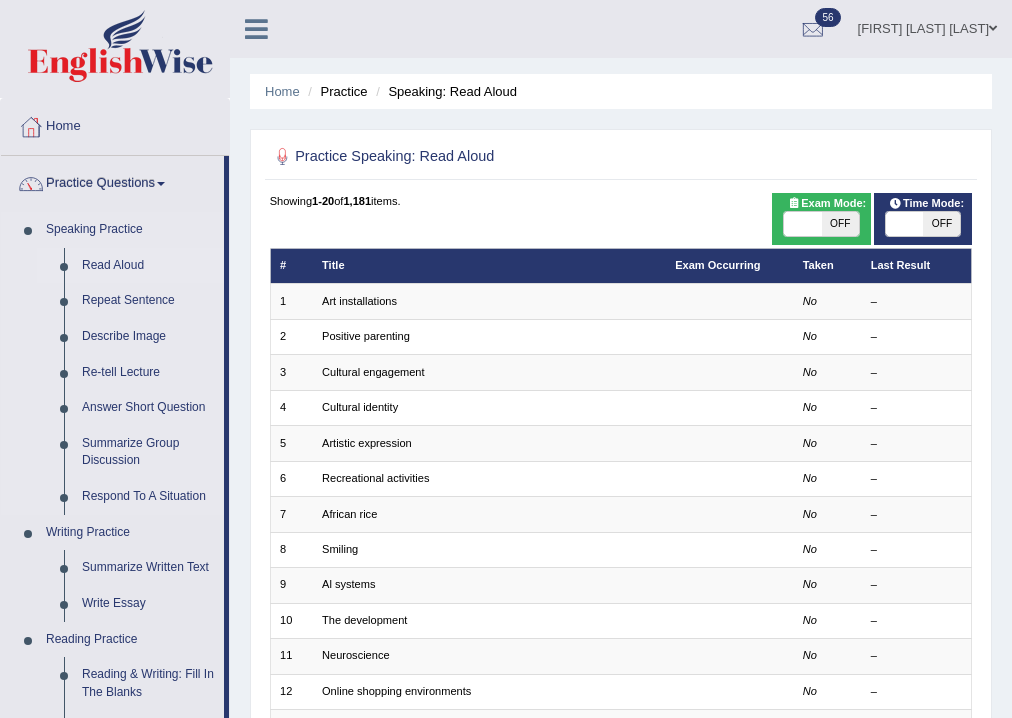 click on "Read Aloud" at bounding box center [148, 266] 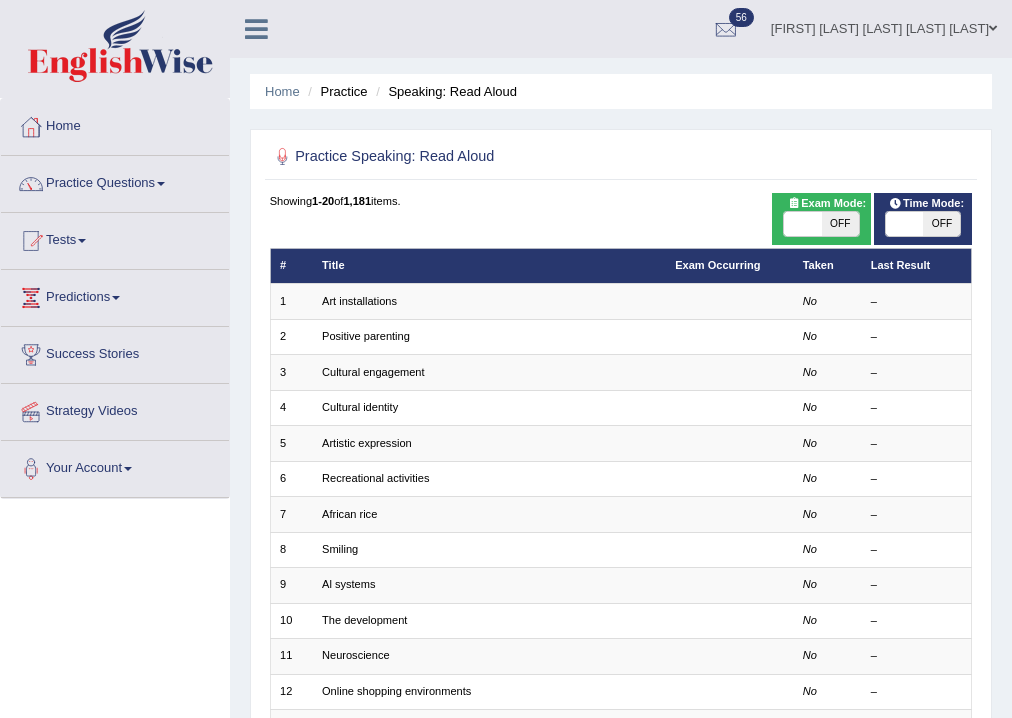 scroll, scrollTop: 0, scrollLeft: 0, axis: both 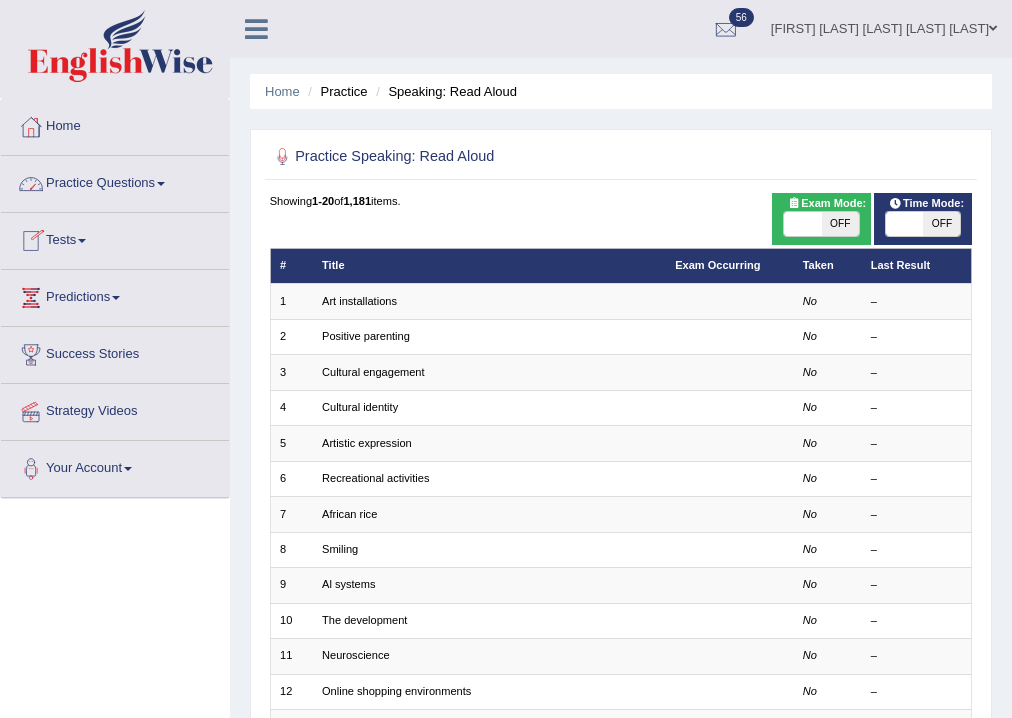 click on "Practice Questions" at bounding box center (115, 181) 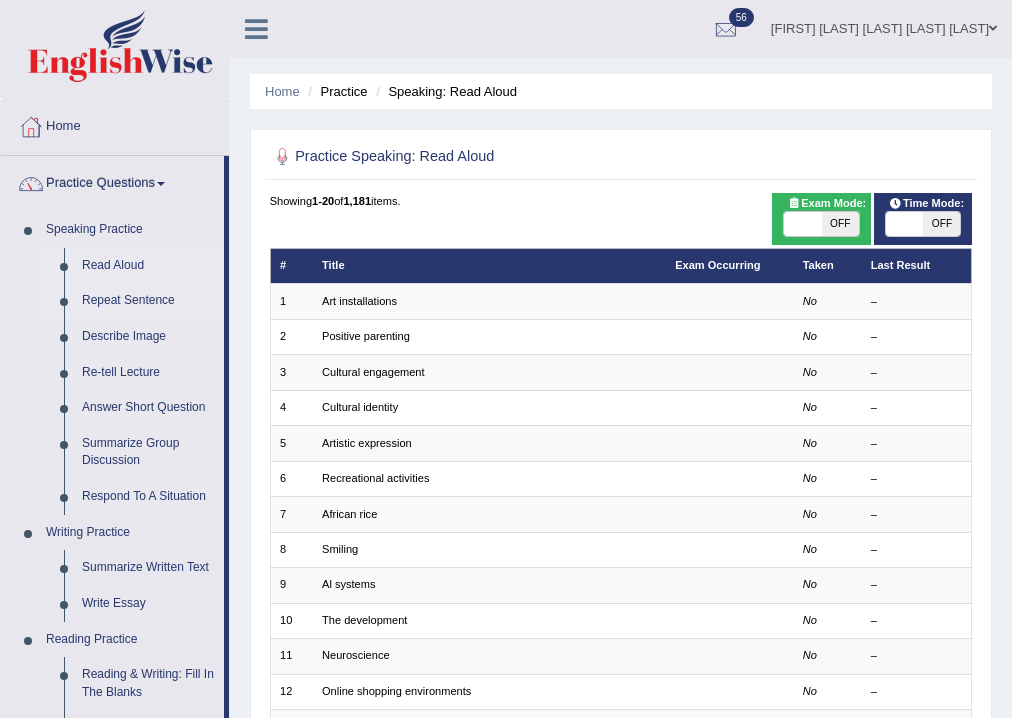 click on "Repeat Sentence" at bounding box center (148, 301) 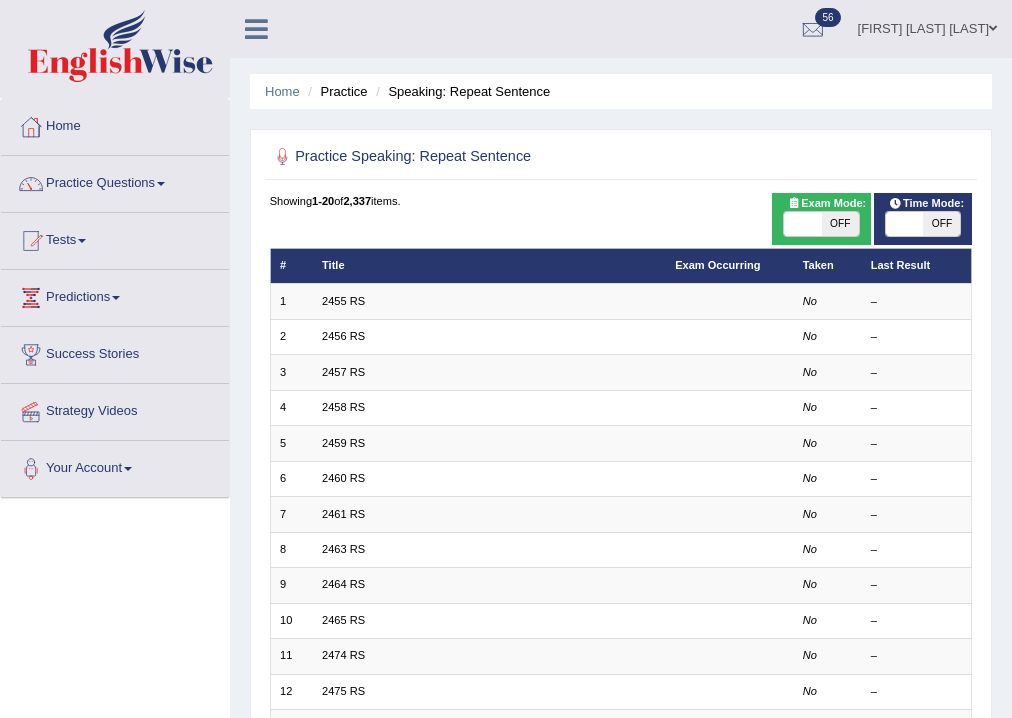 scroll, scrollTop: 0, scrollLeft: 0, axis: both 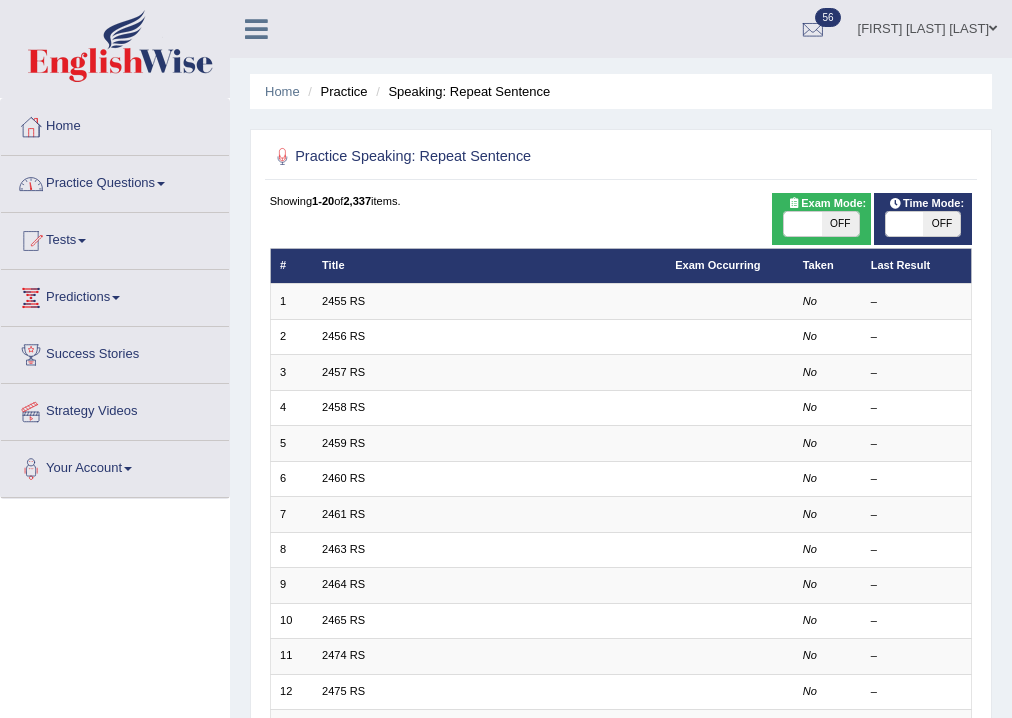 click on "Practice Questions" at bounding box center (115, 181) 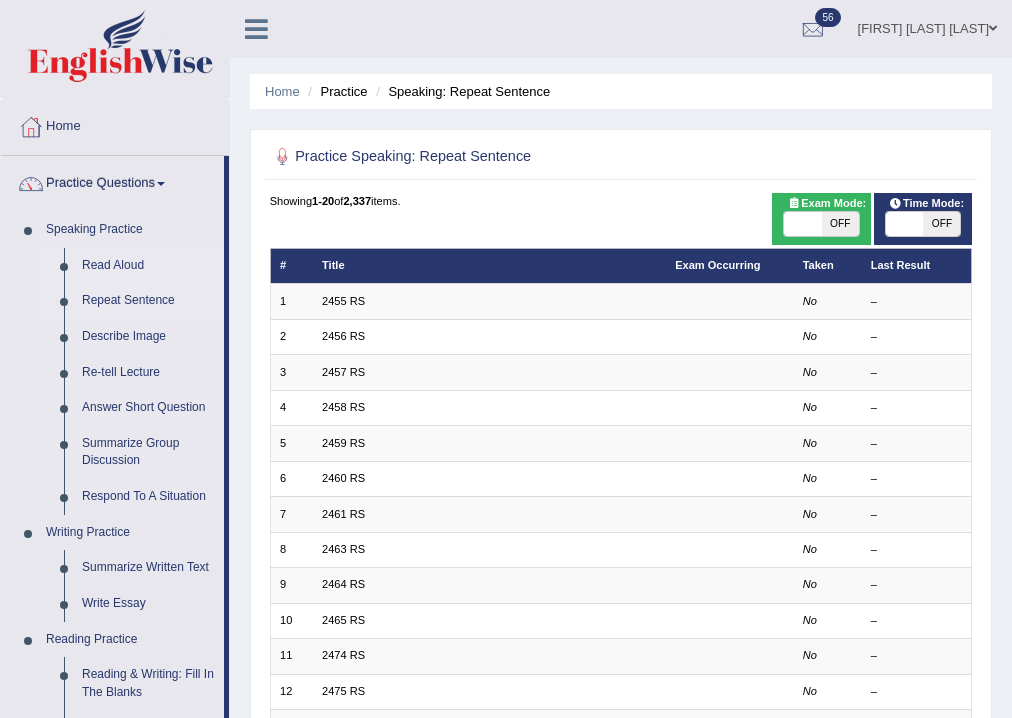 click on "Read Aloud" at bounding box center (148, 266) 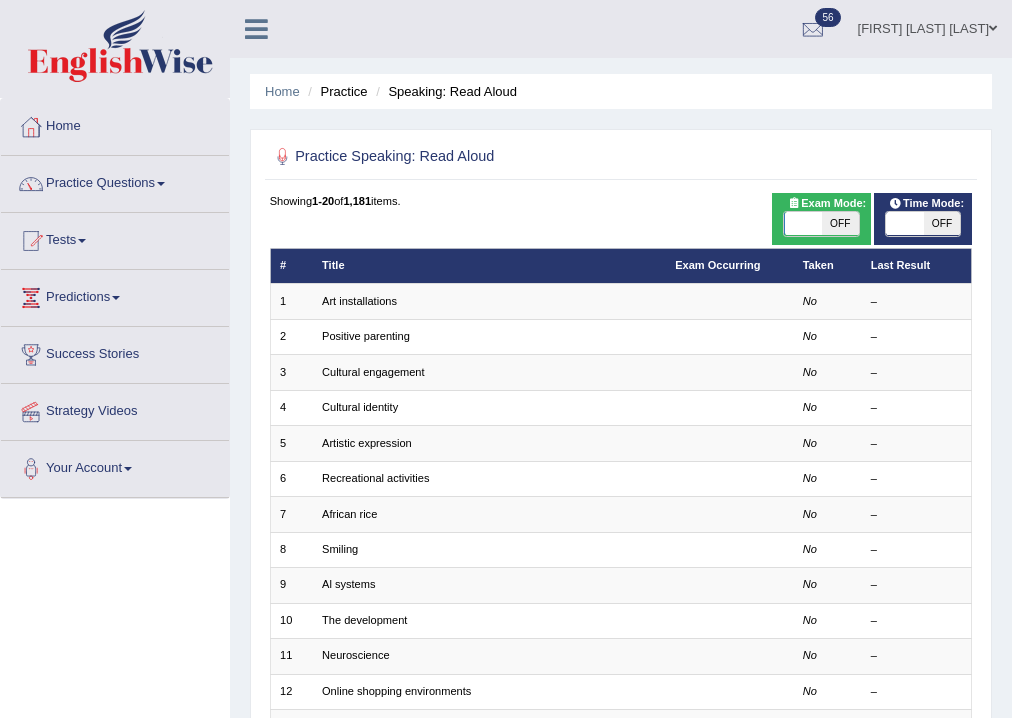 scroll, scrollTop: 0, scrollLeft: 0, axis: both 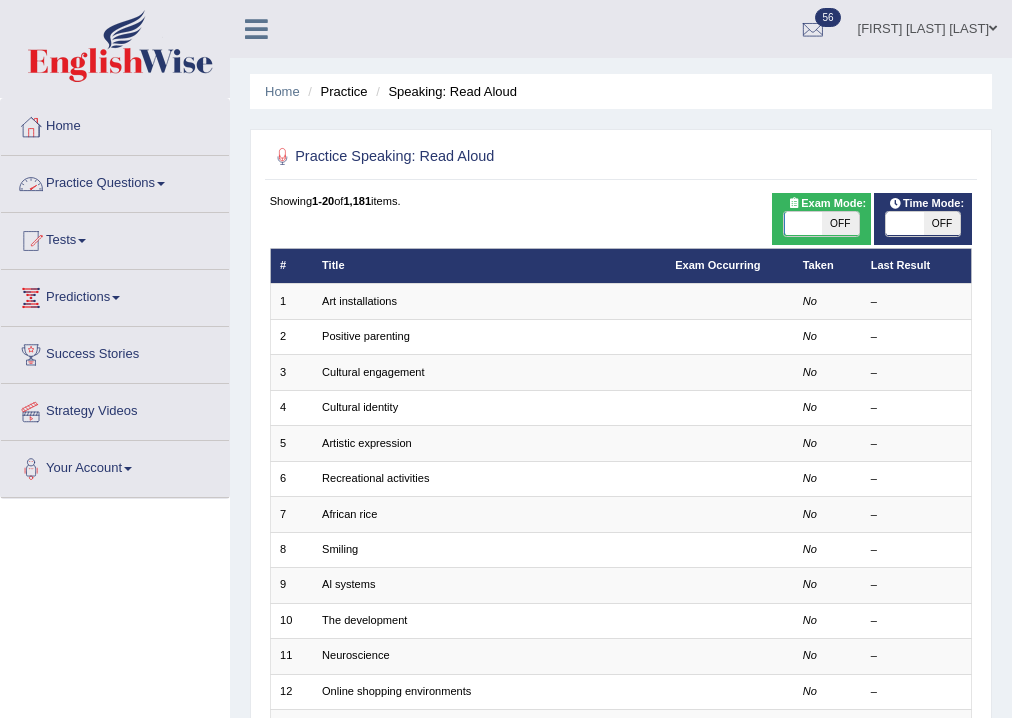 click on "Practice Questions" at bounding box center [115, 181] 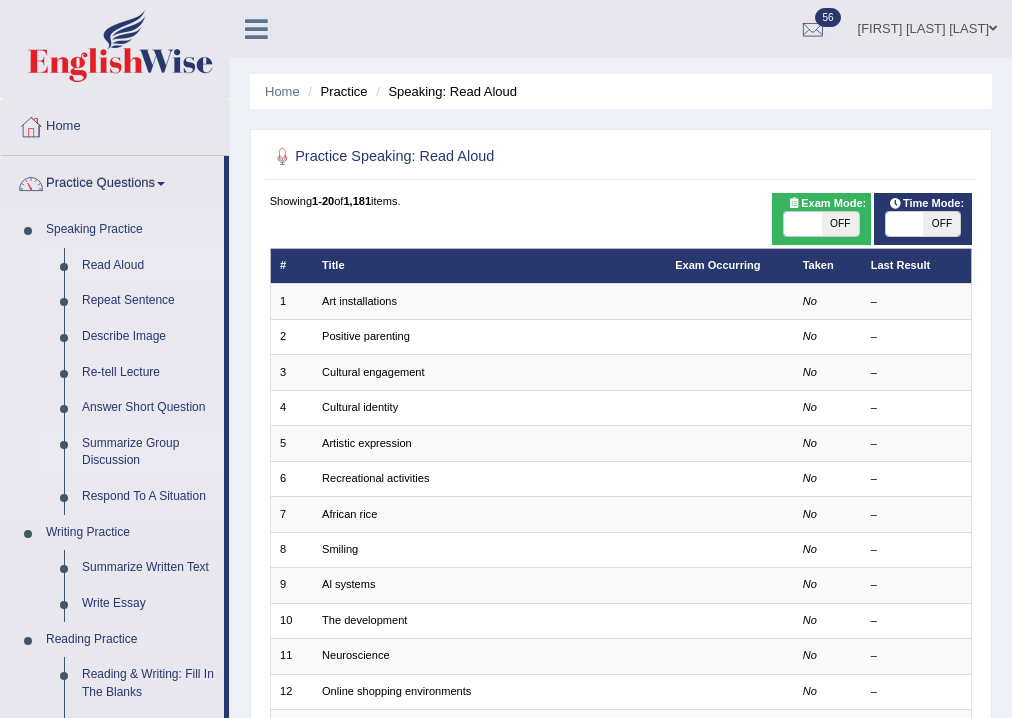 click on "Summarize Group Discussion" at bounding box center [148, 452] 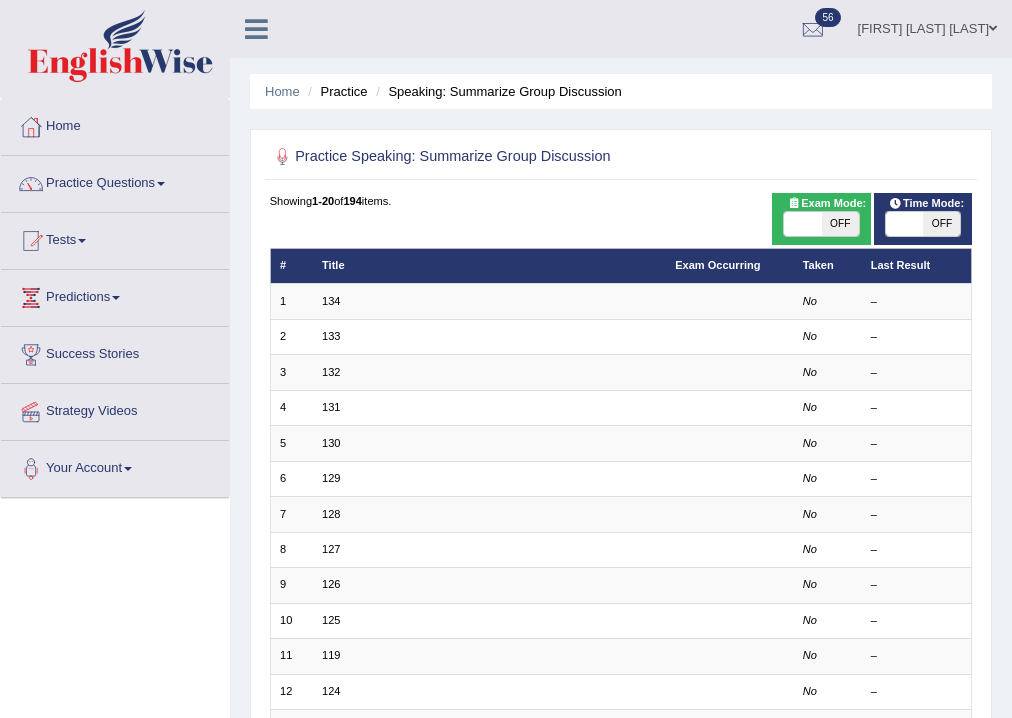 scroll, scrollTop: 0, scrollLeft: 0, axis: both 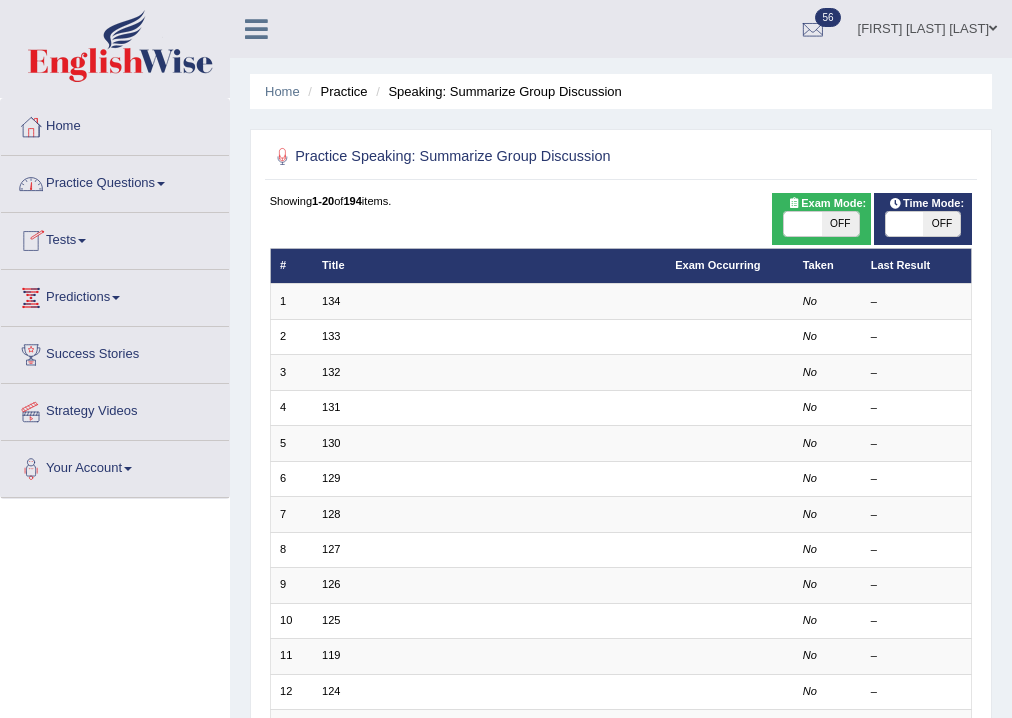click on "Practice Questions" at bounding box center [115, 181] 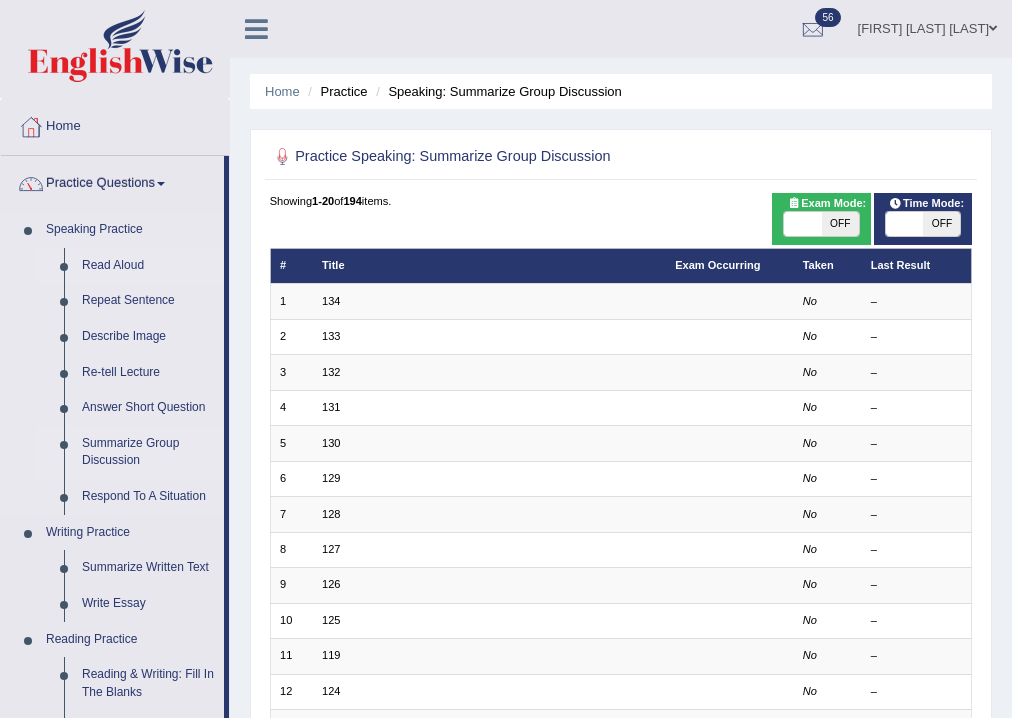 click on "Read Aloud" at bounding box center (148, 266) 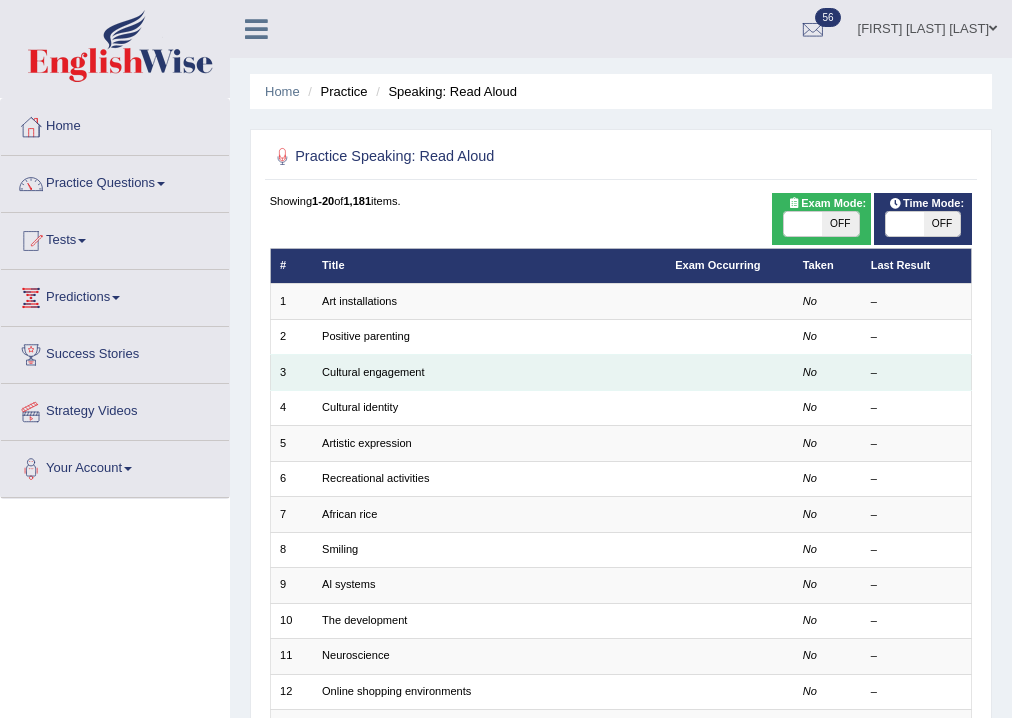 scroll, scrollTop: 0, scrollLeft: 0, axis: both 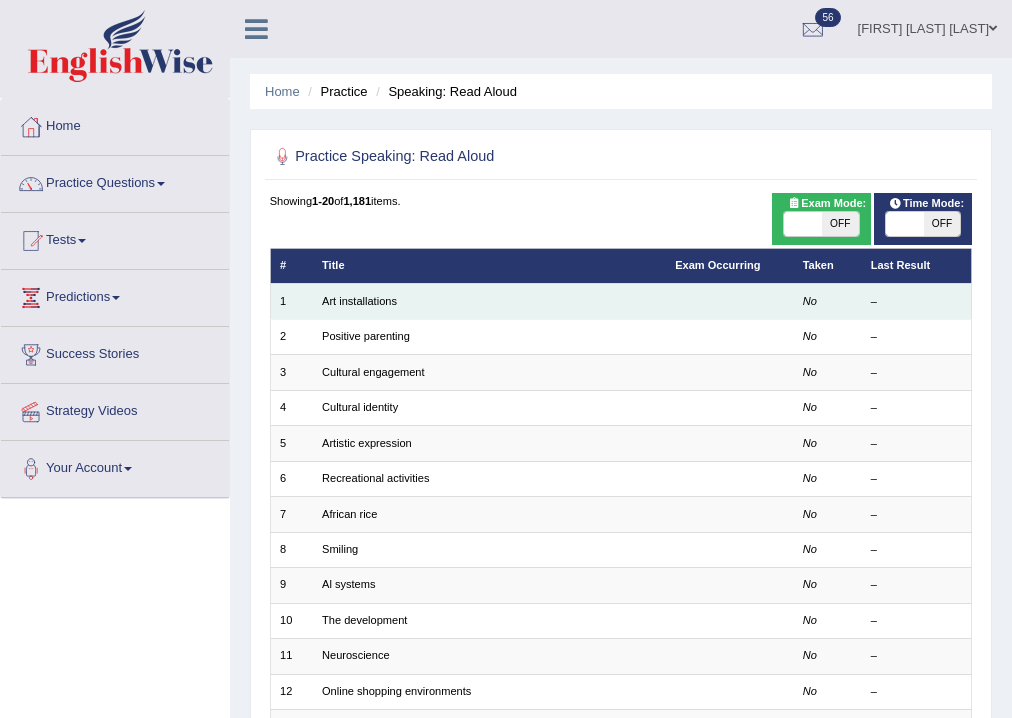 click on "Art installations" at bounding box center [489, 301] 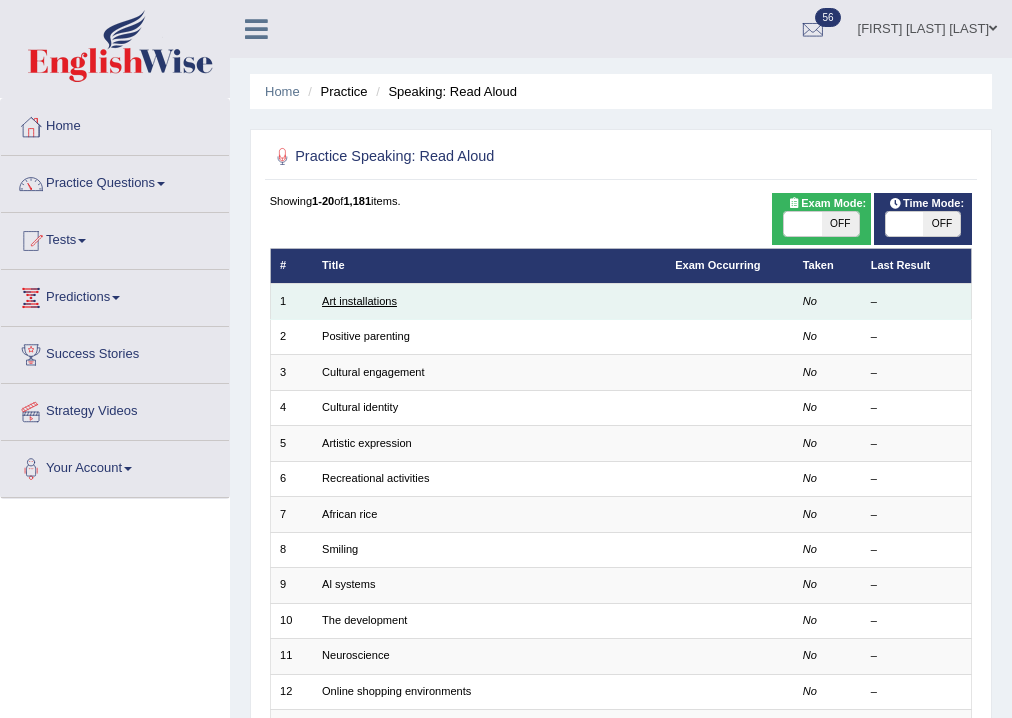 click on "Art installations" at bounding box center [359, 301] 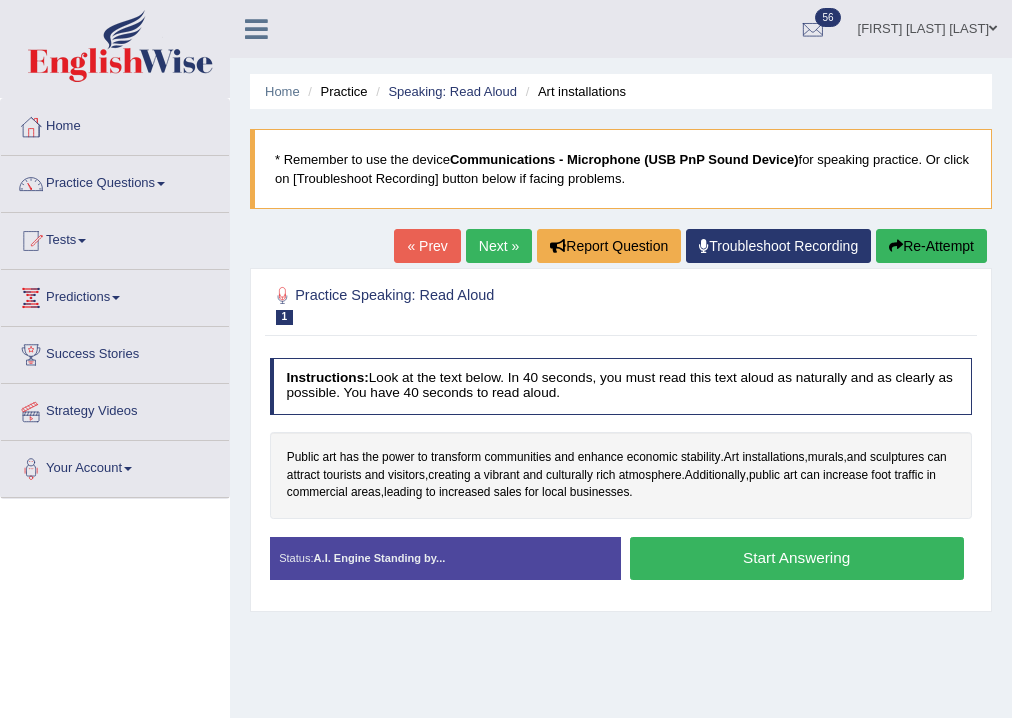 scroll, scrollTop: 0, scrollLeft: 0, axis: both 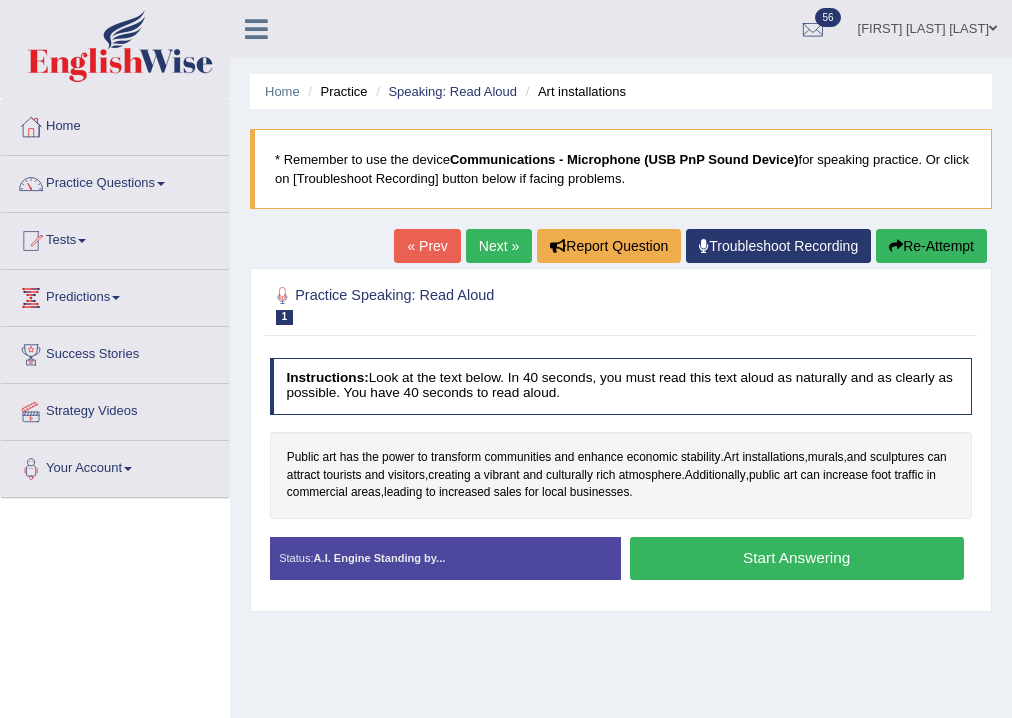 click on "Start Answering" at bounding box center [797, 558] 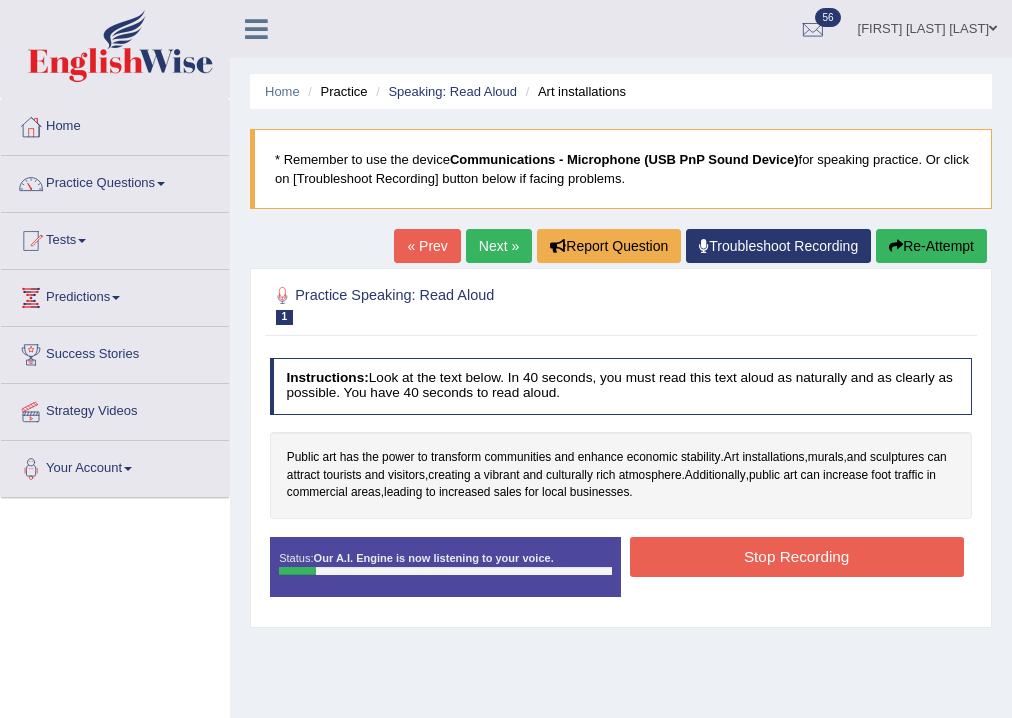 click on "Stop Recording" at bounding box center (797, 556) 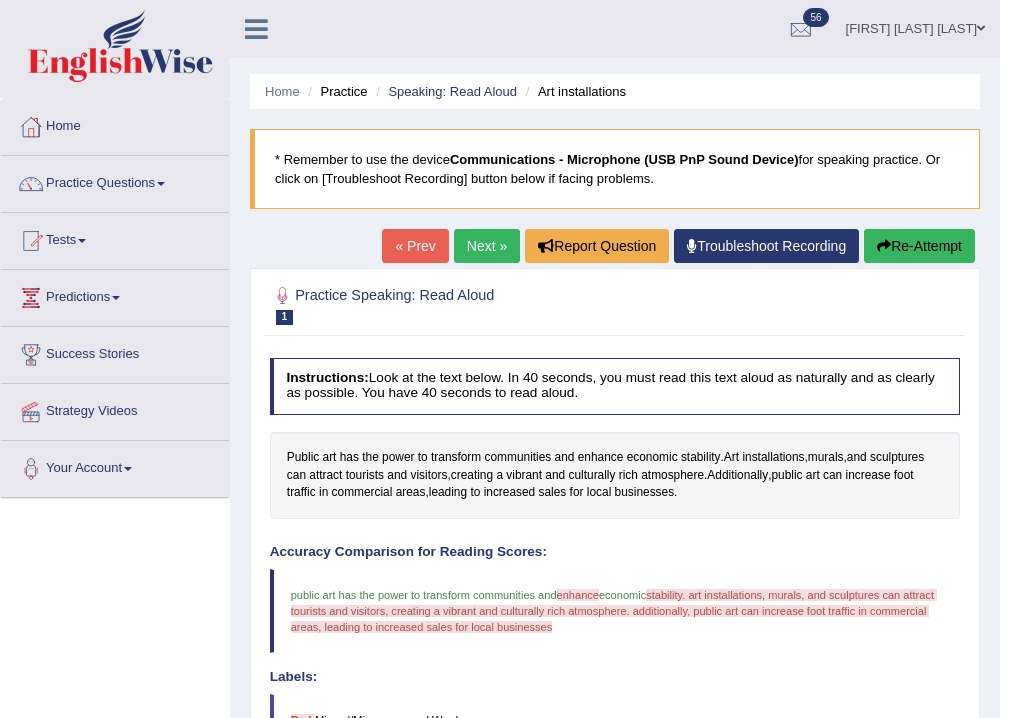 scroll, scrollTop: 0, scrollLeft: 0, axis: both 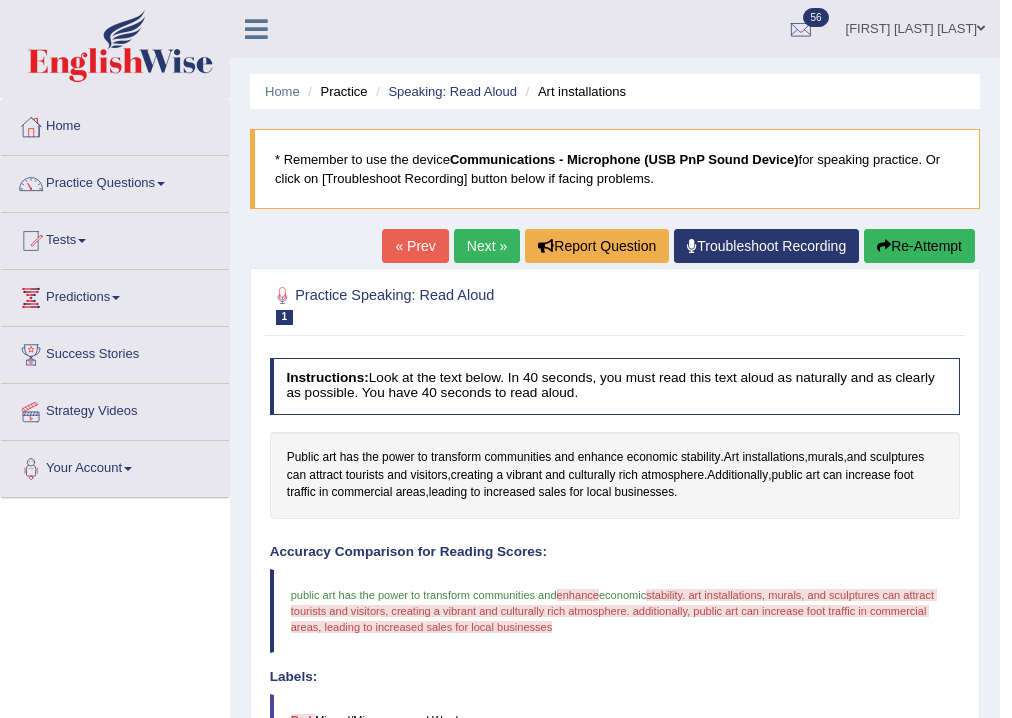 click on "Re-Attempt" at bounding box center (919, 246) 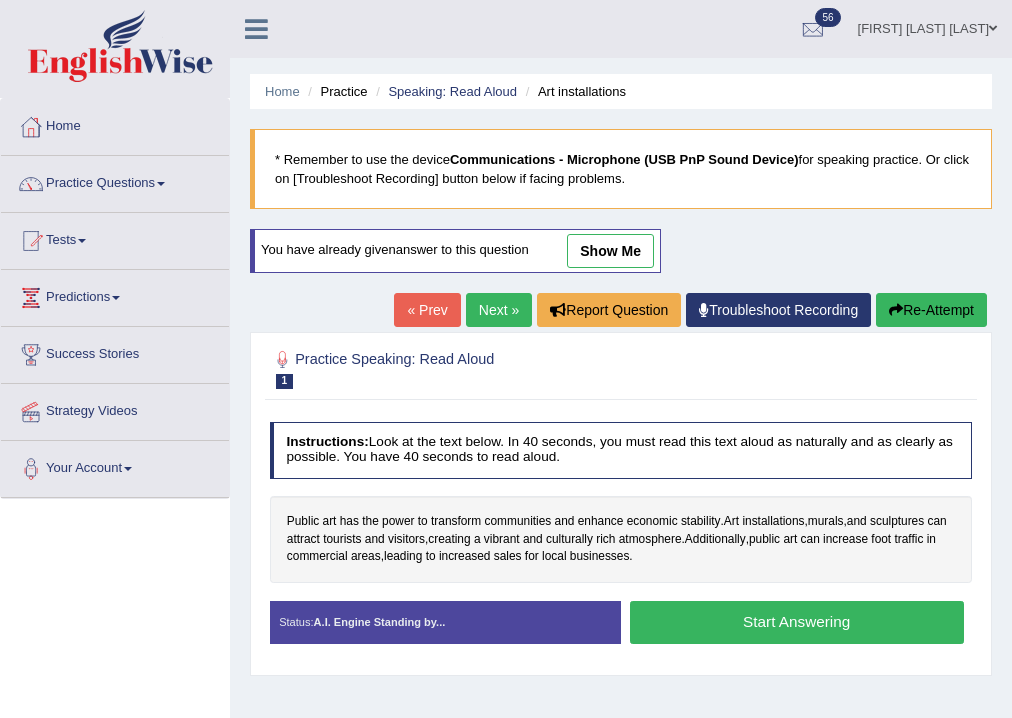 scroll, scrollTop: 0, scrollLeft: 0, axis: both 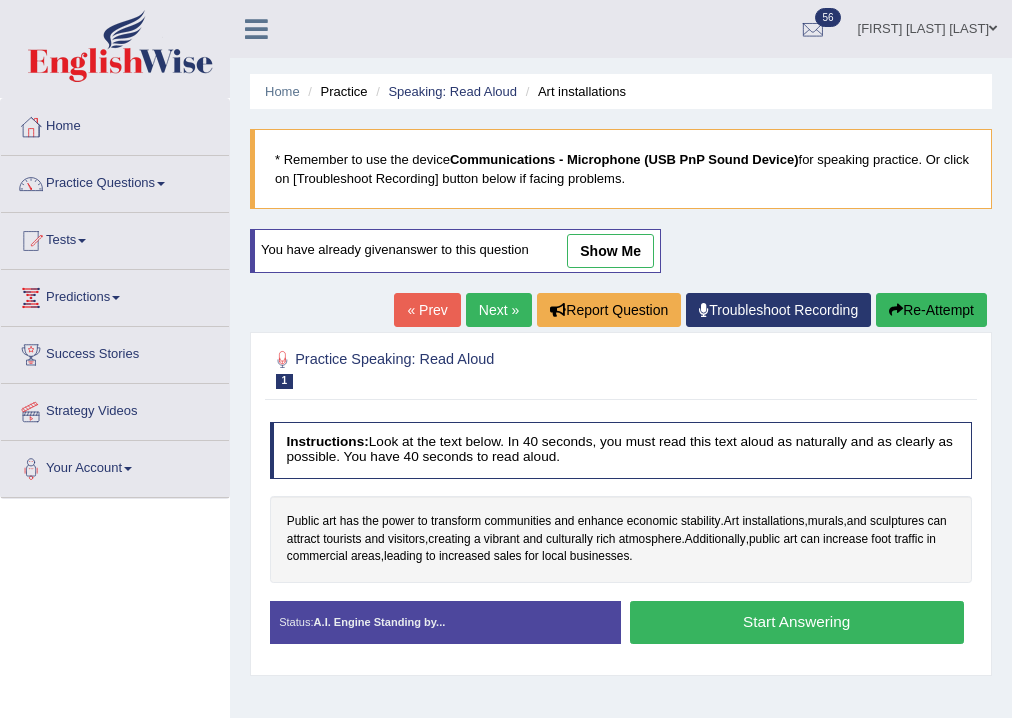 click on "Start Answering" at bounding box center (797, 622) 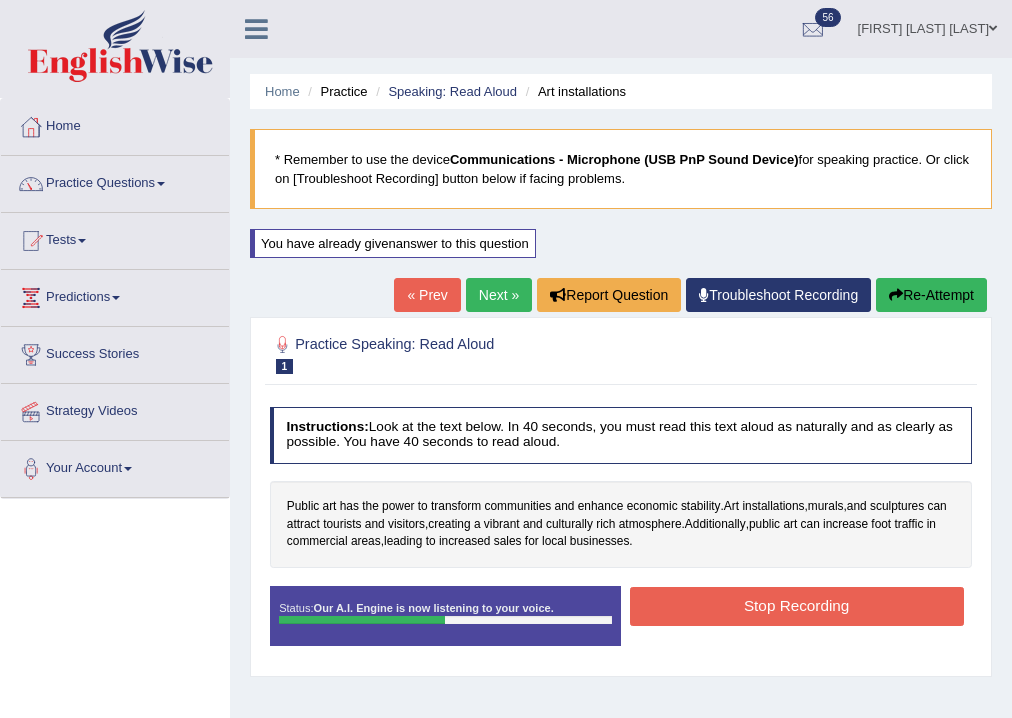 click on "Stop Recording" at bounding box center (797, 606) 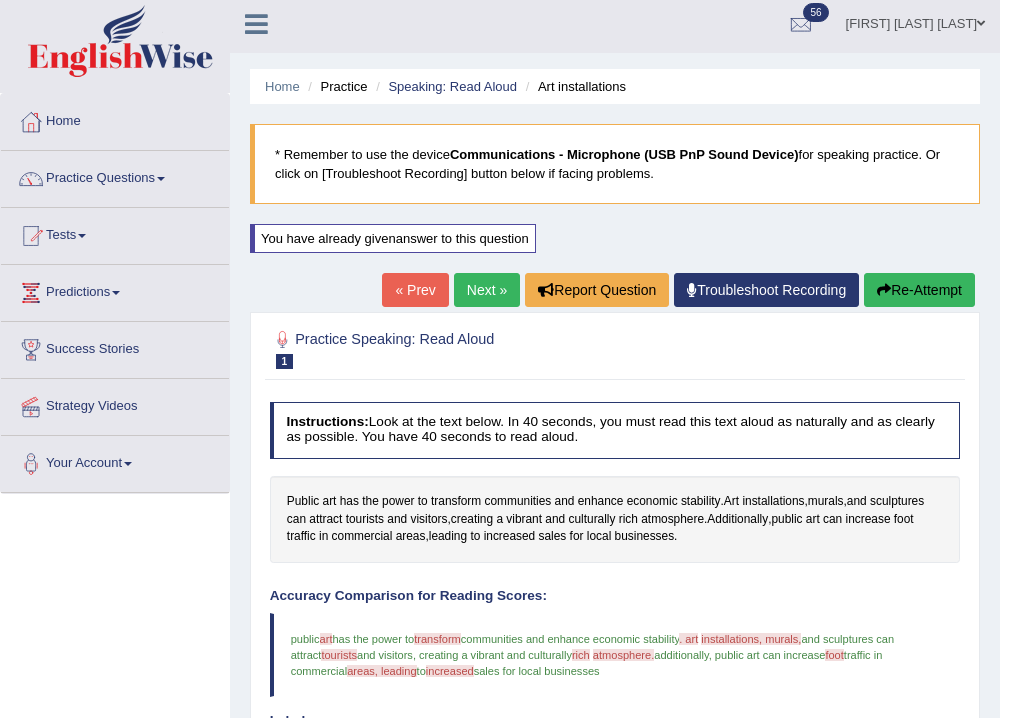scroll, scrollTop: 0, scrollLeft: 0, axis: both 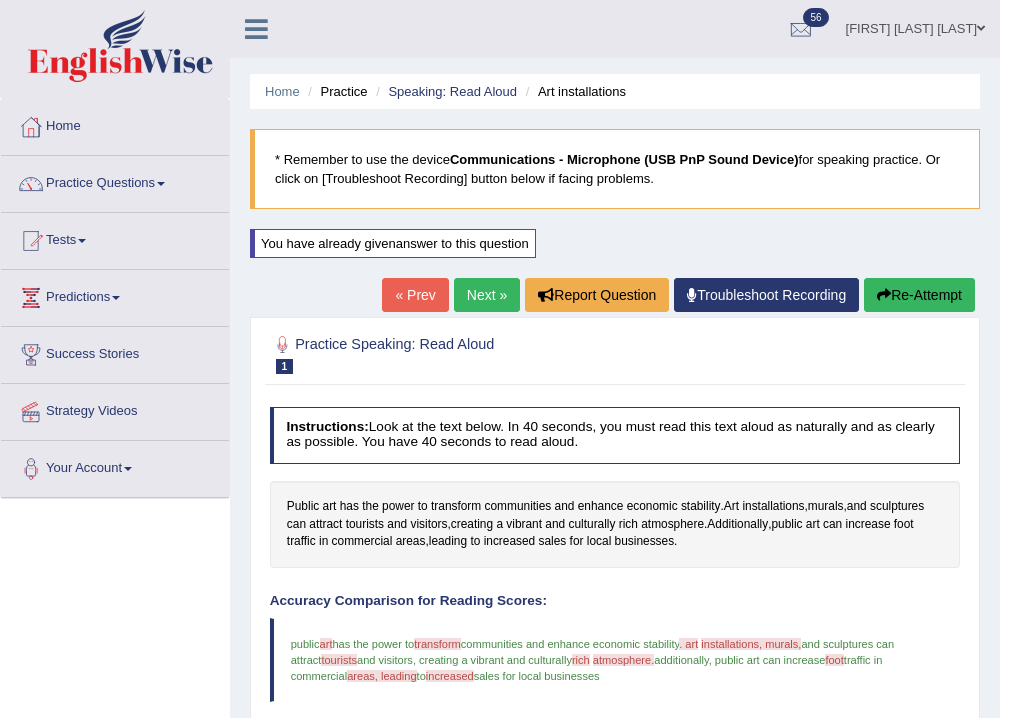 click on "Next »" at bounding box center (487, 295) 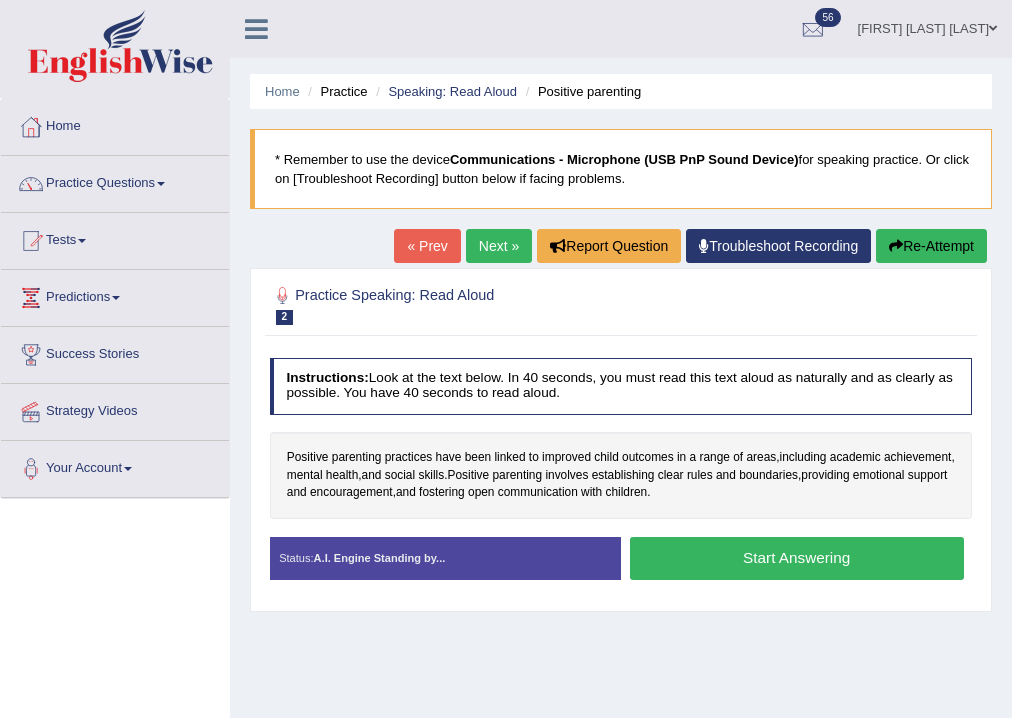 scroll, scrollTop: 0, scrollLeft: 0, axis: both 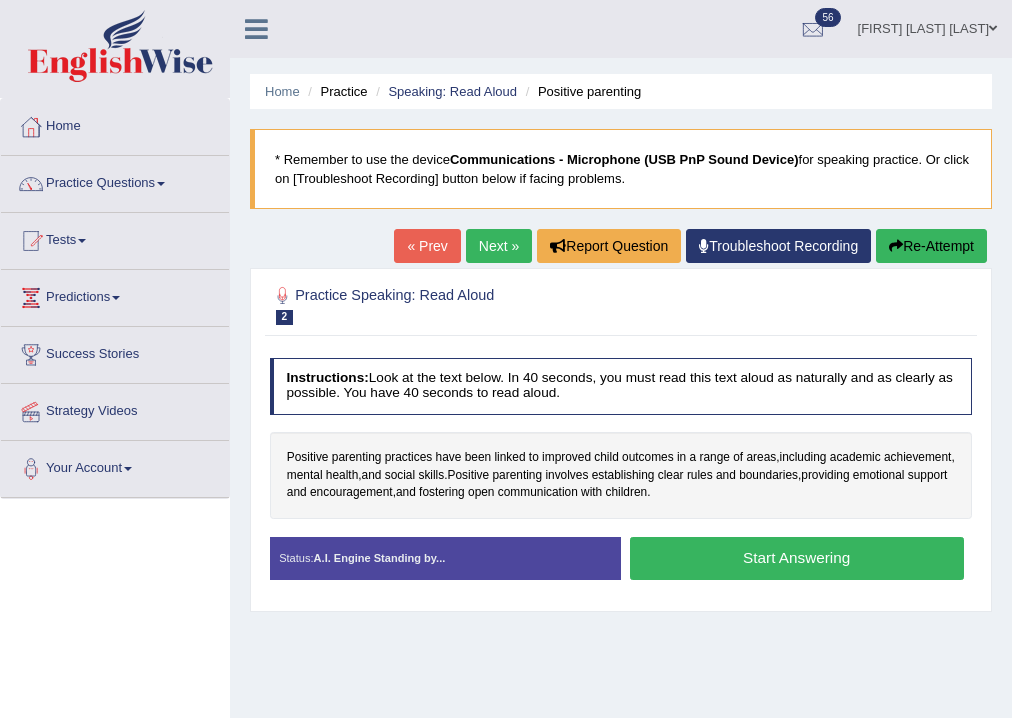 click on "Start Answering" at bounding box center (797, 558) 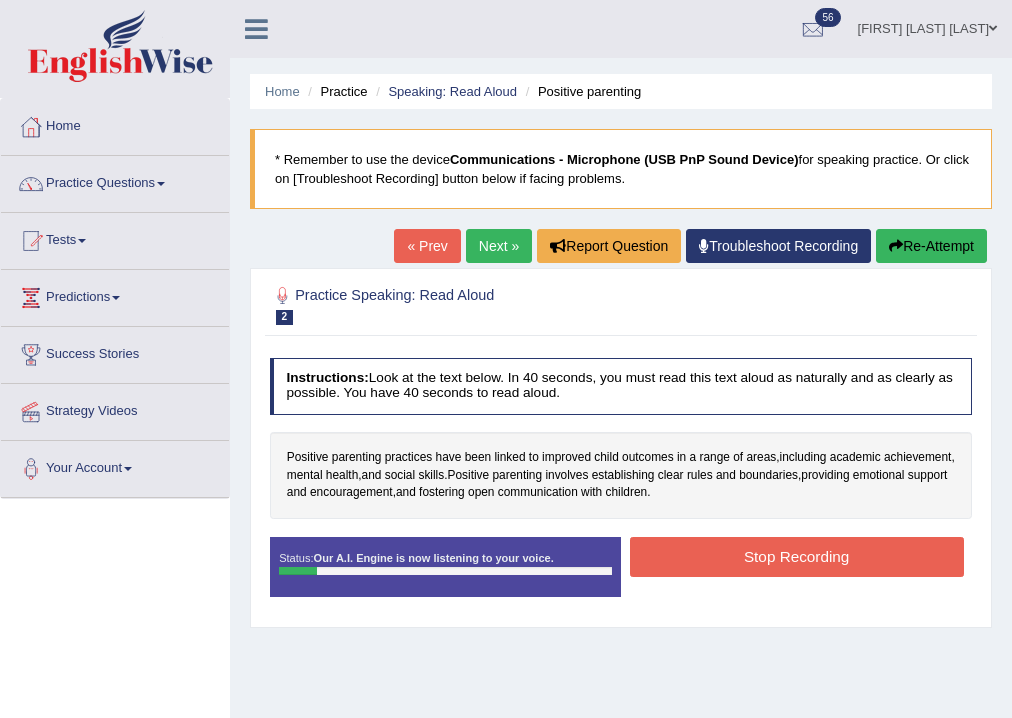 click on "Stop Recording" at bounding box center [797, 556] 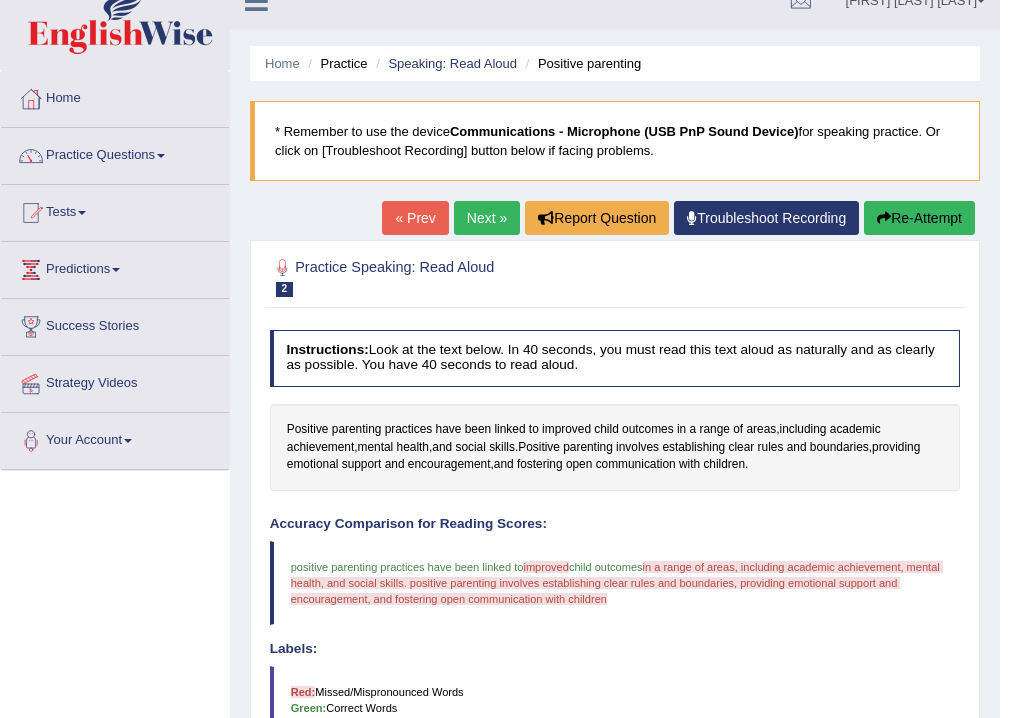 scroll, scrollTop: 0, scrollLeft: 0, axis: both 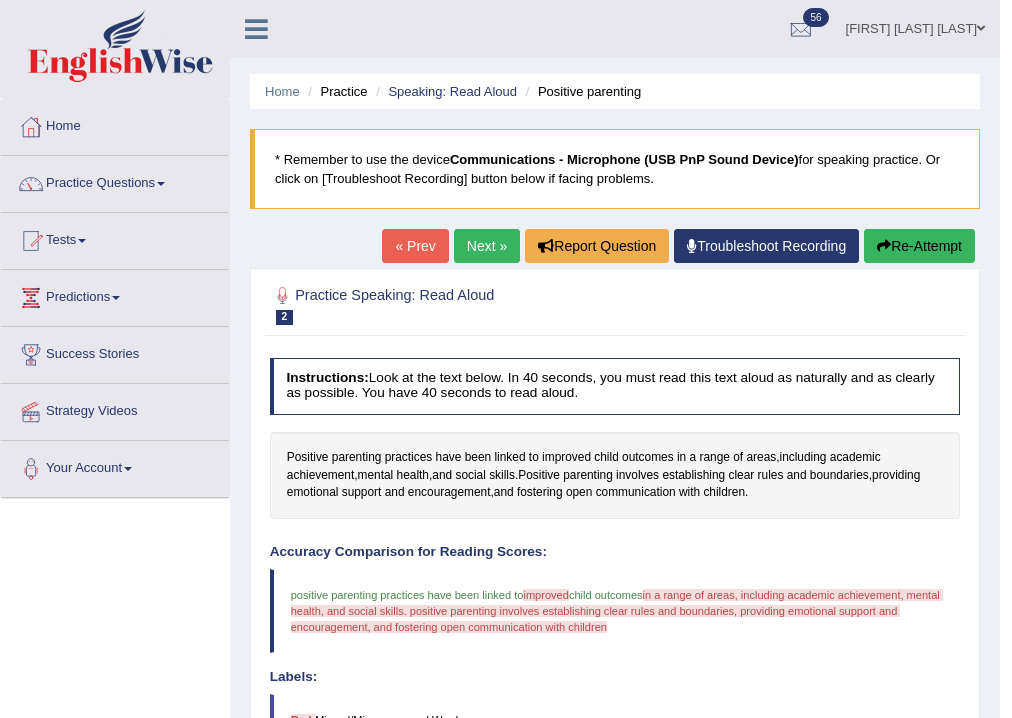 click on "Re-Attempt" at bounding box center [919, 246] 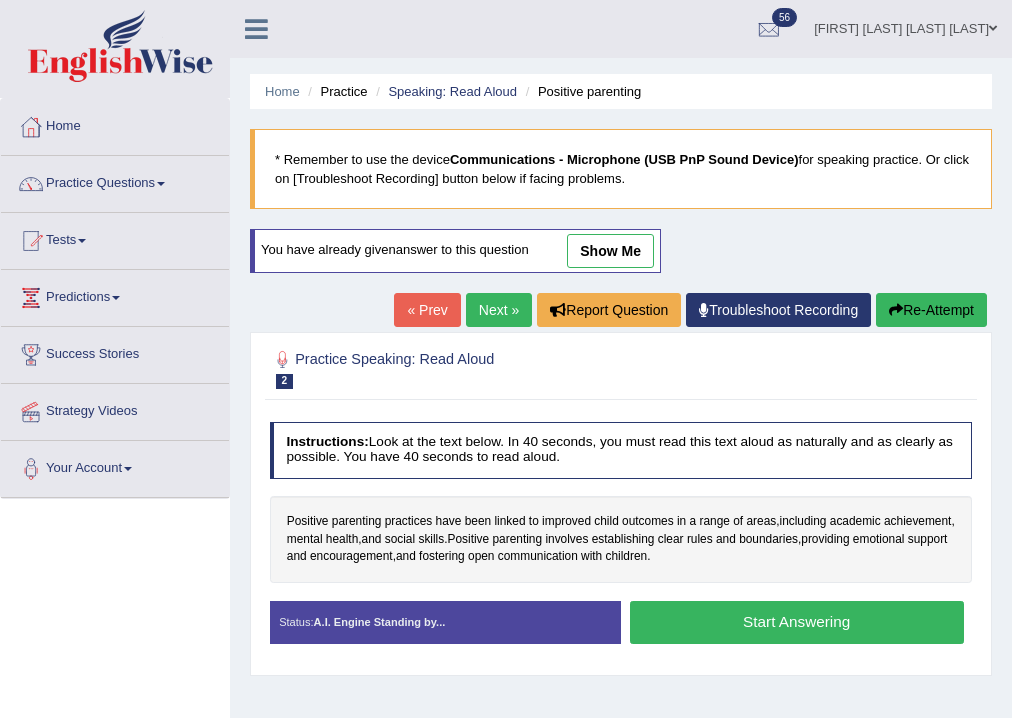 scroll, scrollTop: 0, scrollLeft: 0, axis: both 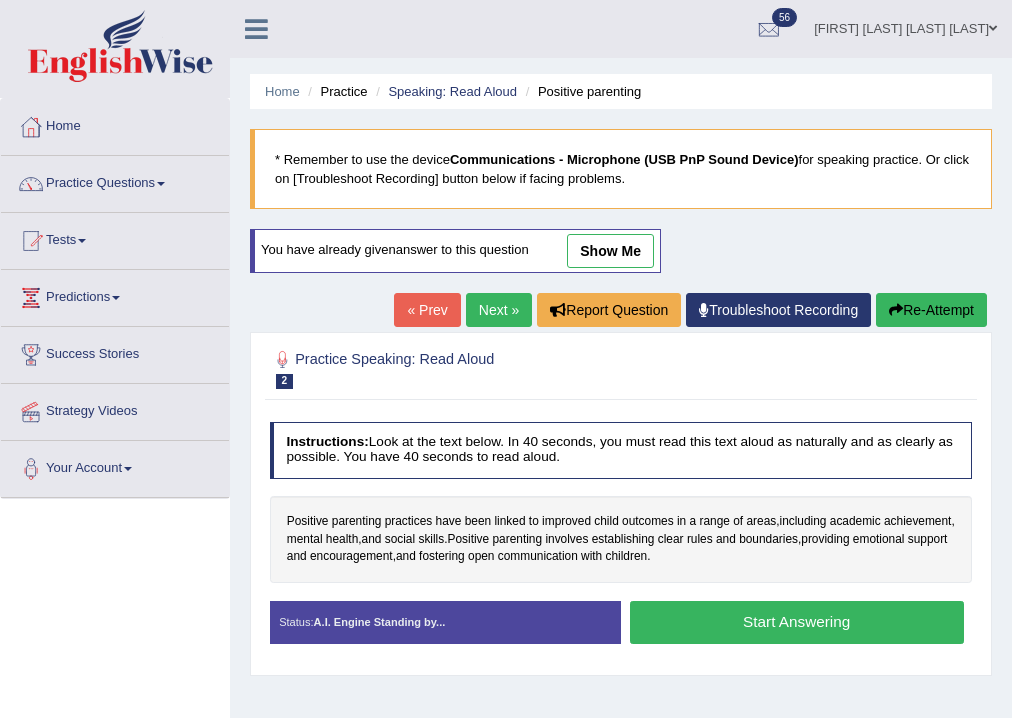 click on "Start Answering" at bounding box center (797, 622) 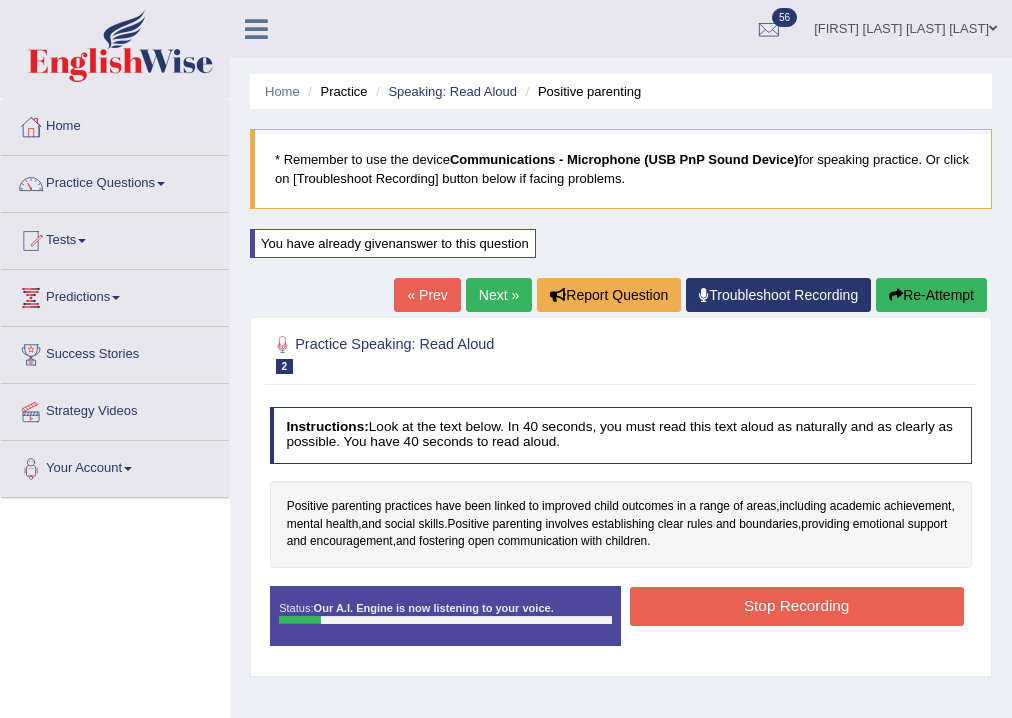 click on "Stop Recording" at bounding box center [797, 606] 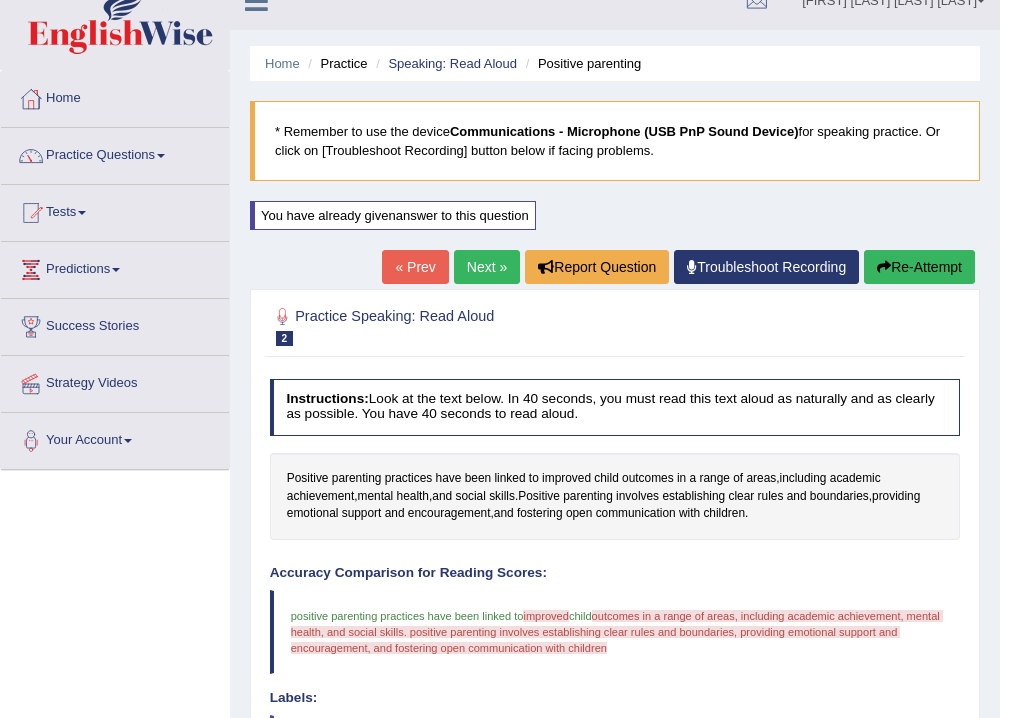 scroll, scrollTop: 0, scrollLeft: 0, axis: both 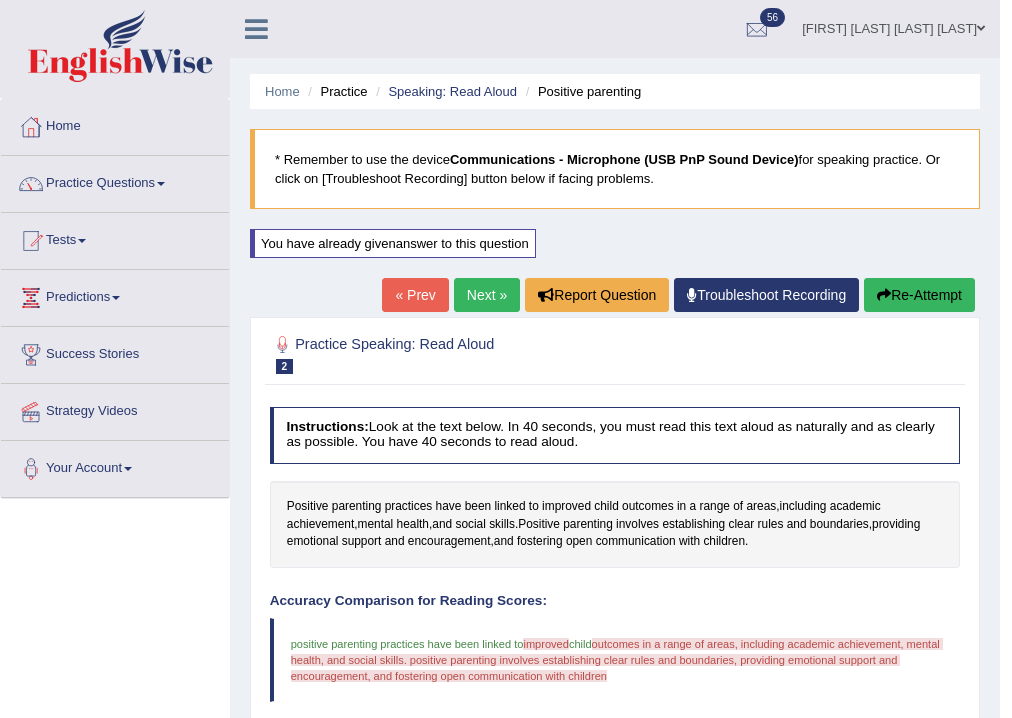 click on "Re-Attempt" at bounding box center [919, 295] 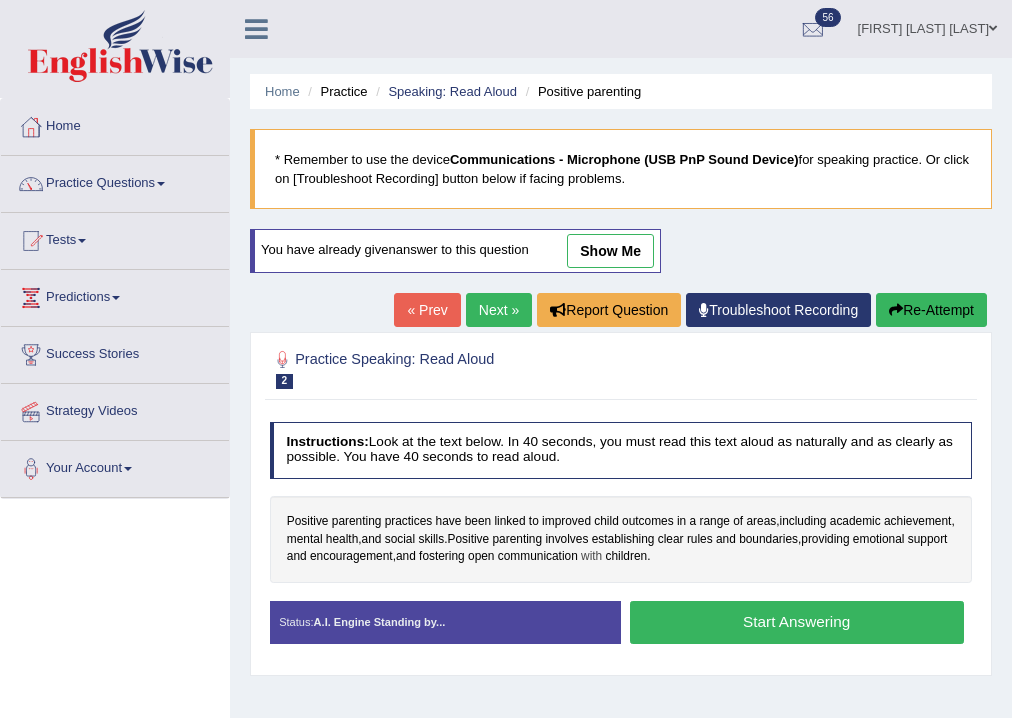 scroll, scrollTop: 0, scrollLeft: 0, axis: both 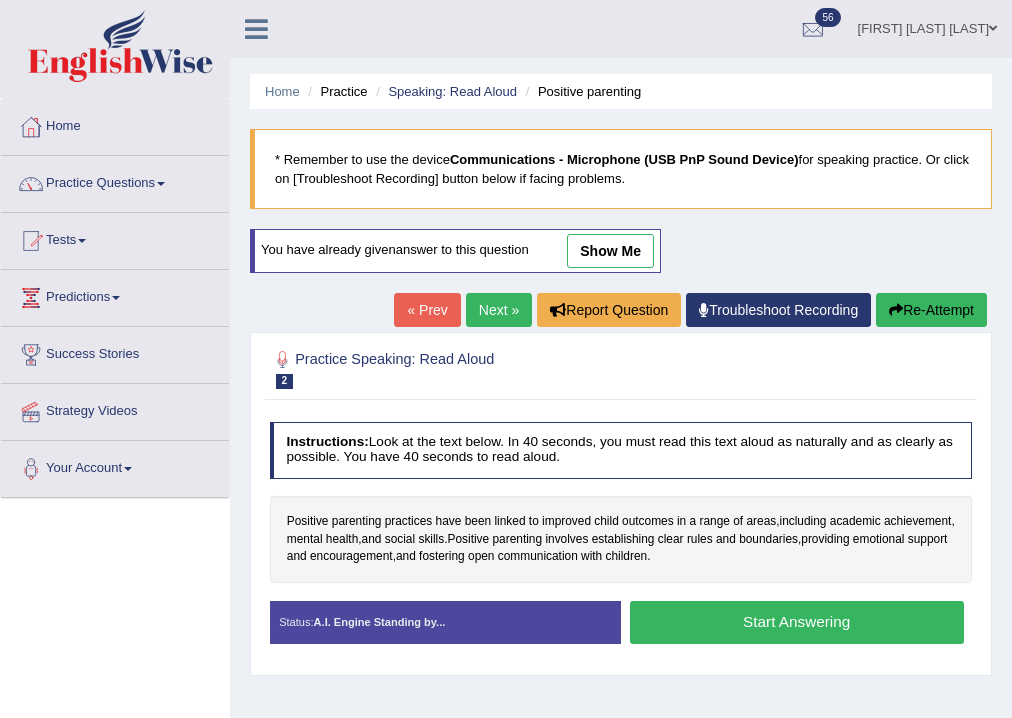 click on "Start Answering" at bounding box center (797, 622) 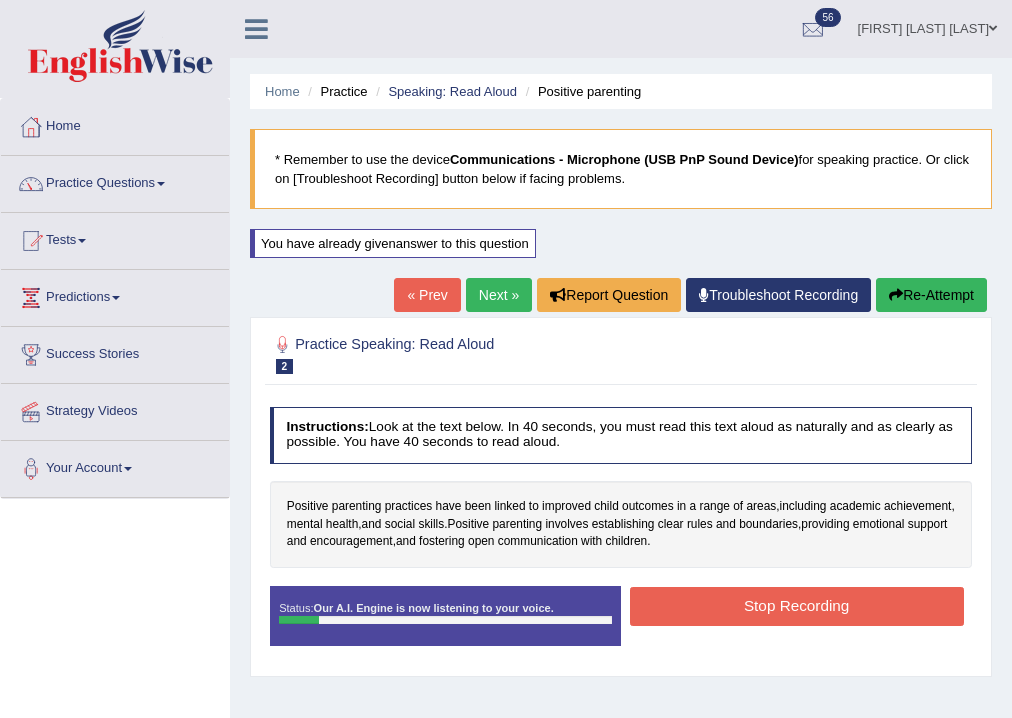 click on "Stop Recording" at bounding box center (797, 606) 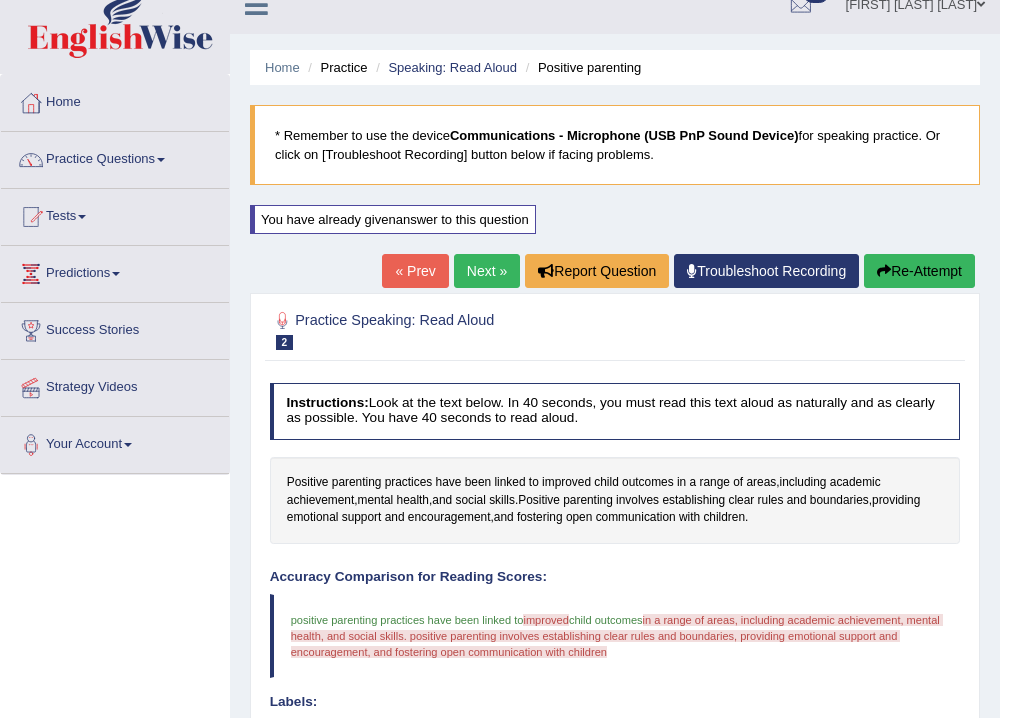 scroll, scrollTop: 0, scrollLeft: 0, axis: both 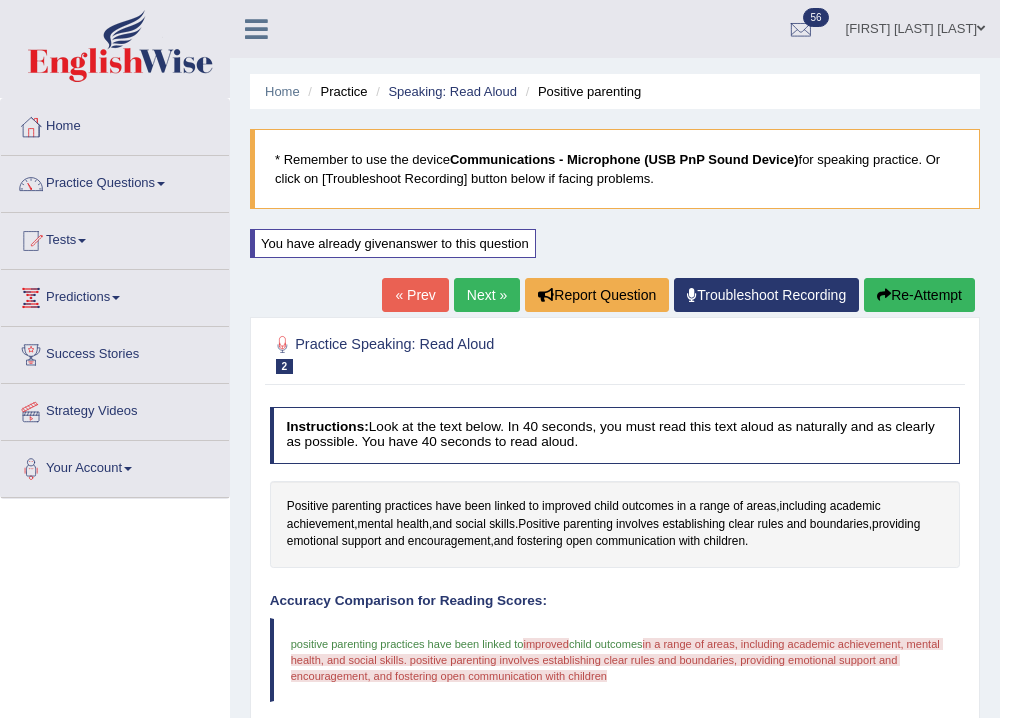 click on "Next »" at bounding box center [487, 295] 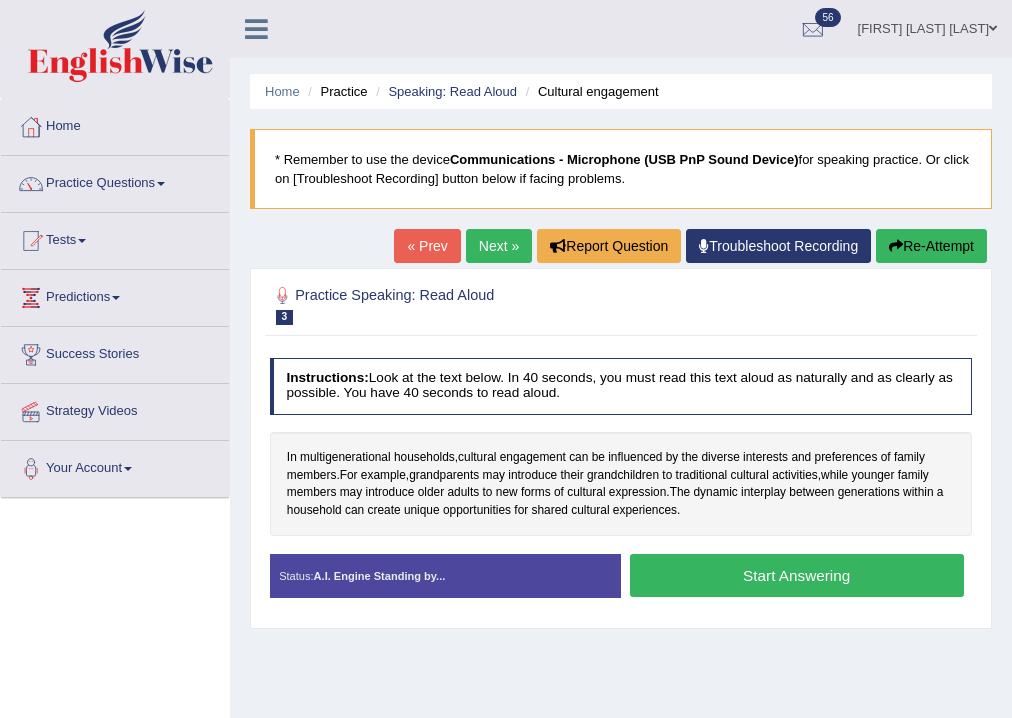 scroll, scrollTop: 0, scrollLeft: 0, axis: both 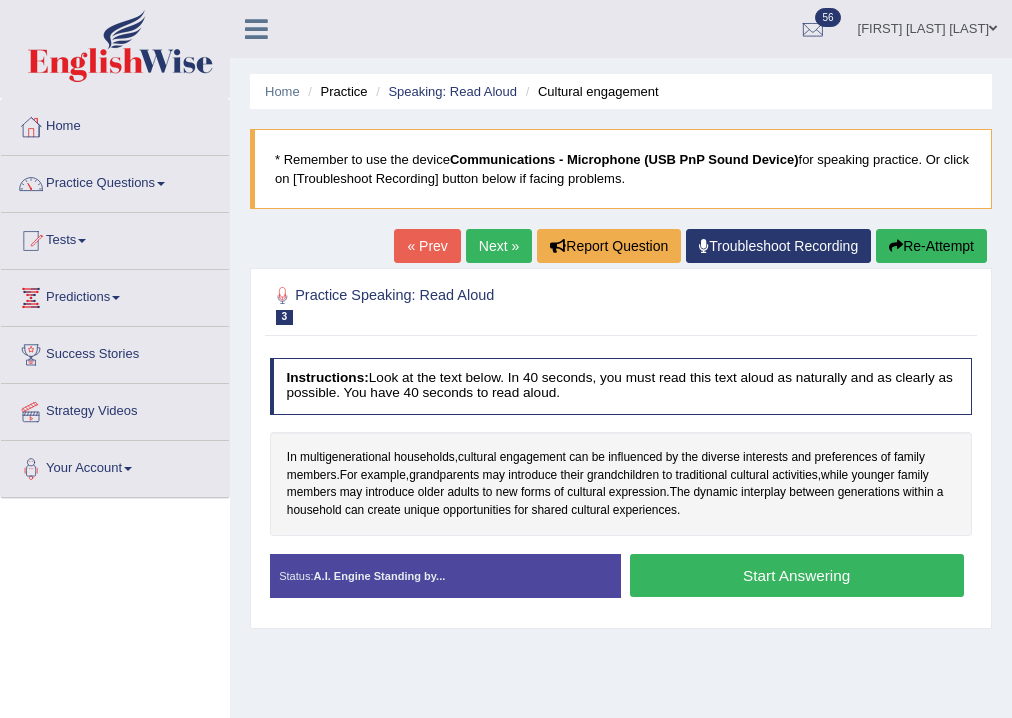 click on "Start Answering" at bounding box center [797, 575] 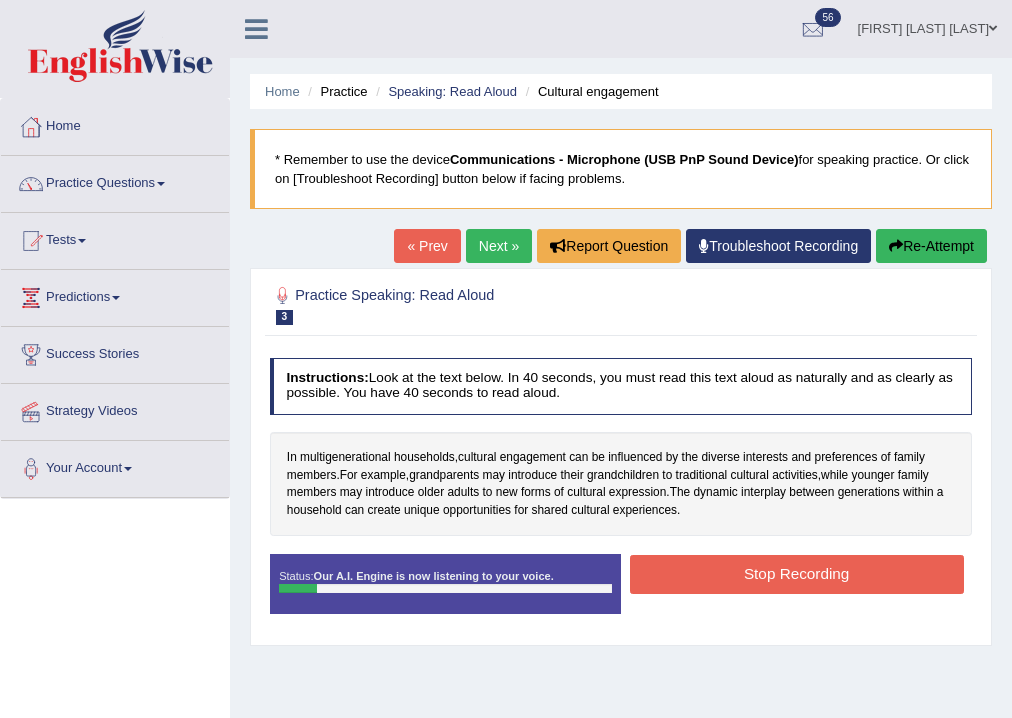 click on "Stop Recording" at bounding box center (797, 574) 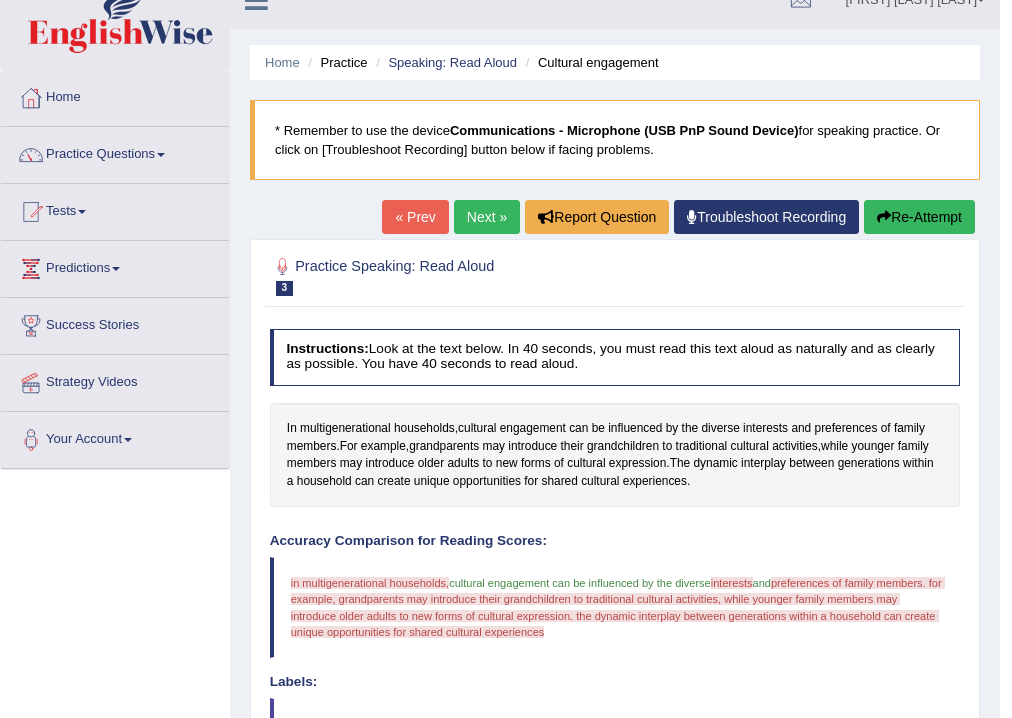 scroll, scrollTop: 0, scrollLeft: 0, axis: both 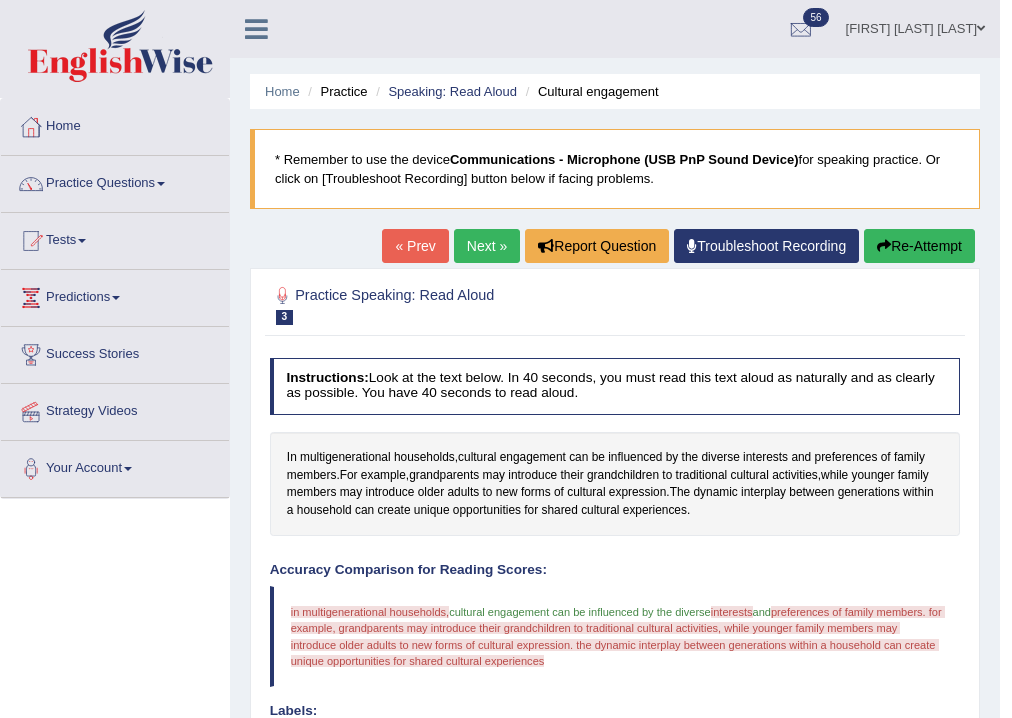 click on "Re-Attempt" at bounding box center (919, 246) 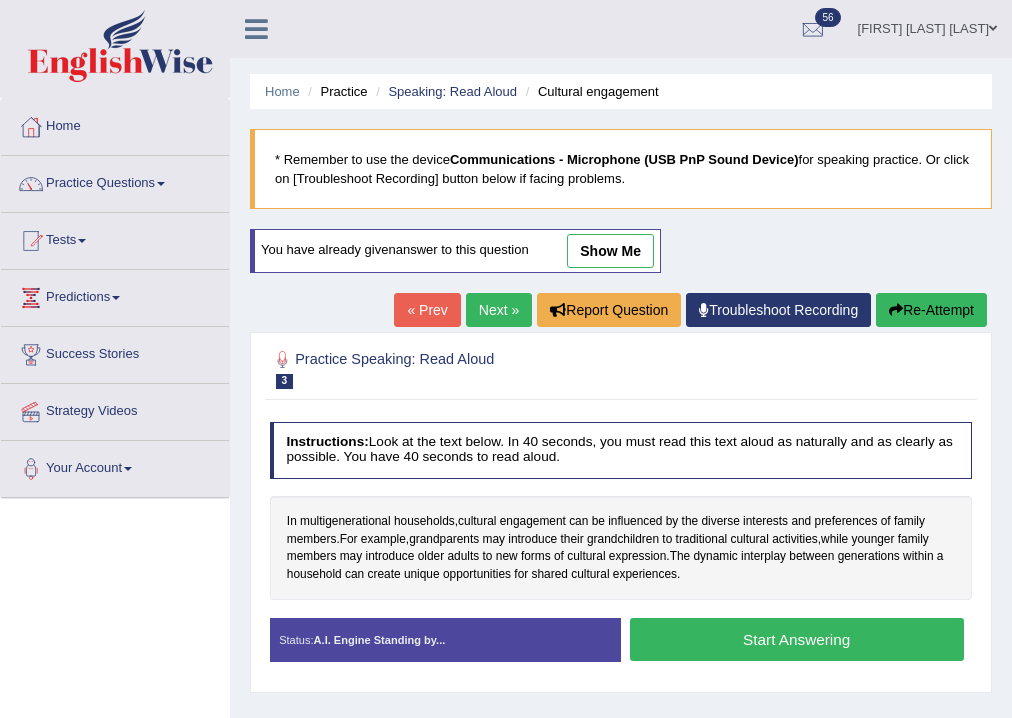 scroll, scrollTop: 0, scrollLeft: 0, axis: both 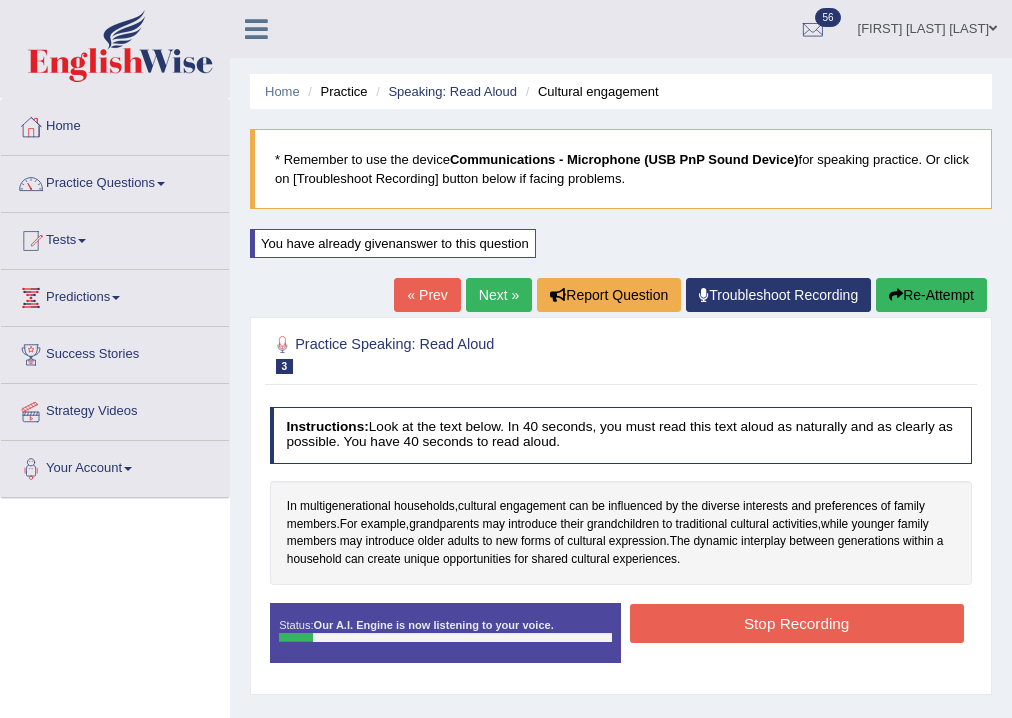 click on "Stop Recording" at bounding box center [797, 623] 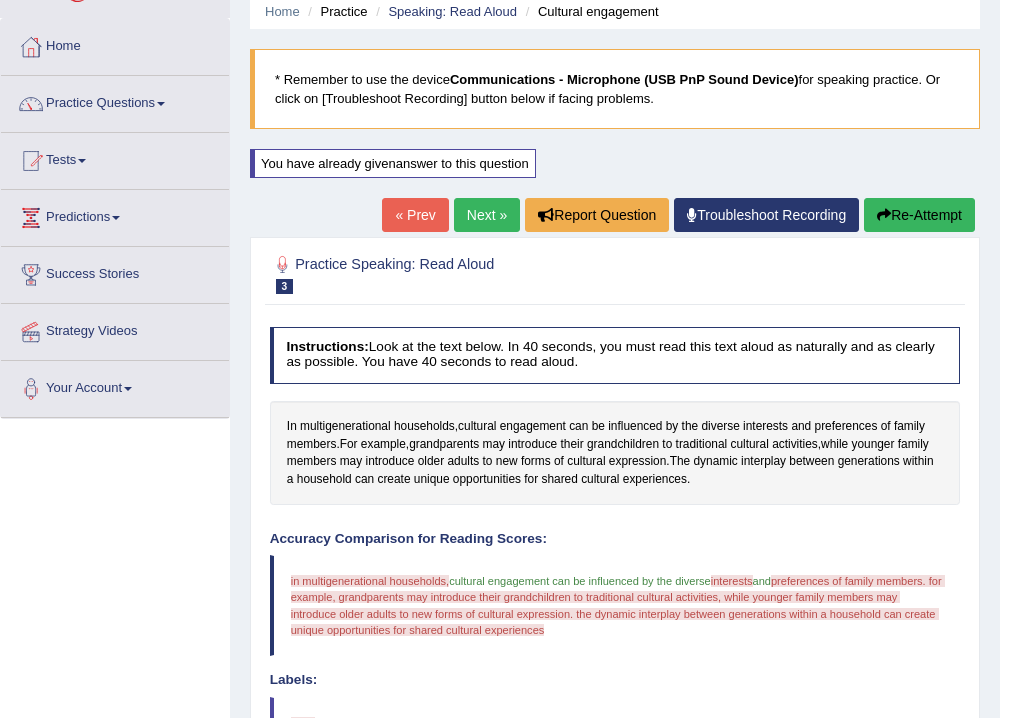 scroll, scrollTop: 0, scrollLeft: 0, axis: both 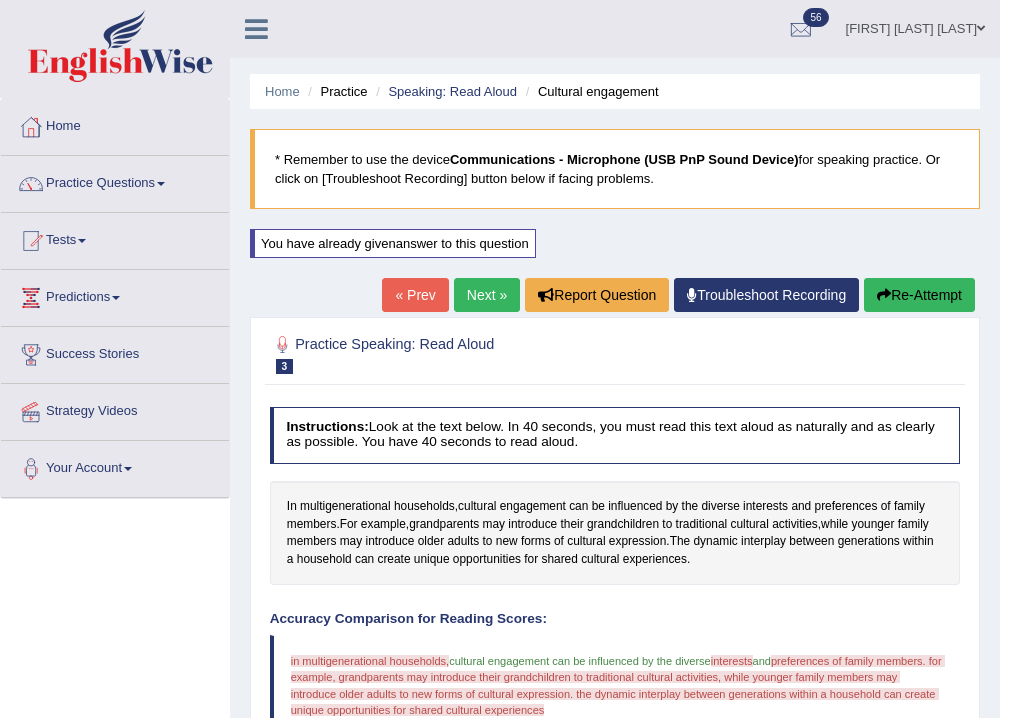 click on "Re-Attempt" at bounding box center (919, 295) 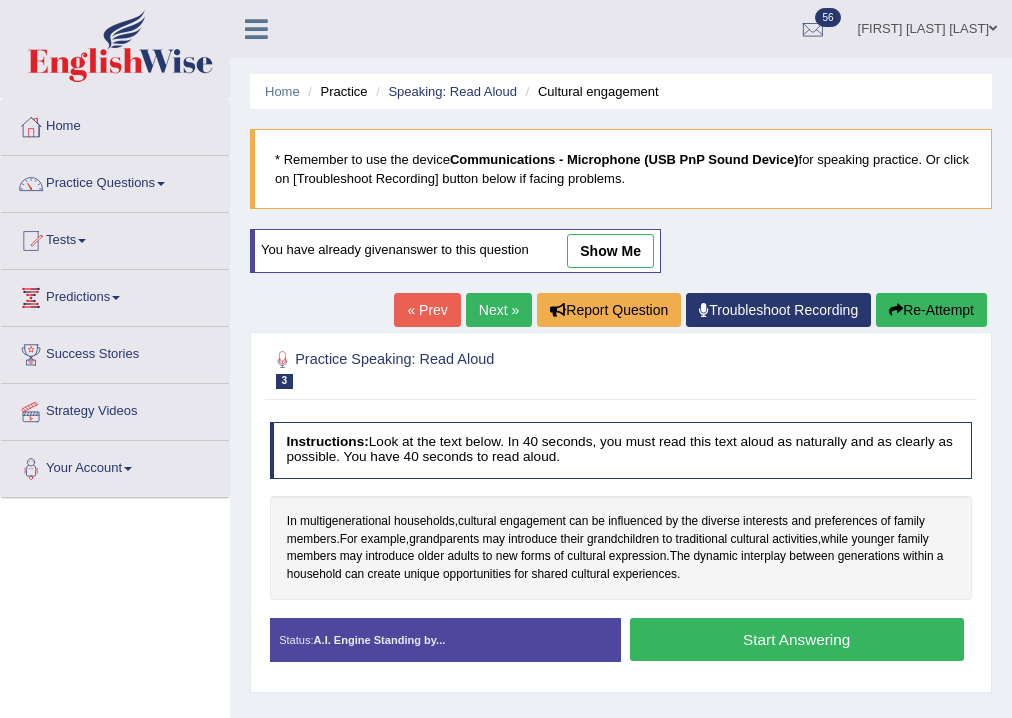 scroll, scrollTop: 155, scrollLeft: 0, axis: vertical 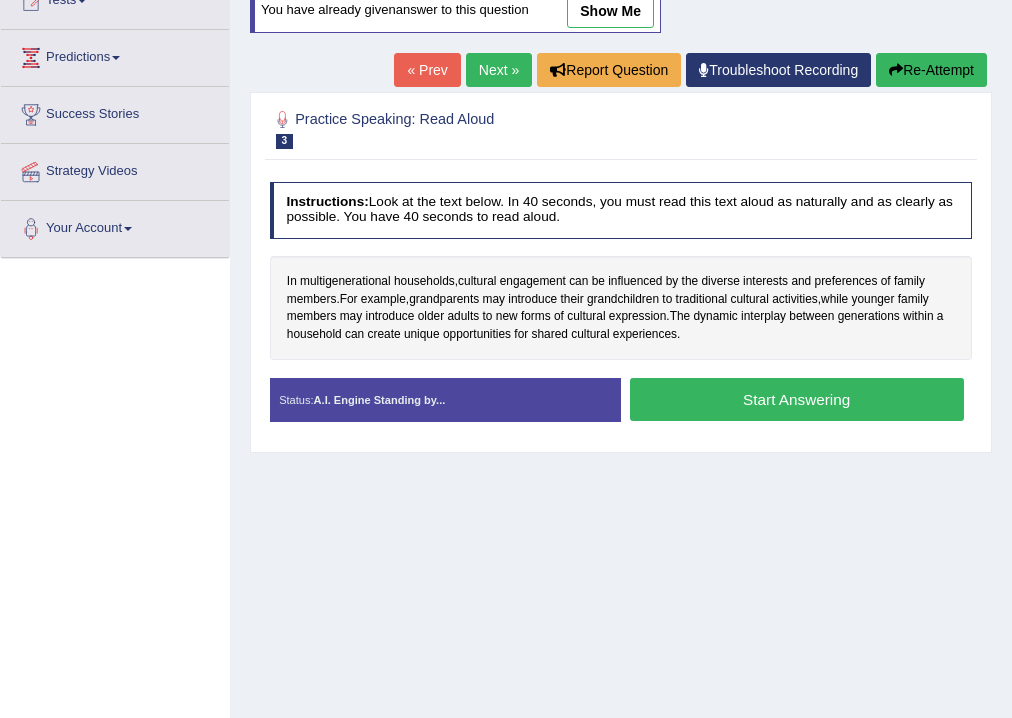 click on "Start Answering" at bounding box center (797, 399) 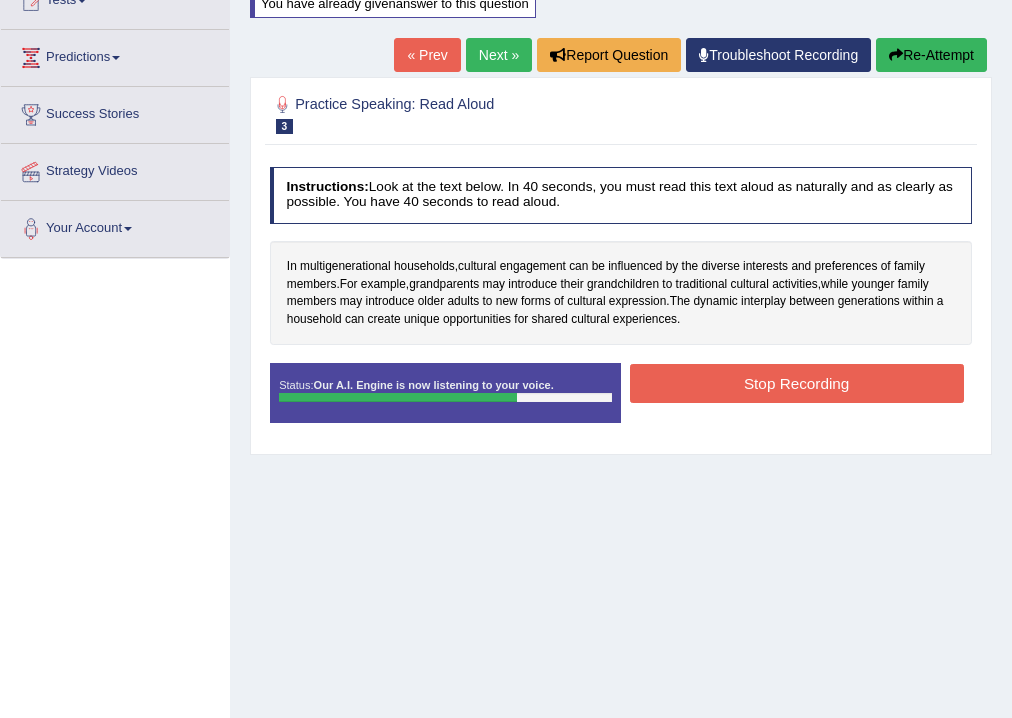 click on "Stop Recording" at bounding box center [797, 383] 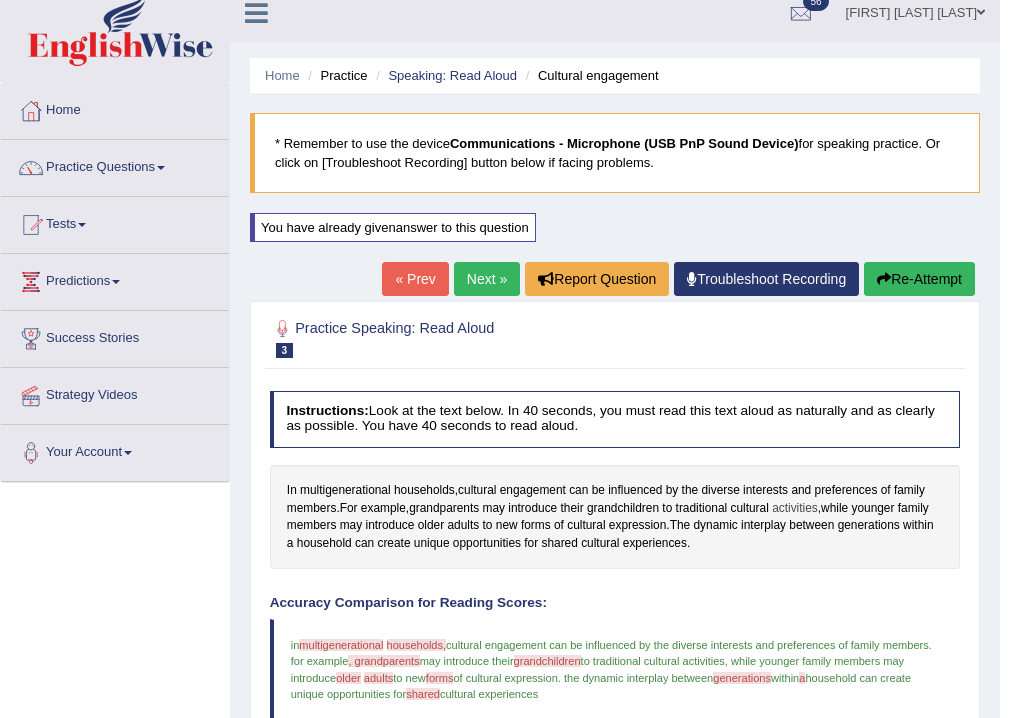 scroll, scrollTop: 0, scrollLeft: 0, axis: both 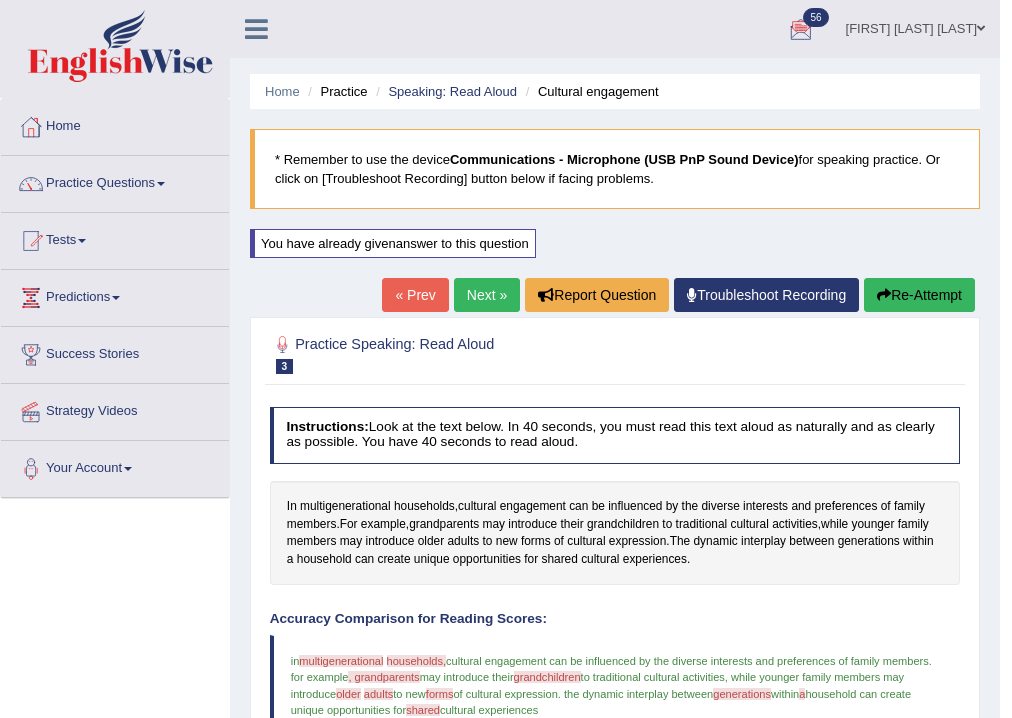 click on "Next »" at bounding box center [487, 295] 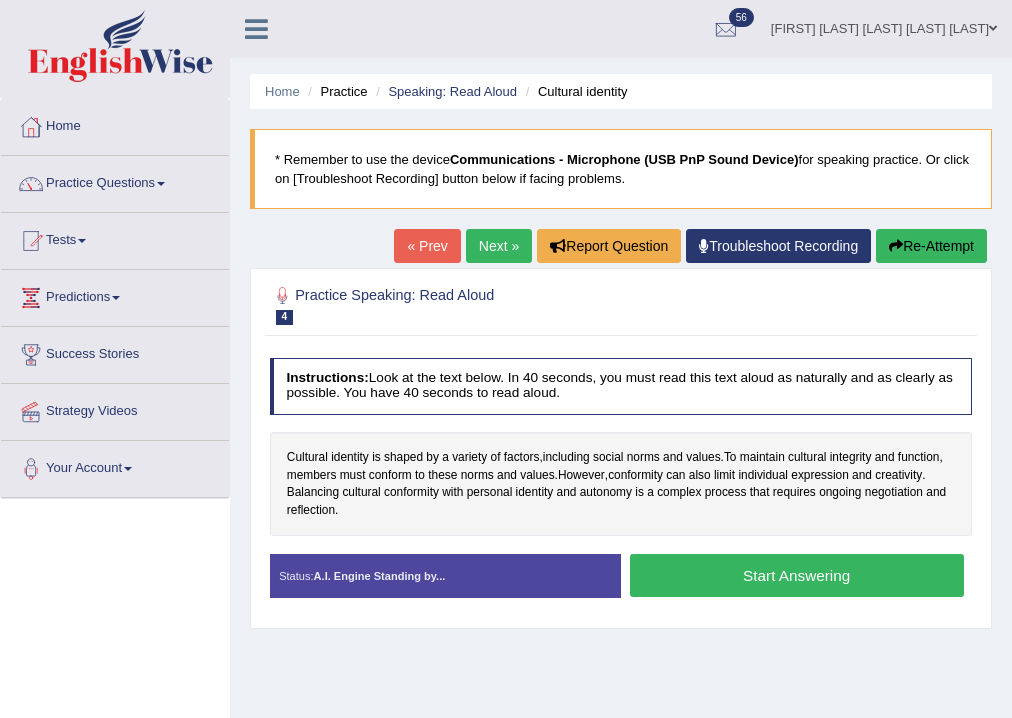 scroll, scrollTop: 0, scrollLeft: 0, axis: both 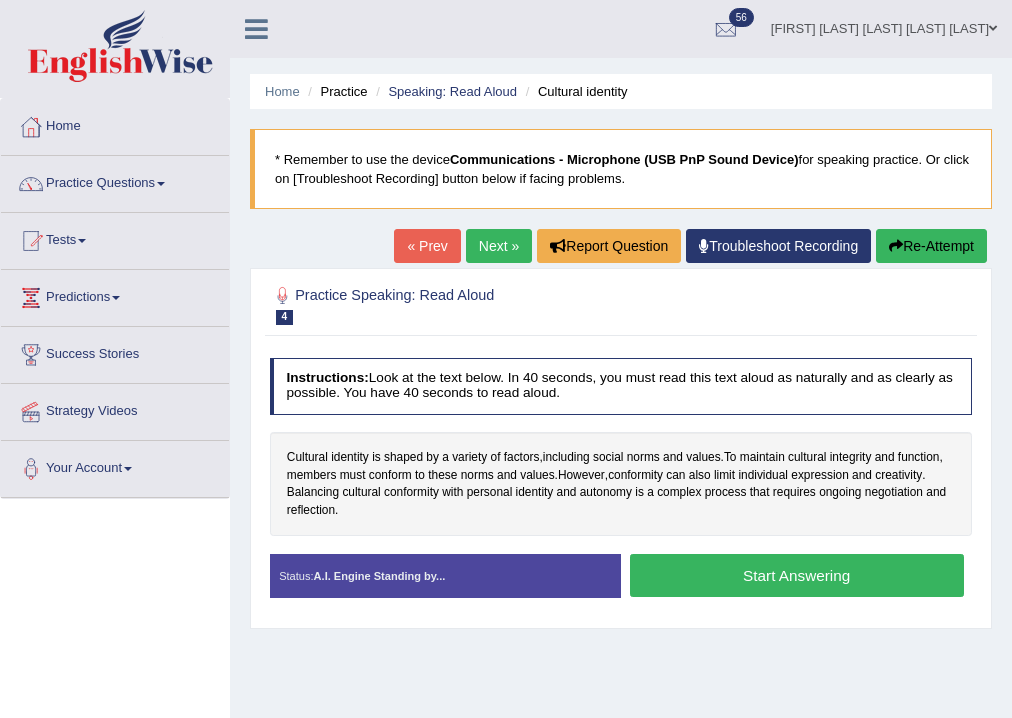 click on "Start Answering" at bounding box center [797, 575] 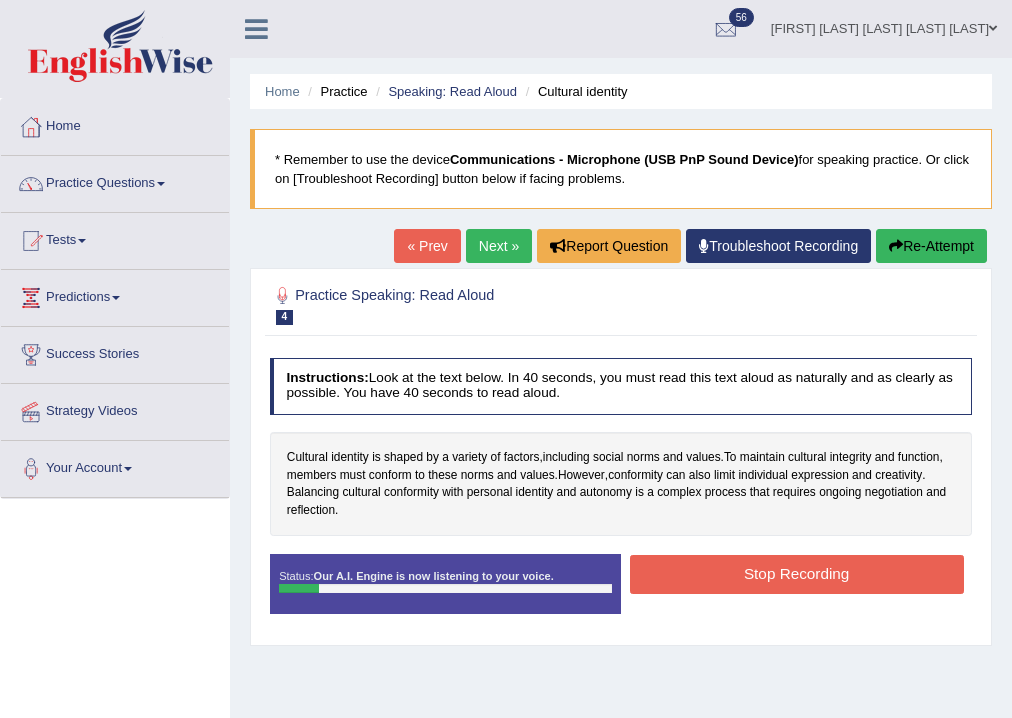 click on "Stop Recording" at bounding box center [797, 574] 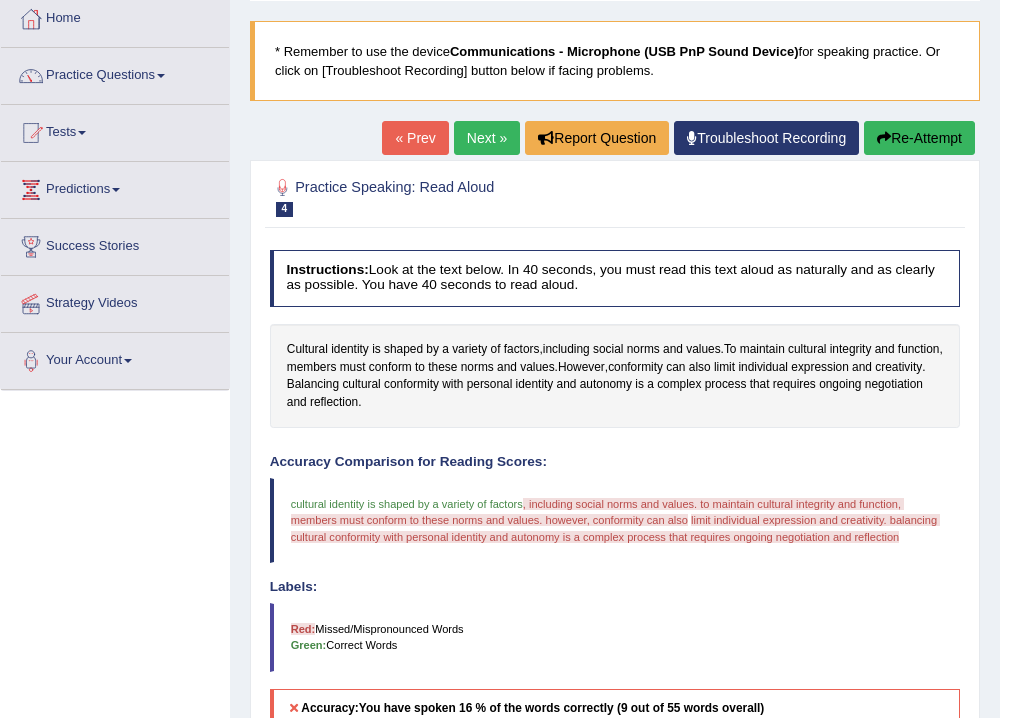 scroll, scrollTop: 80, scrollLeft: 0, axis: vertical 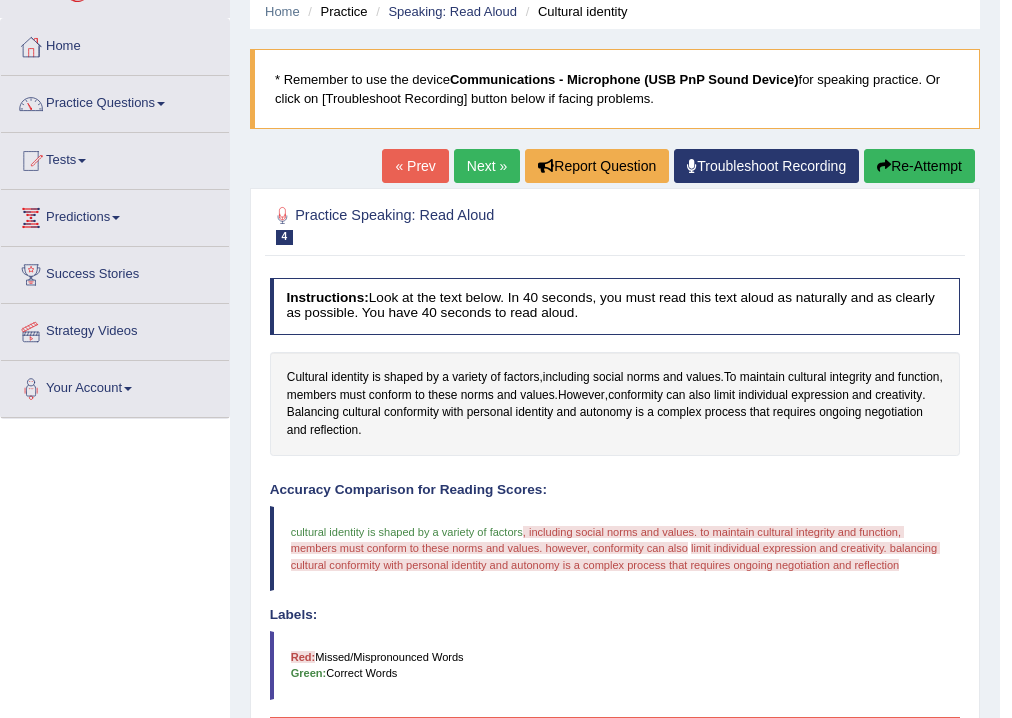 click on "Re-Attempt" at bounding box center [919, 166] 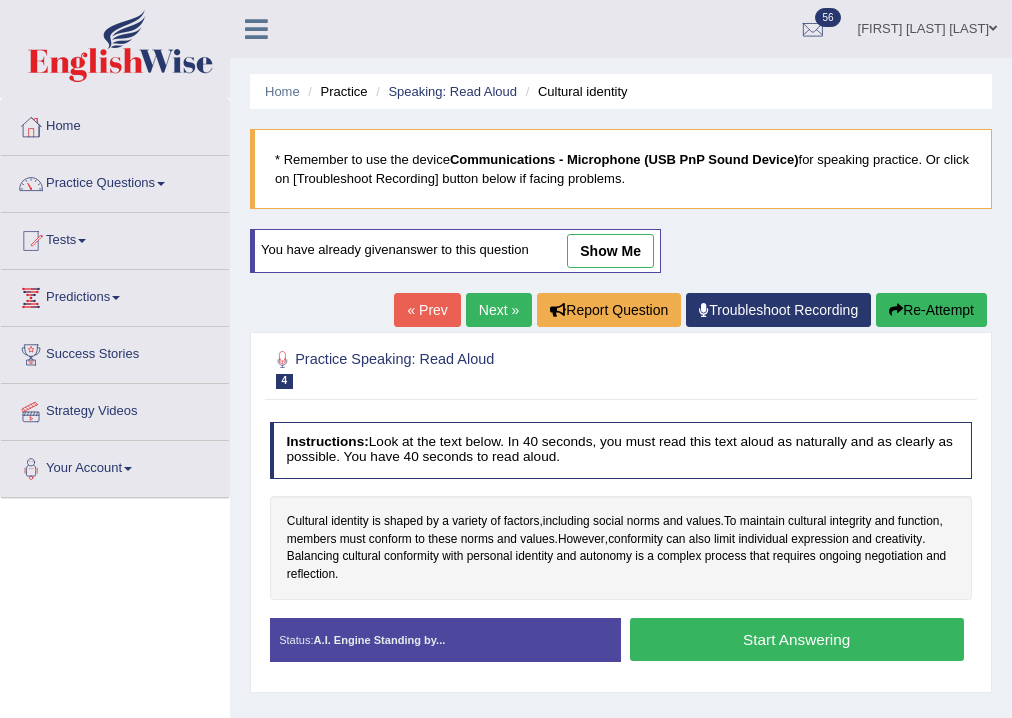 scroll, scrollTop: 80, scrollLeft: 0, axis: vertical 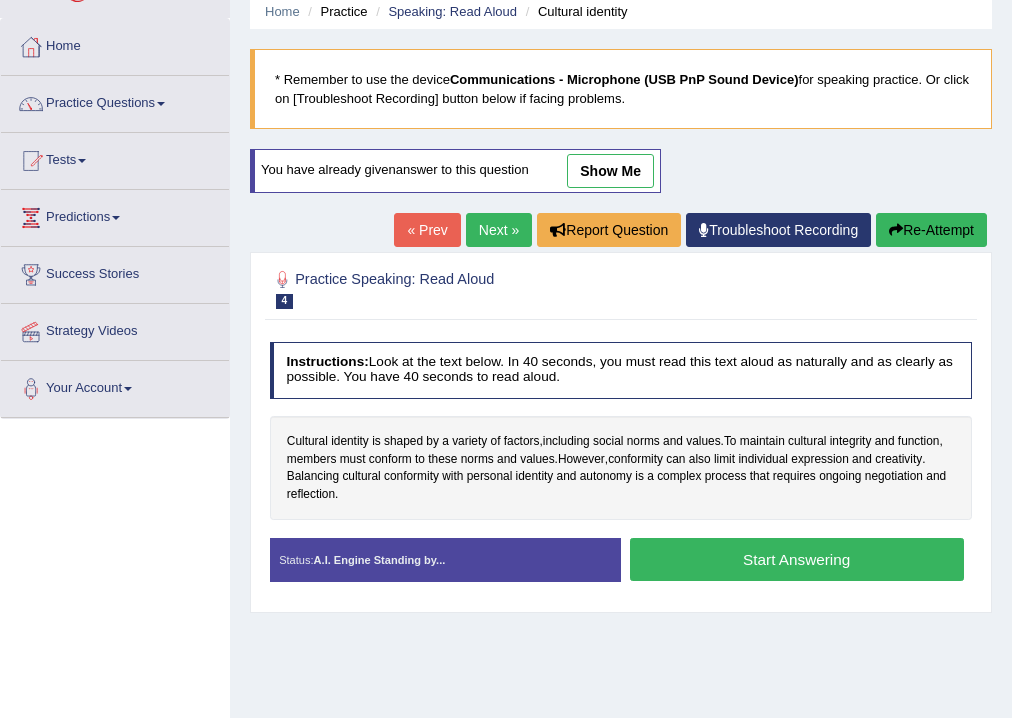 click on "Start Answering" at bounding box center [797, 559] 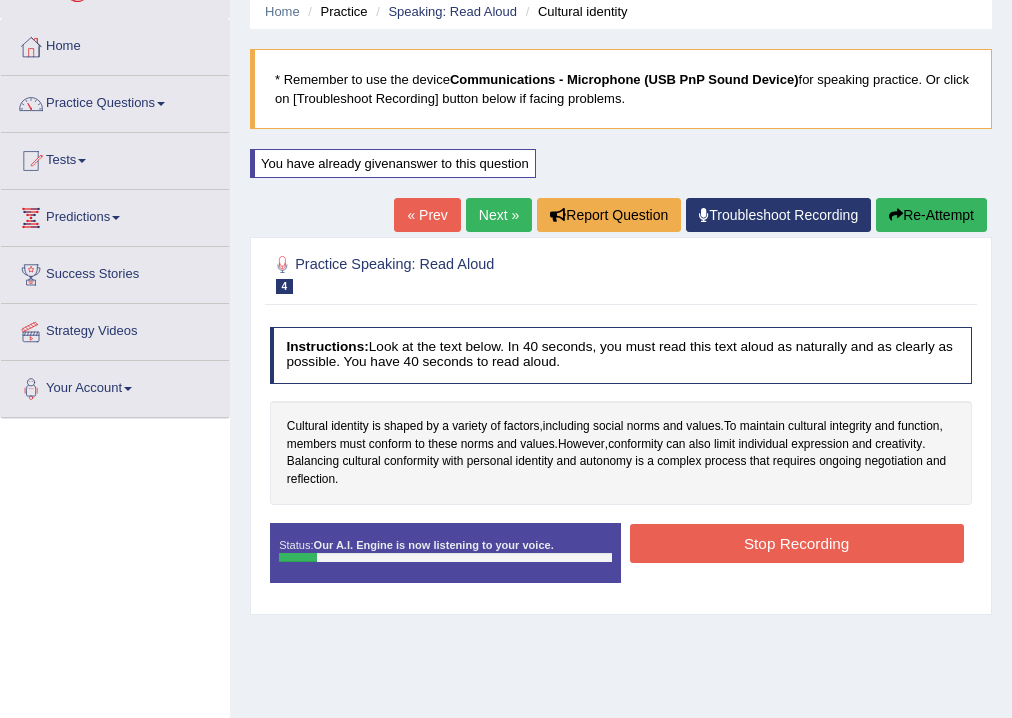 click on "Stop Recording" at bounding box center (797, 543) 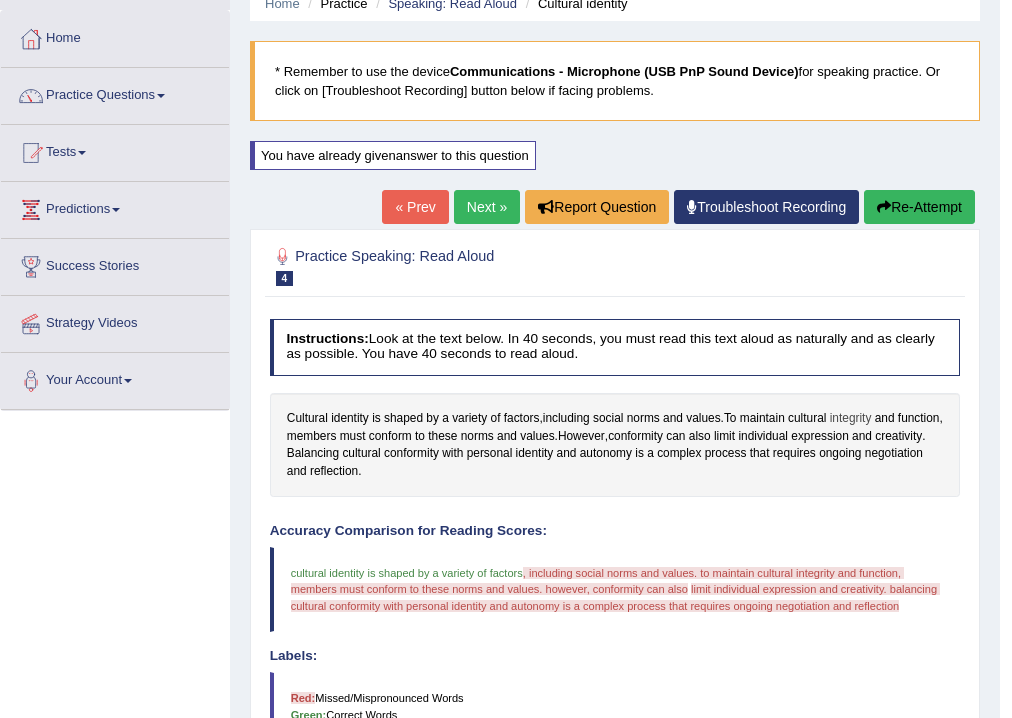 scroll, scrollTop: 80, scrollLeft: 0, axis: vertical 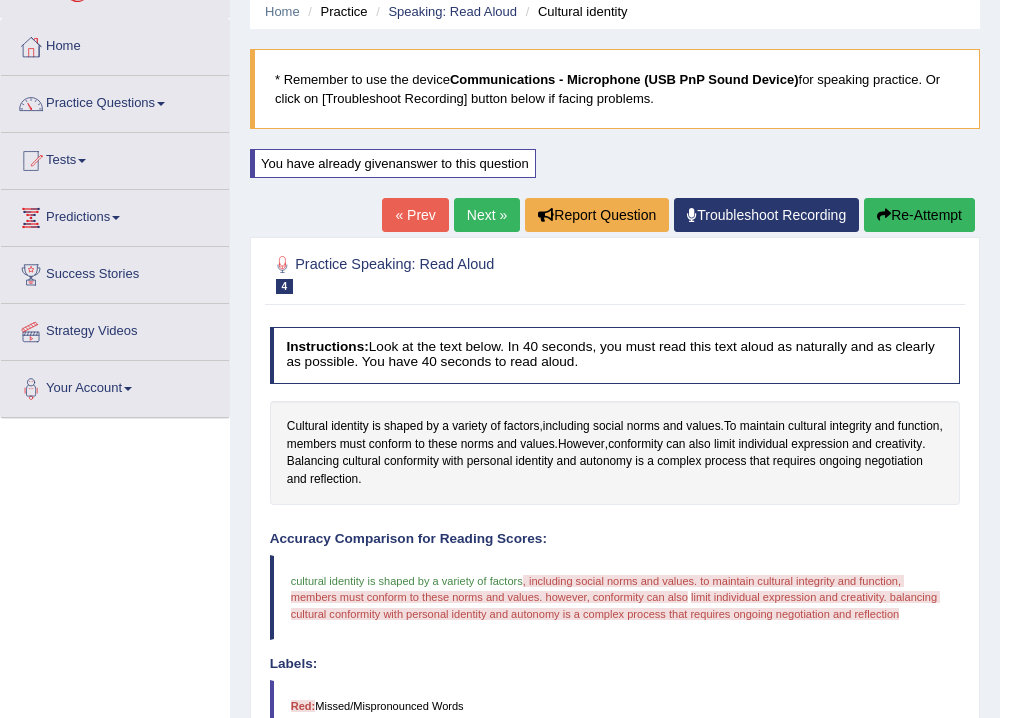 click on "Re-Attempt" at bounding box center (919, 215) 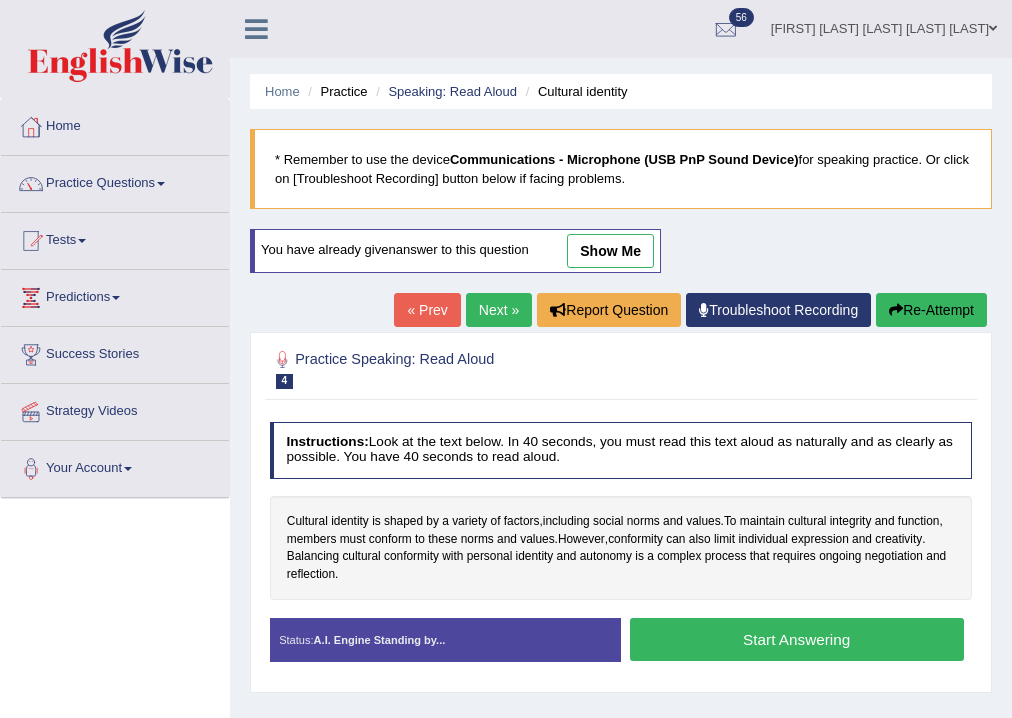scroll, scrollTop: 80, scrollLeft: 0, axis: vertical 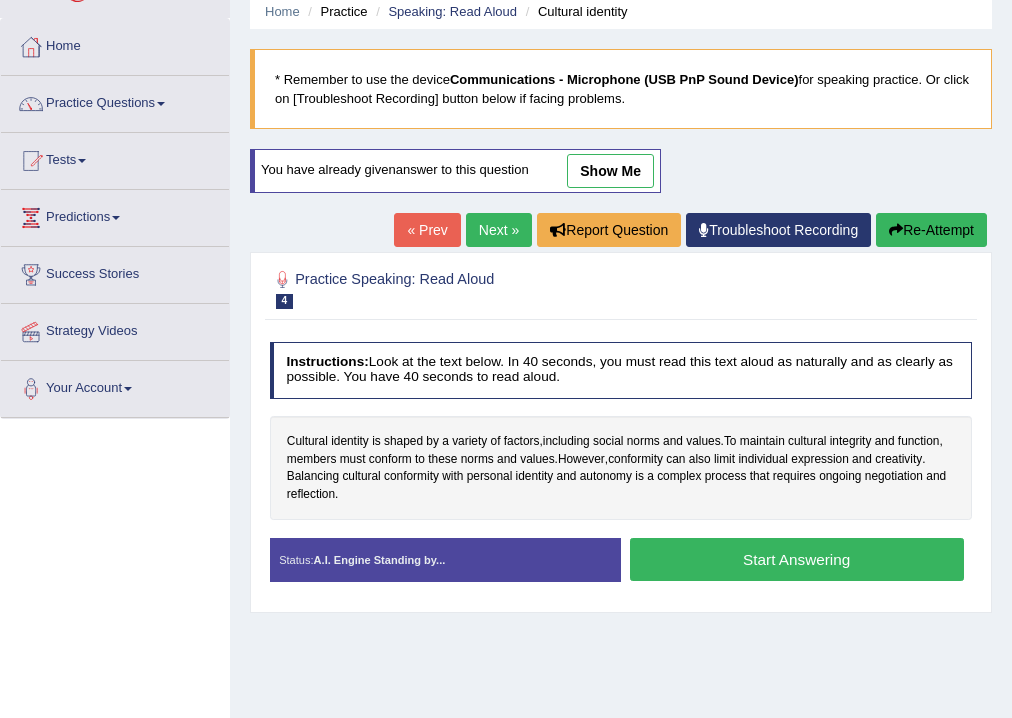 click on "Start Answering" at bounding box center [797, 559] 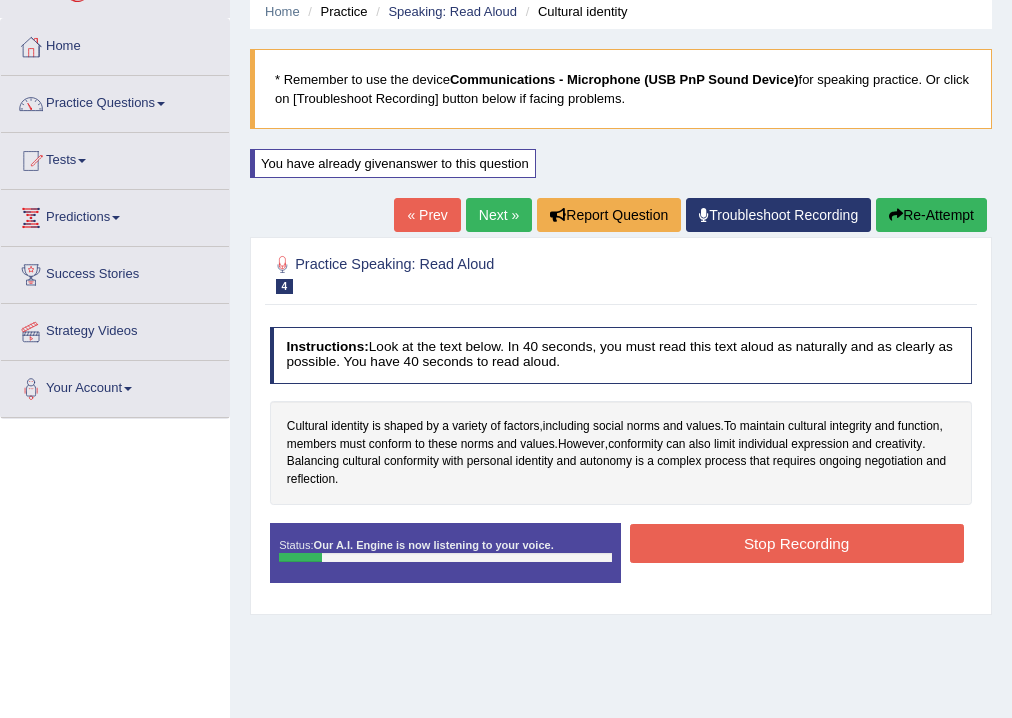 click on "Stop Recording" at bounding box center (797, 543) 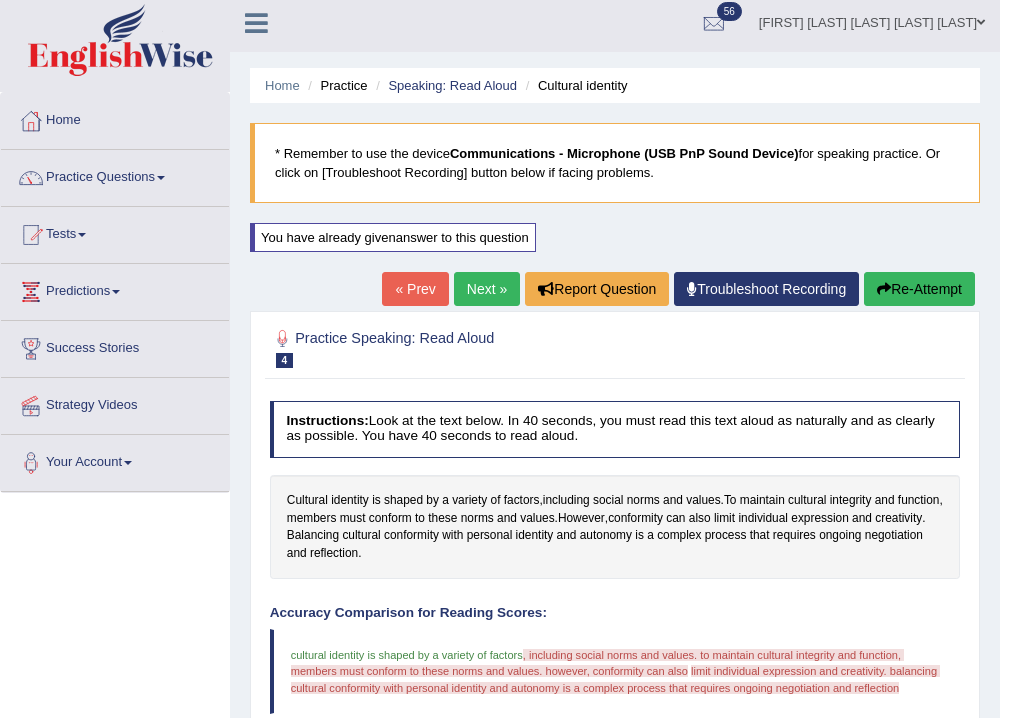 scroll, scrollTop: 0, scrollLeft: 0, axis: both 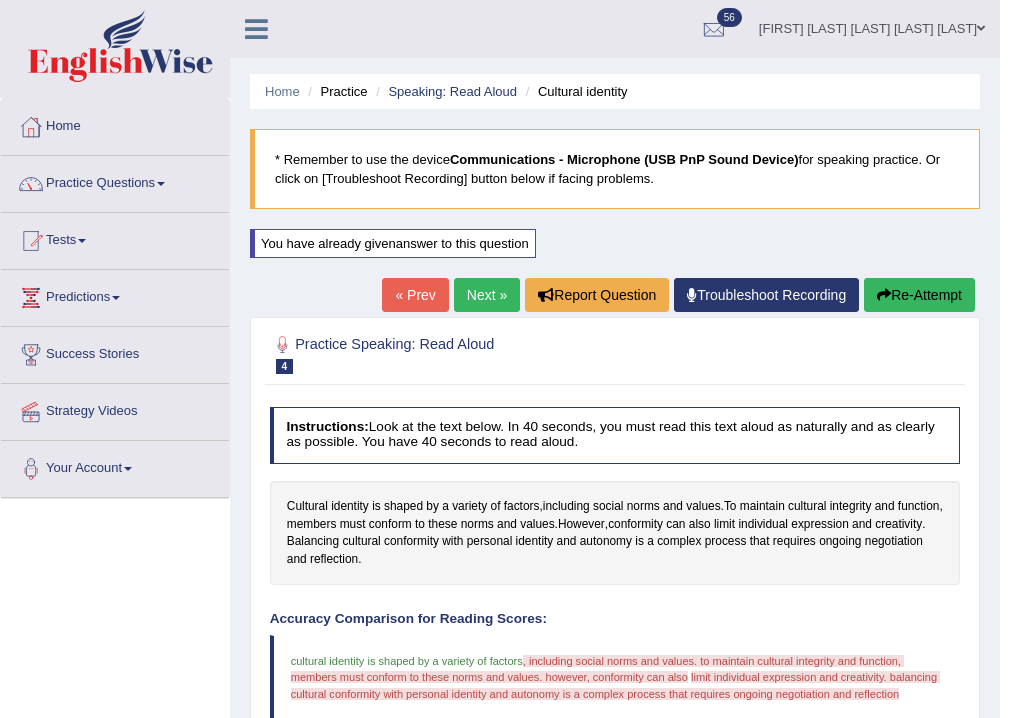 click on "Next »" at bounding box center [487, 295] 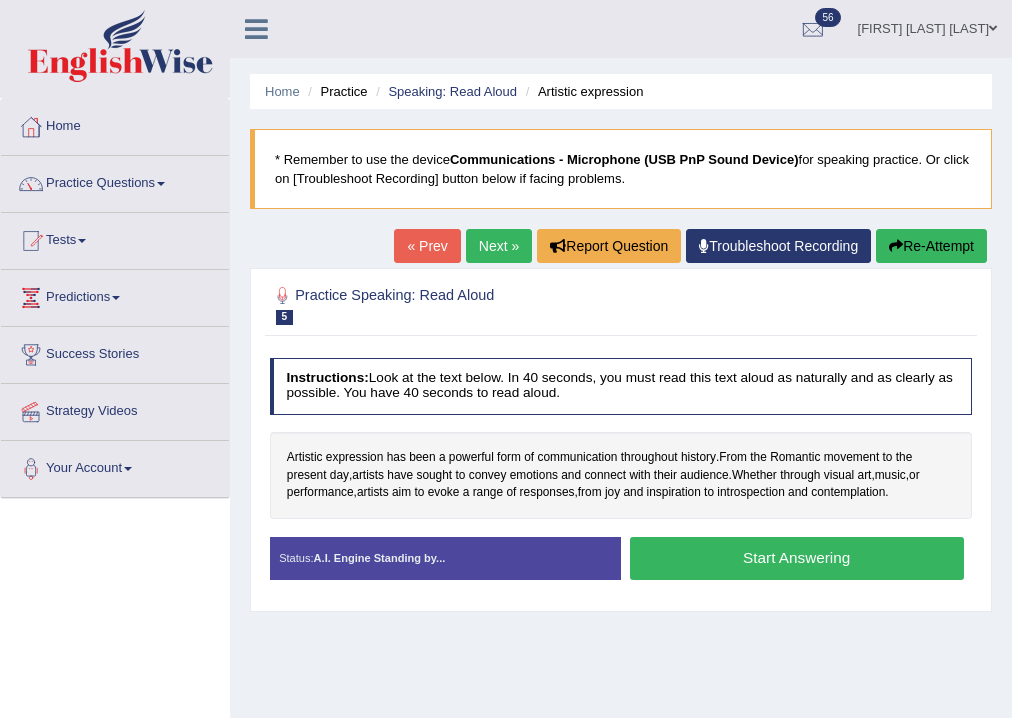 scroll, scrollTop: 0, scrollLeft: 0, axis: both 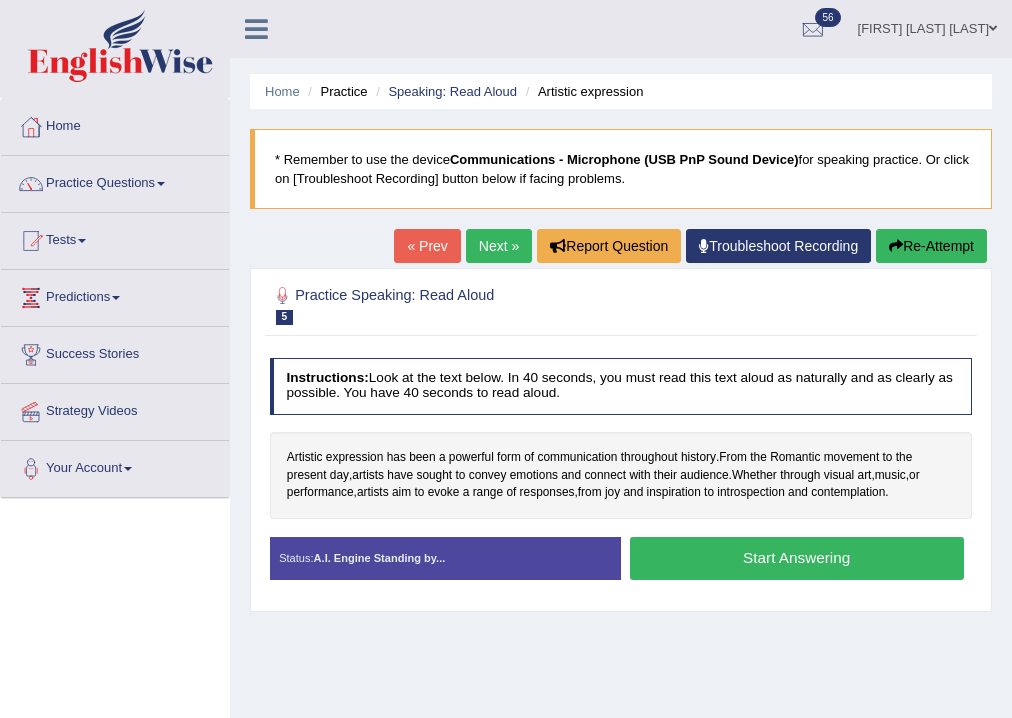 click on "Start Answering" at bounding box center (797, 558) 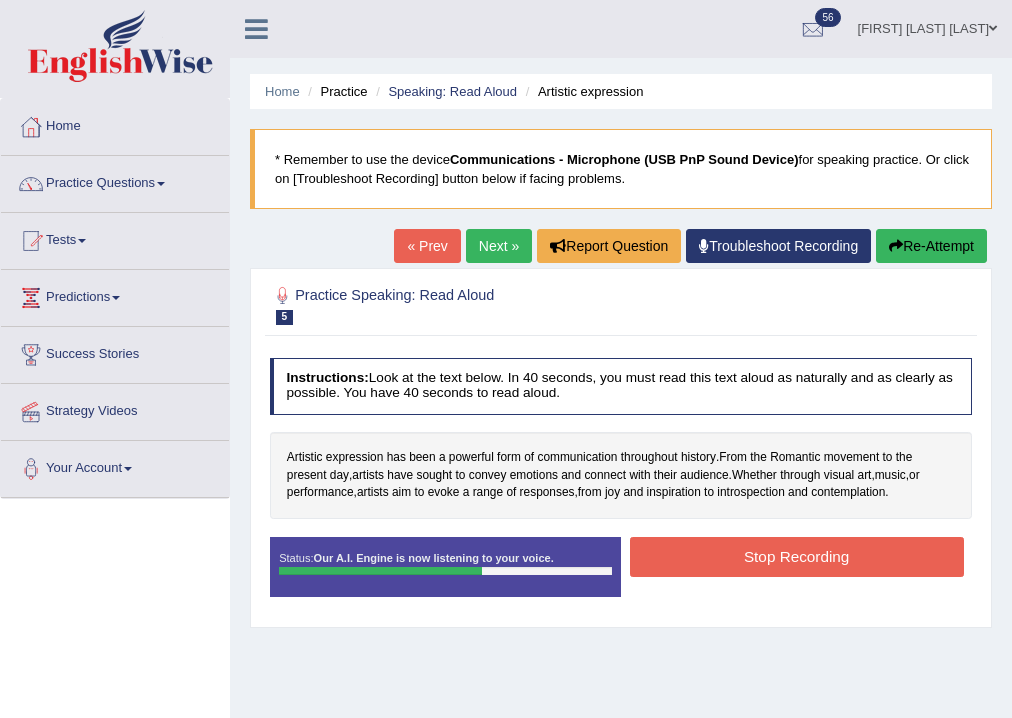 click on "Stop Recording" at bounding box center (797, 556) 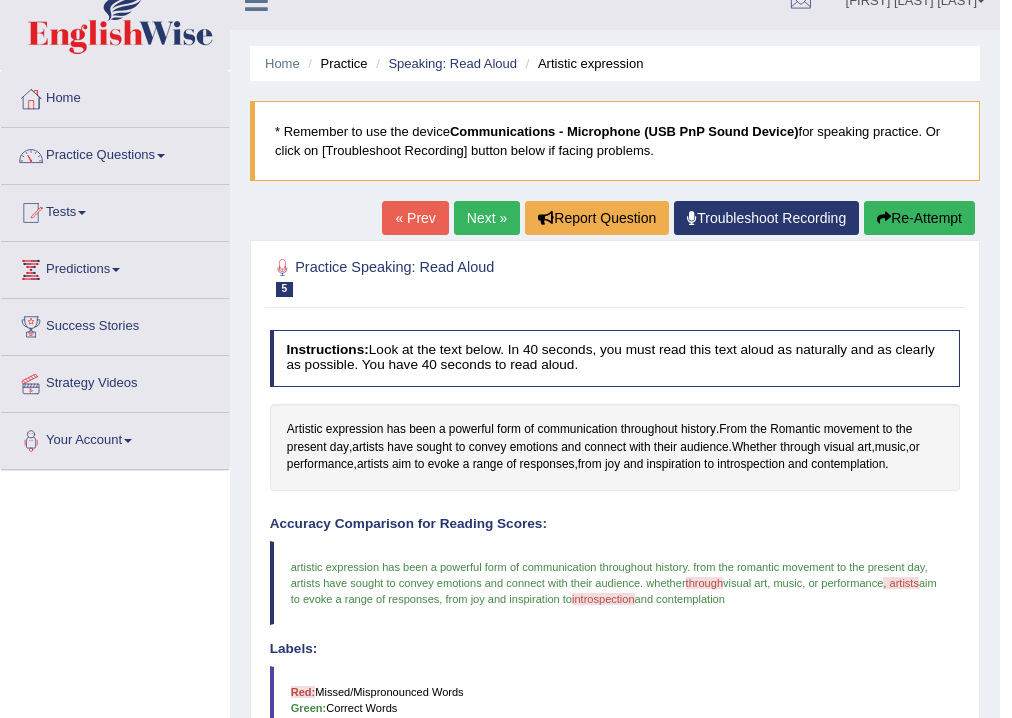 scroll, scrollTop: 0, scrollLeft: 0, axis: both 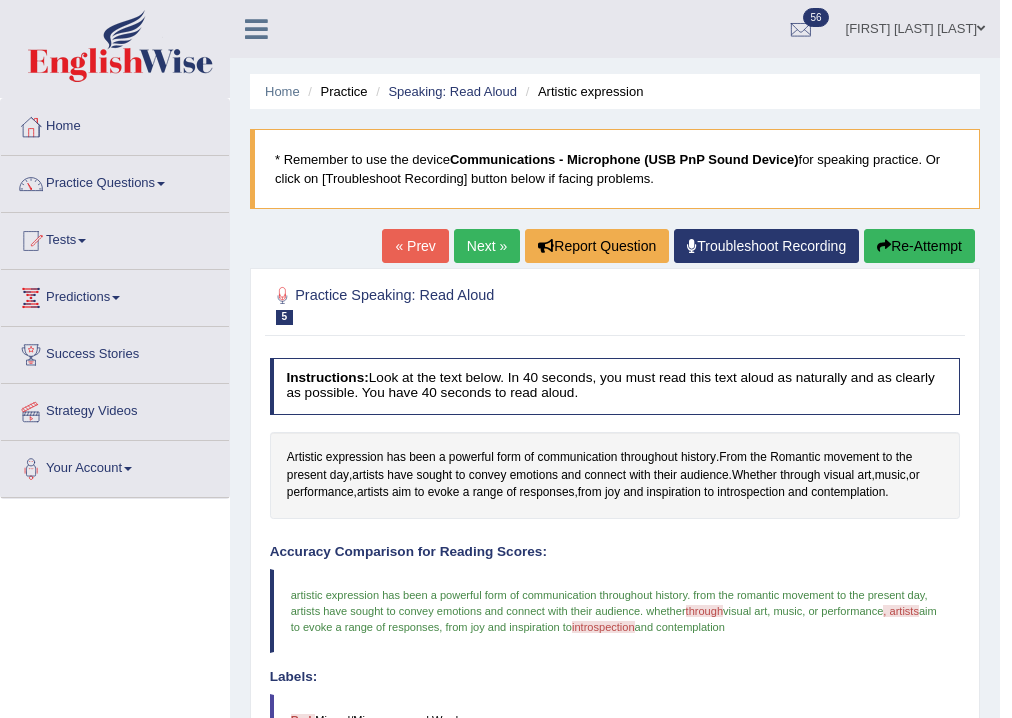 click on "Re-Attempt" at bounding box center (919, 246) 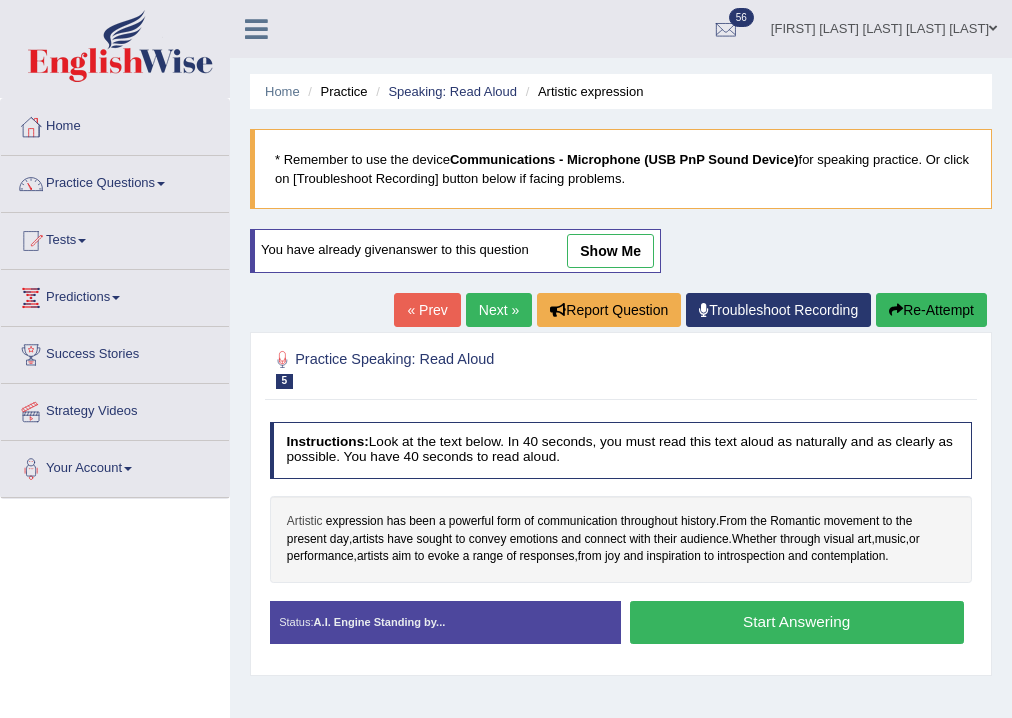 scroll, scrollTop: 0, scrollLeft: 0, axis: both 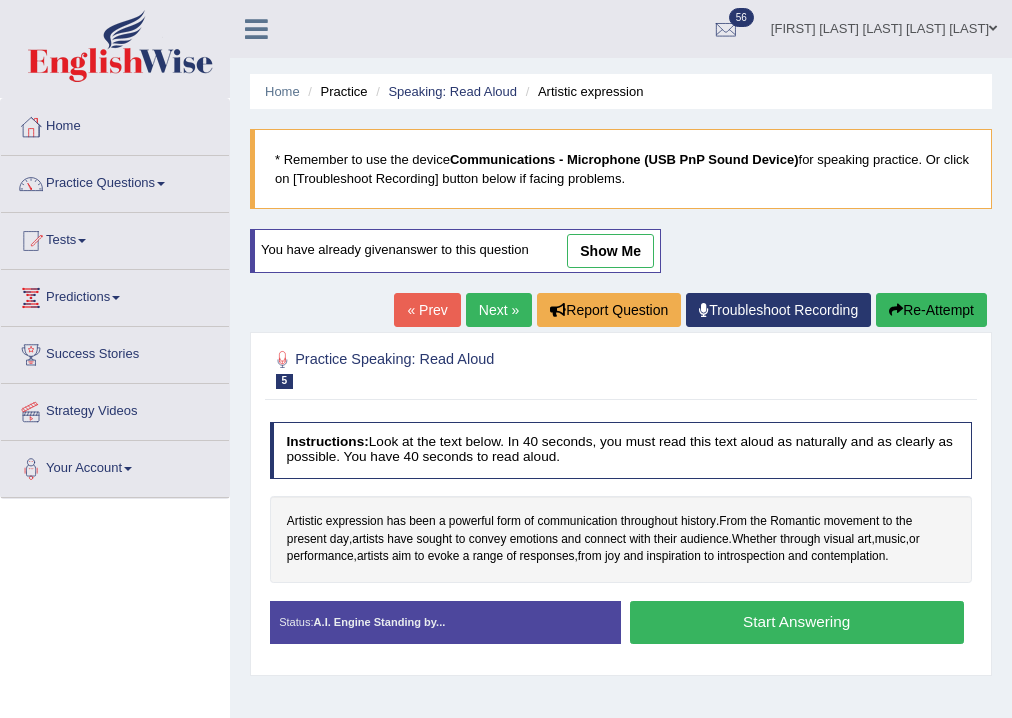 click on "Start Answering" at bounding box center [797, 622] 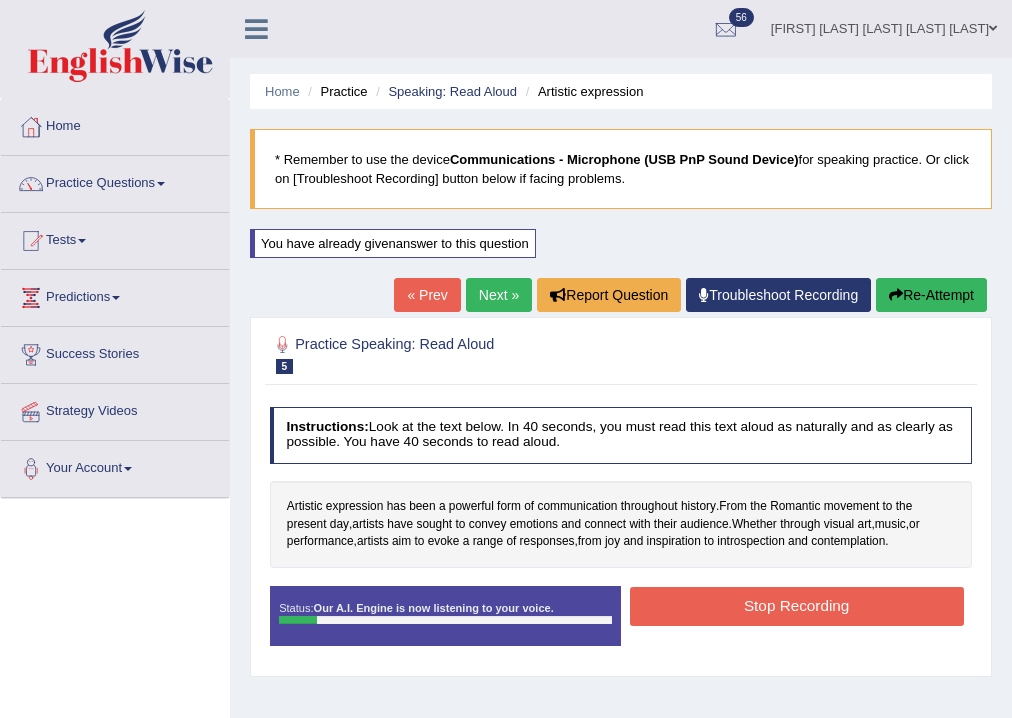 click on "Stop Recording" at bounding box center [797, 606] 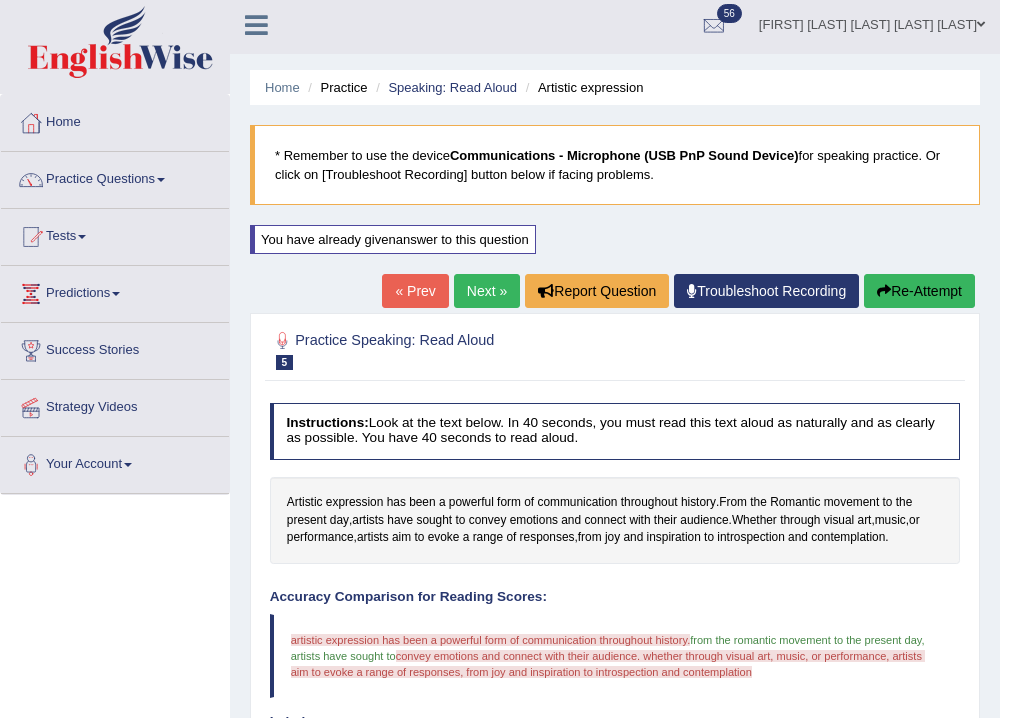 scroll, scrollTop: 0, scrollLeft: 0, axis: both 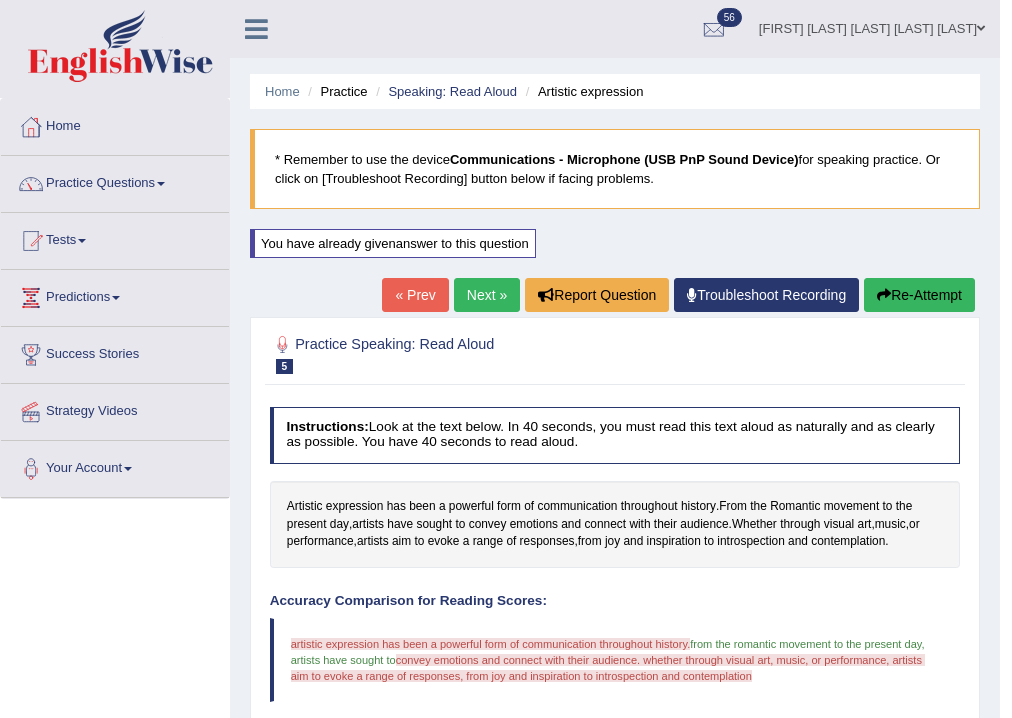 click on "Re-Attempt" at bounding box center [919, 295] 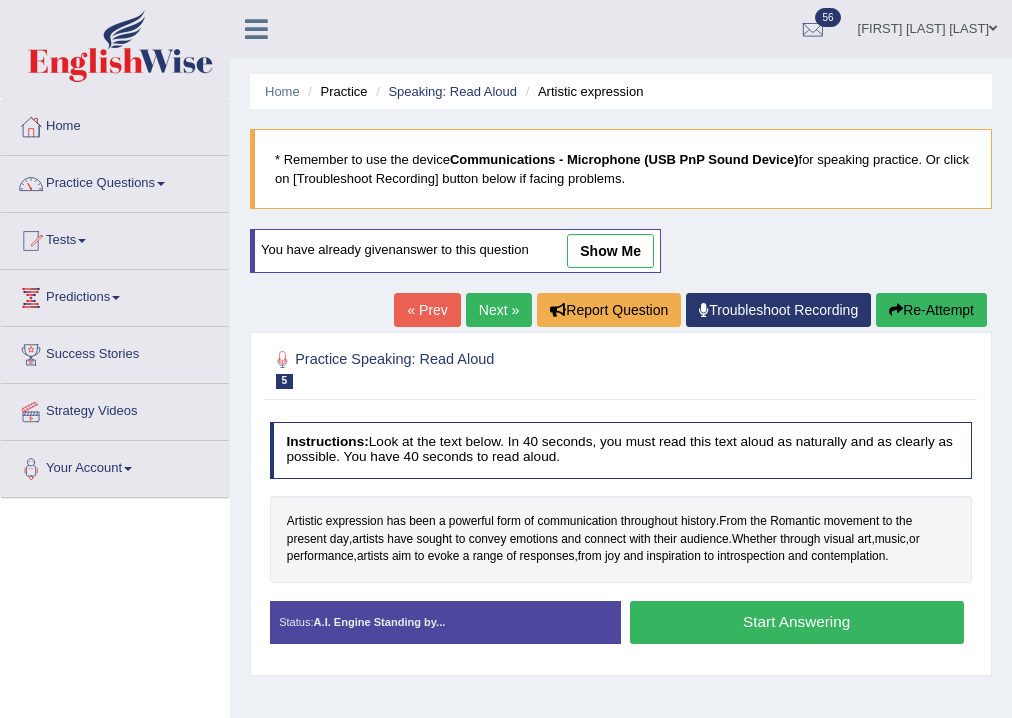 scroll, scrollTop: 0, scrollLeft: 0, axis: both 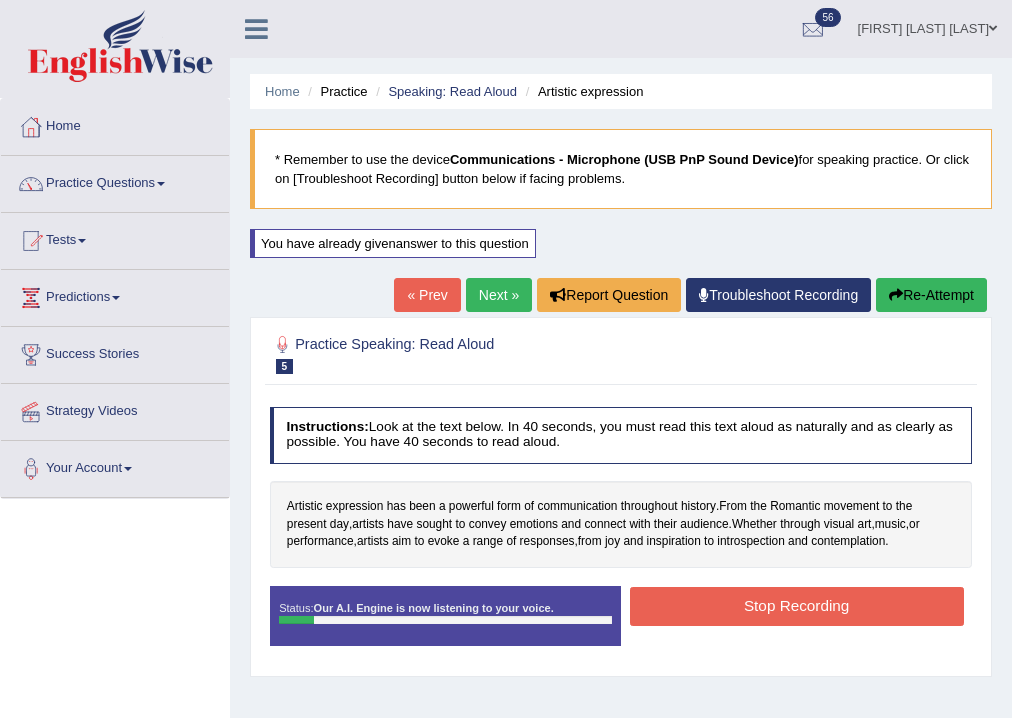 click on "Instructions:  Look at the text below. In 40 seconds, you must read this text aloud as naturally and as clearly as possible. You have 40 seconds to read aloud.
Artistic   expression   has   been   a   powerful   form   of   communication   throughout   history .  From   the   Romantic   movement   to   the   present   day ,  artists   have   sought   to   convey   emotions   and   connect   with   their   audience .  Whether   through   visual   art ,  music ,  or   performance ,  artists   aim   to   evoke   a   range   of   responses ,  from   joy   and   inspiration   to   introspection   and   contemplation . Created with Highcharts 7.1.2 Too low Too high Time Pitch meter: 0 10 20 30 40 Created with Highcharts 7.1.2 Great Too slow Too fast Time Speech pace meter: 0 10 20 30 40 Accuracy Comparison for Reading Scores: Labels:
Red:  Missed/Mispronounced Words
Green:  Correct Words
Accuracy:  Voice Analysis: A.I. Scores:
3.6  / 6" at bounding box center [620, 533] 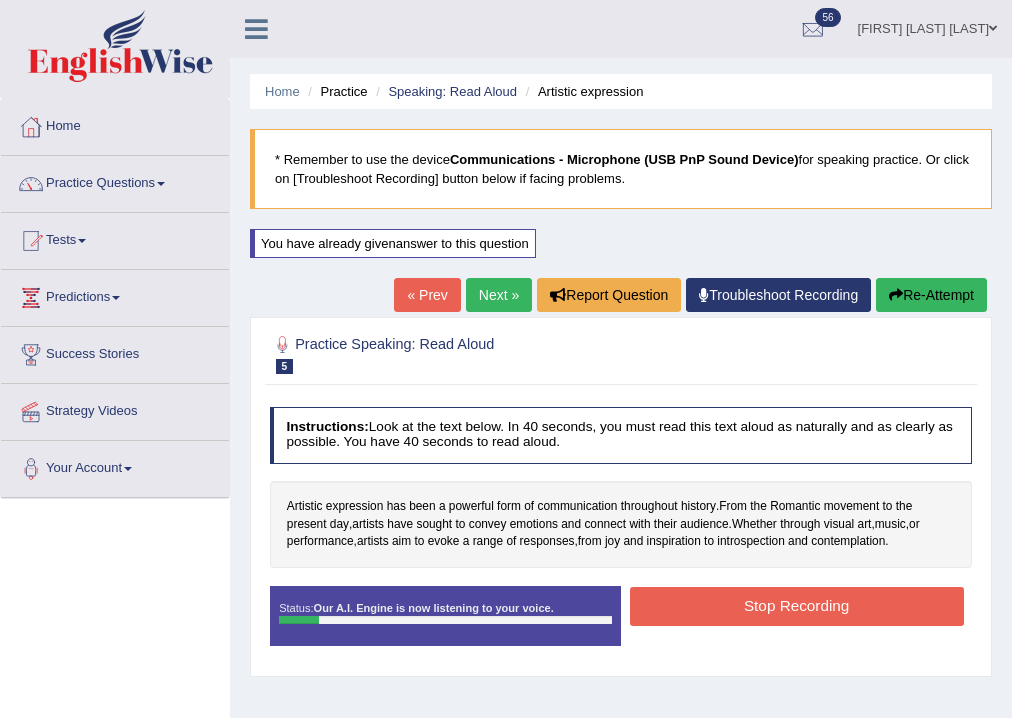 click on "Stop Recording" at bounding box center [797, 606] 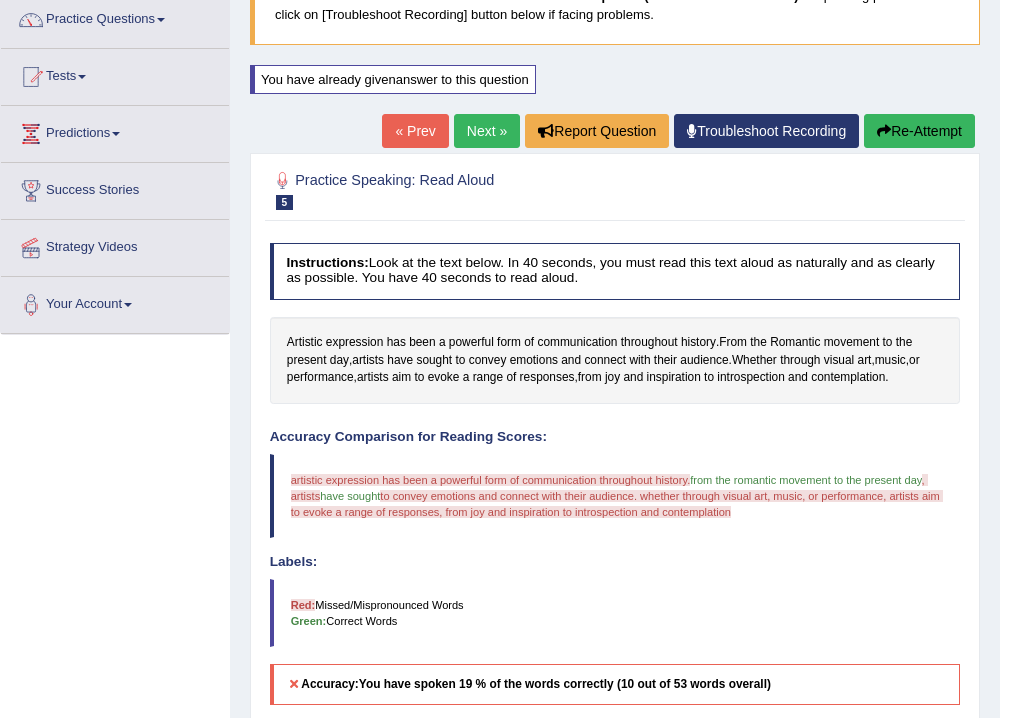scroll, scrollTop: 160, scrollLeft: 0, axis: vertical 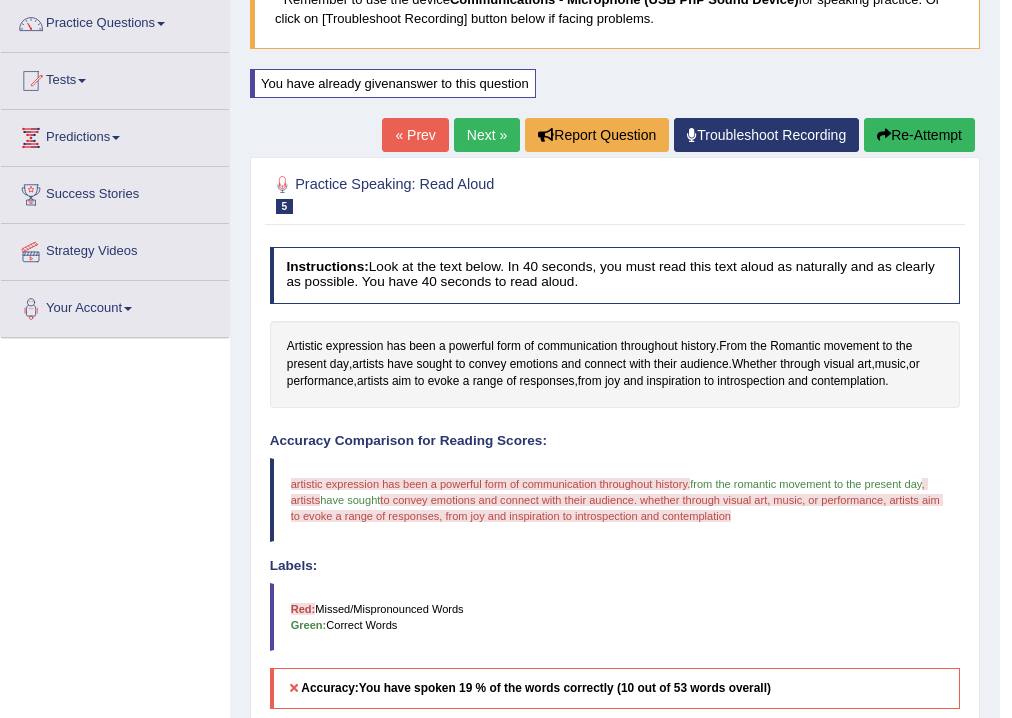 click on "Re-Attempt" at bounding box center [919, 135] 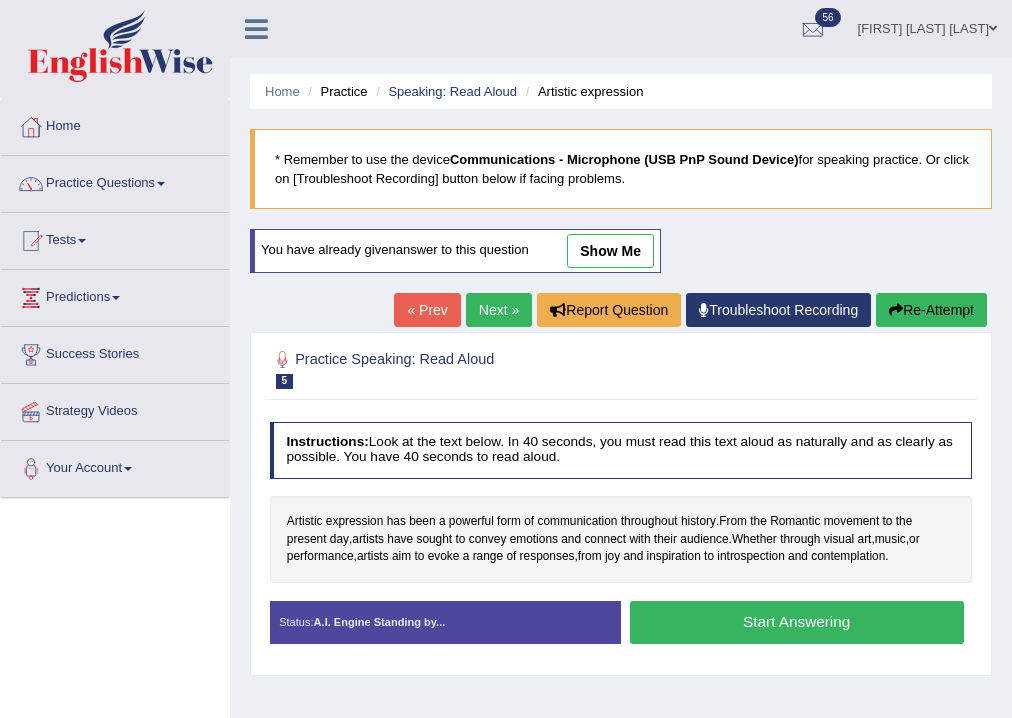 scroll, scrollTop: 166, scrollLeft: 0, axis: vertical 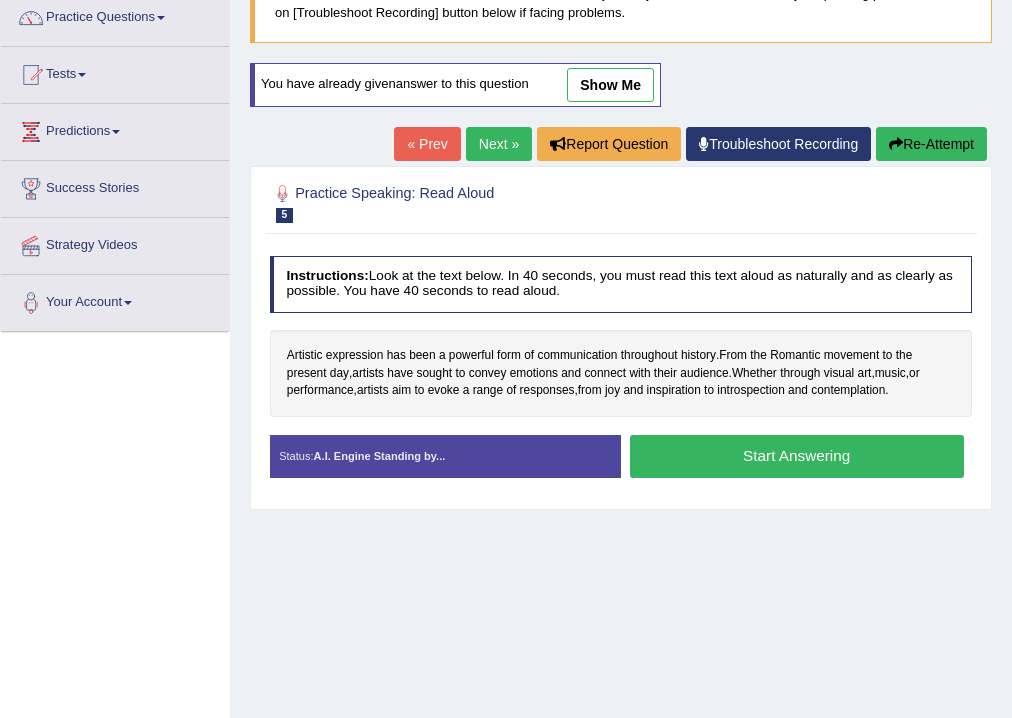 click on "Start Answering" at bounding box center (797, 456) 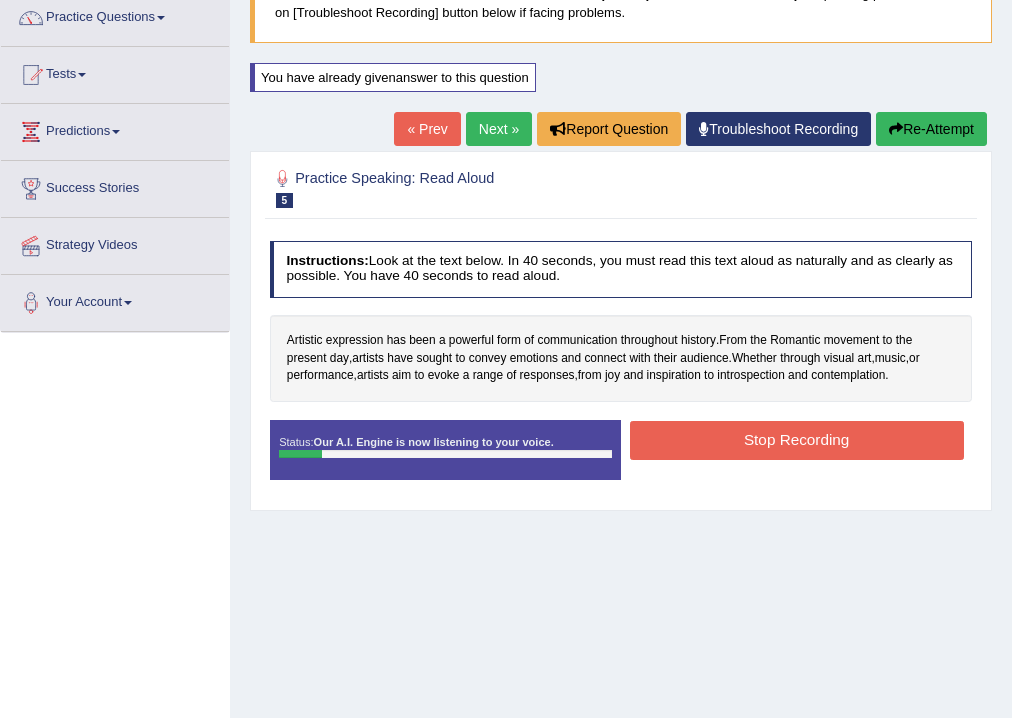 click on "Stop Recording" at bounding box center [797, 440] 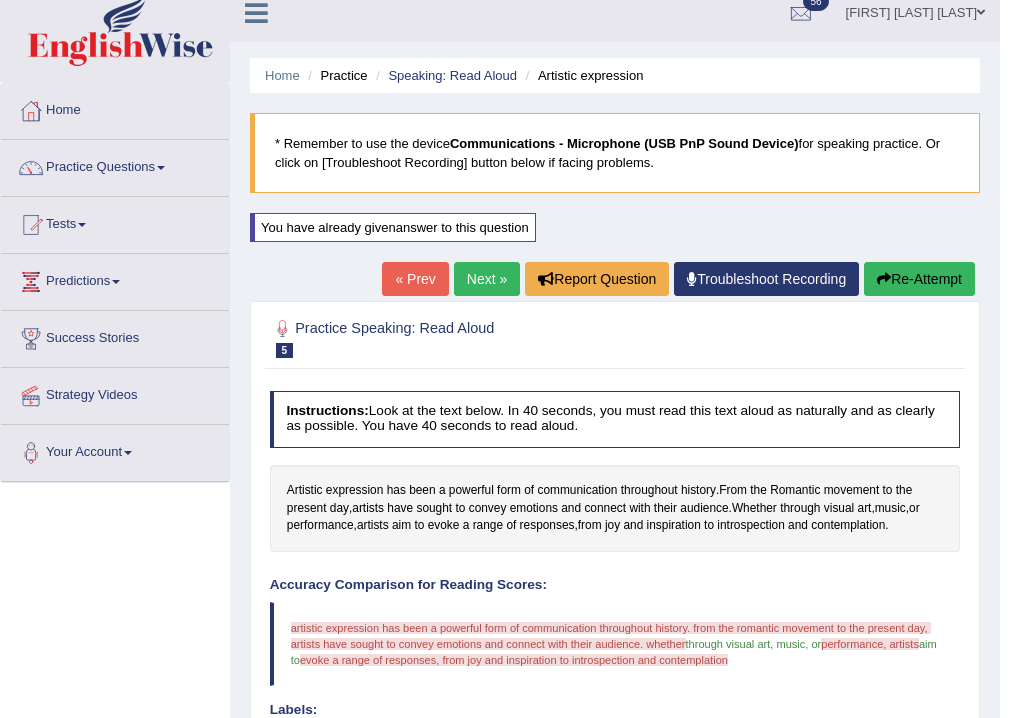 scroll, scrollTop: 6, scrollLeft: 0, axis: vertical 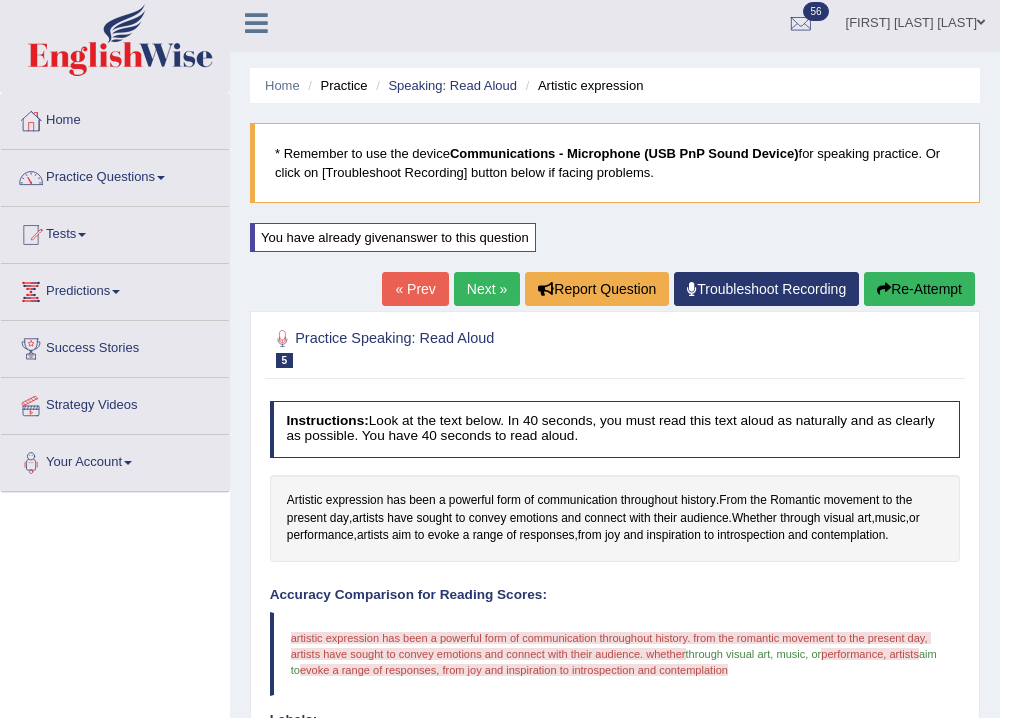 click on "Re-Attempt" at bounding box center [919, 289] 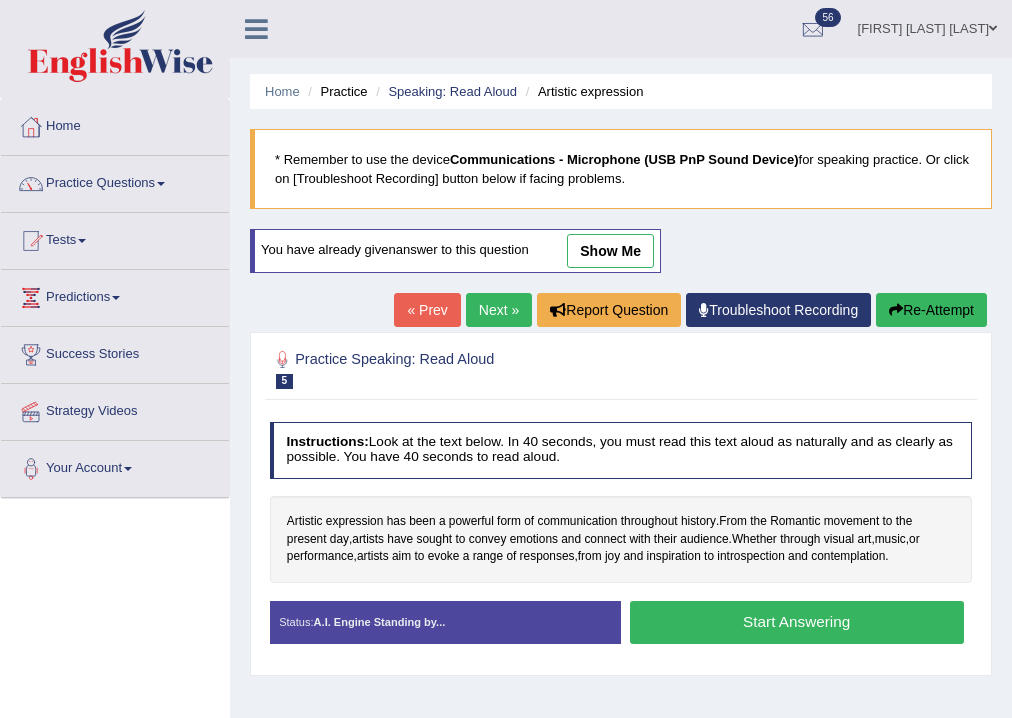 scroll, scrollTop: 6, scrollLeft: 0, axis: vertical 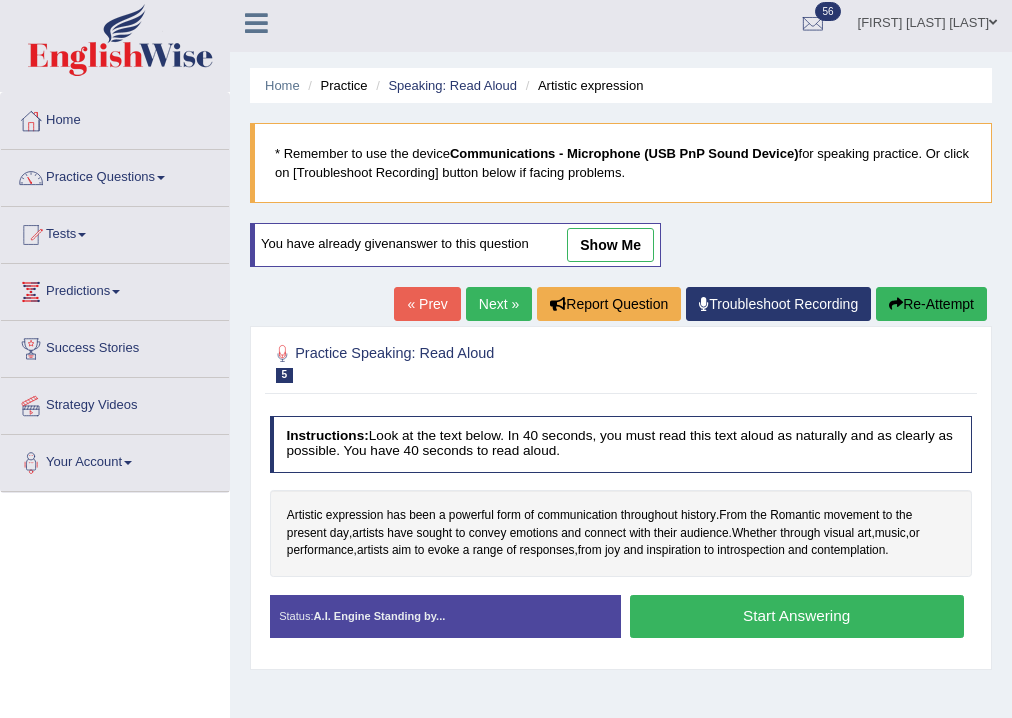 click on "Start Answering" at bounding box center [797, 616] 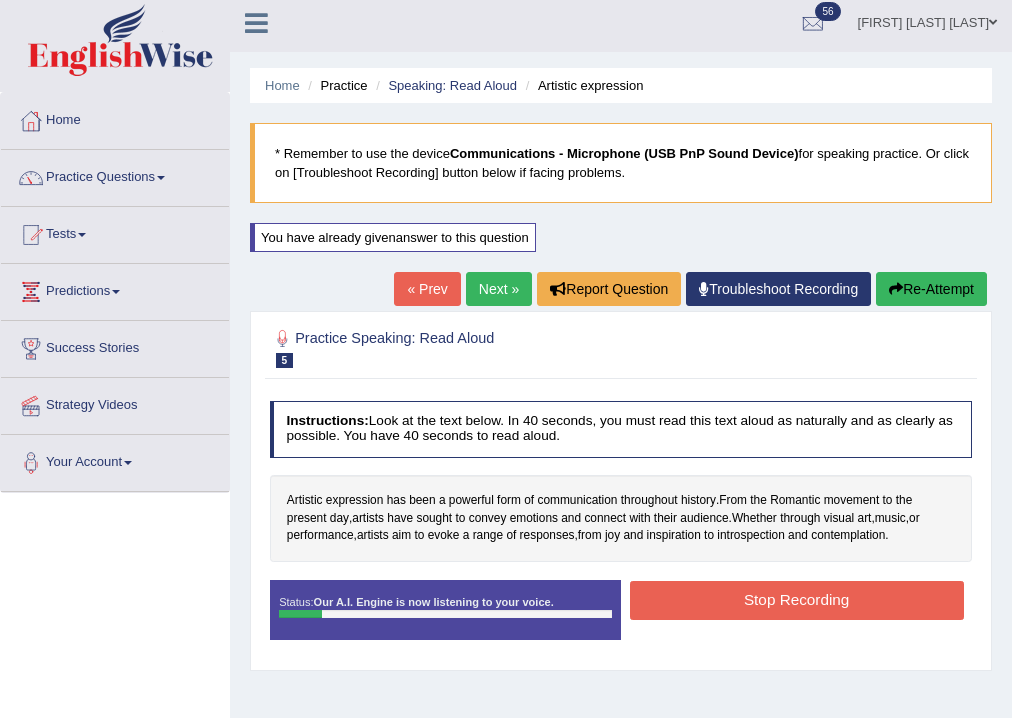 click on "Stop Recording" at bounding box center [797, 600] 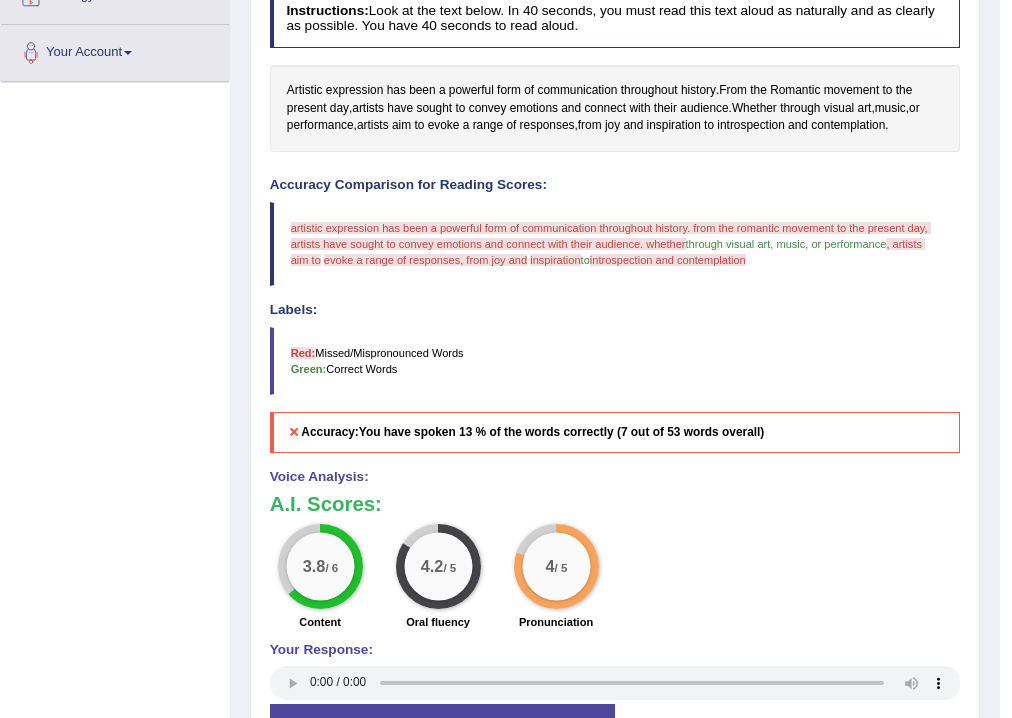 scroll, scrollTop: 166, scrollLeft: 0, axis: vertical 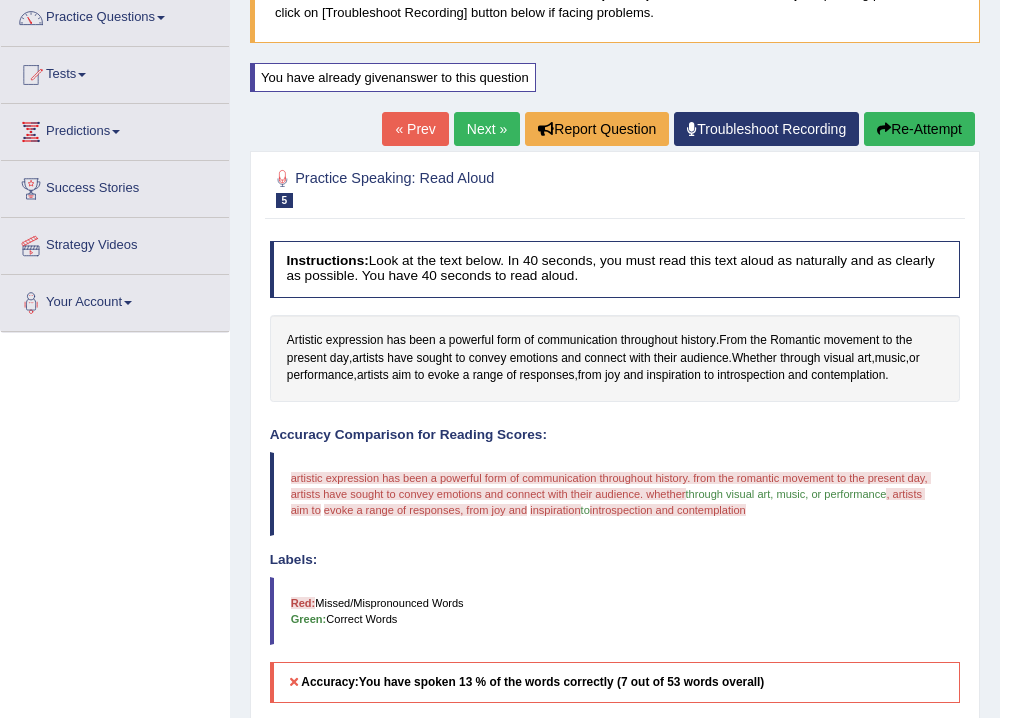 click on "Re-Attempt" at bounding box center (919, 129) 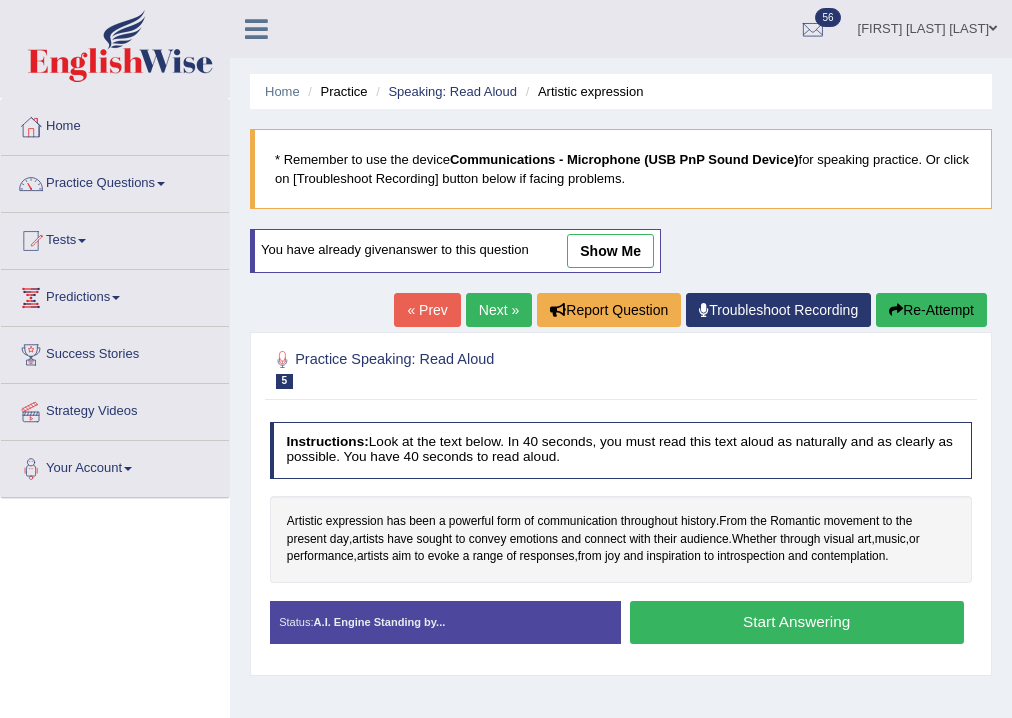scroll, scrollTop: 172, scrollLeft: 0, axis: vertical 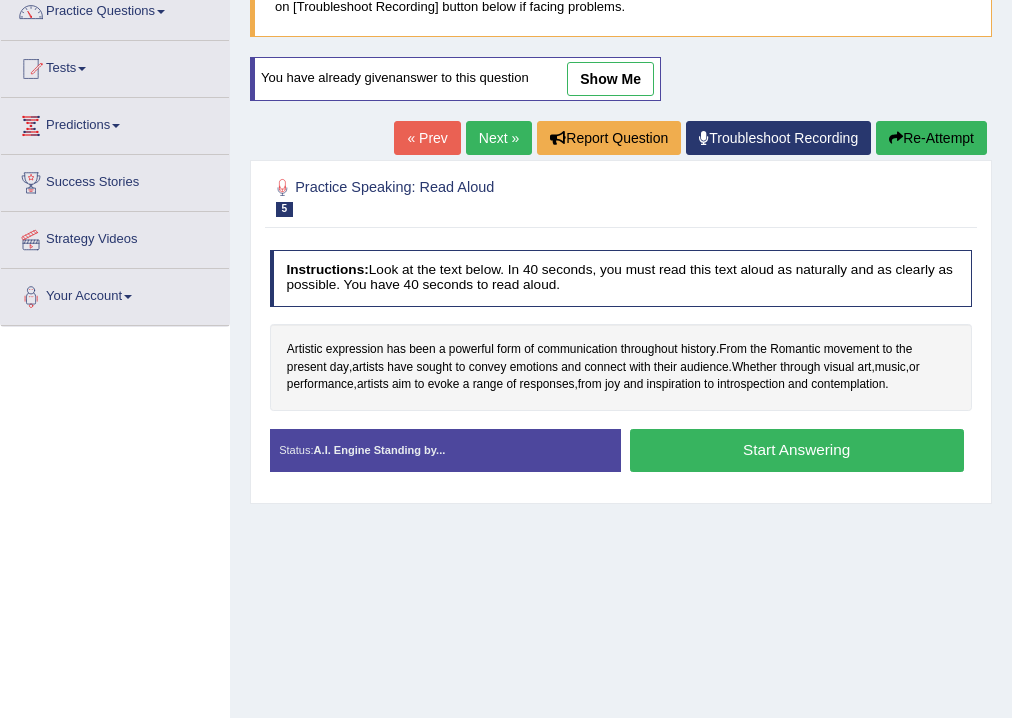 click on "Start Answering" at bounding box center (797, 450) 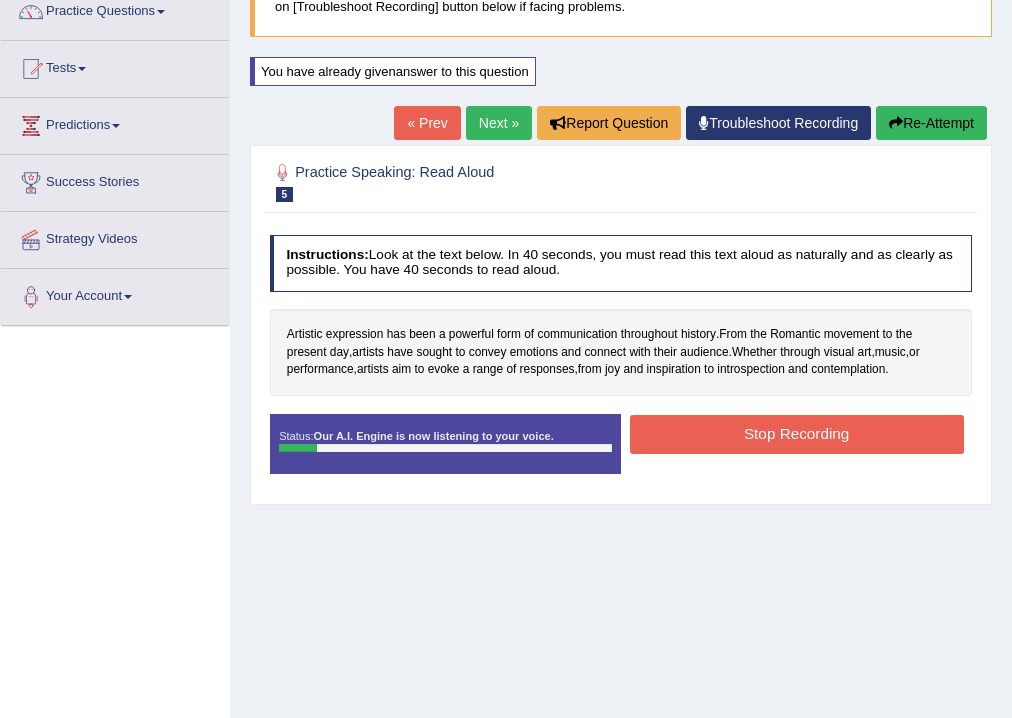 click on "Stop Recording" at bounding box center (797, 434) 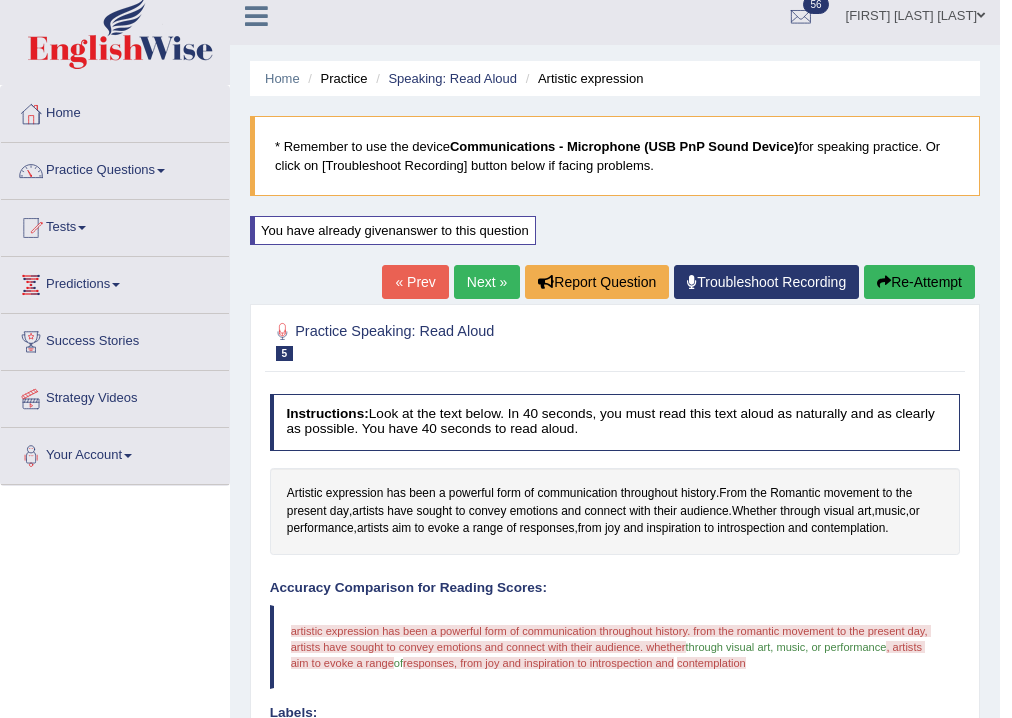 scroll, scrollTop: 12, scrollLeft: 0, axis: vertical 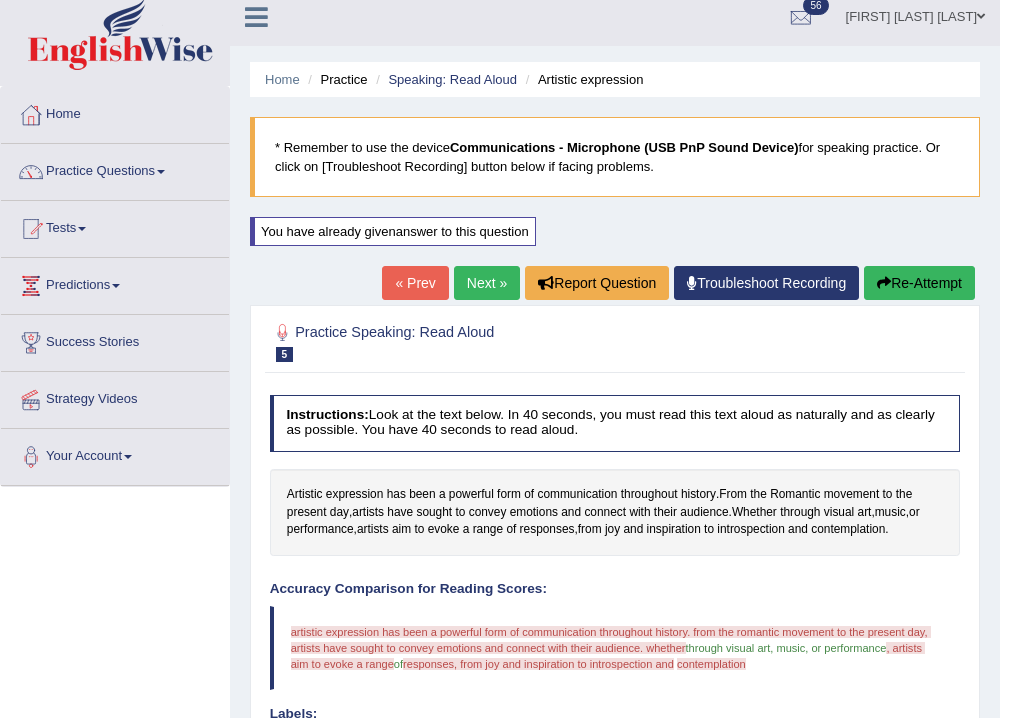 click on "Re-Attempt" at bounding box center [919, 283] 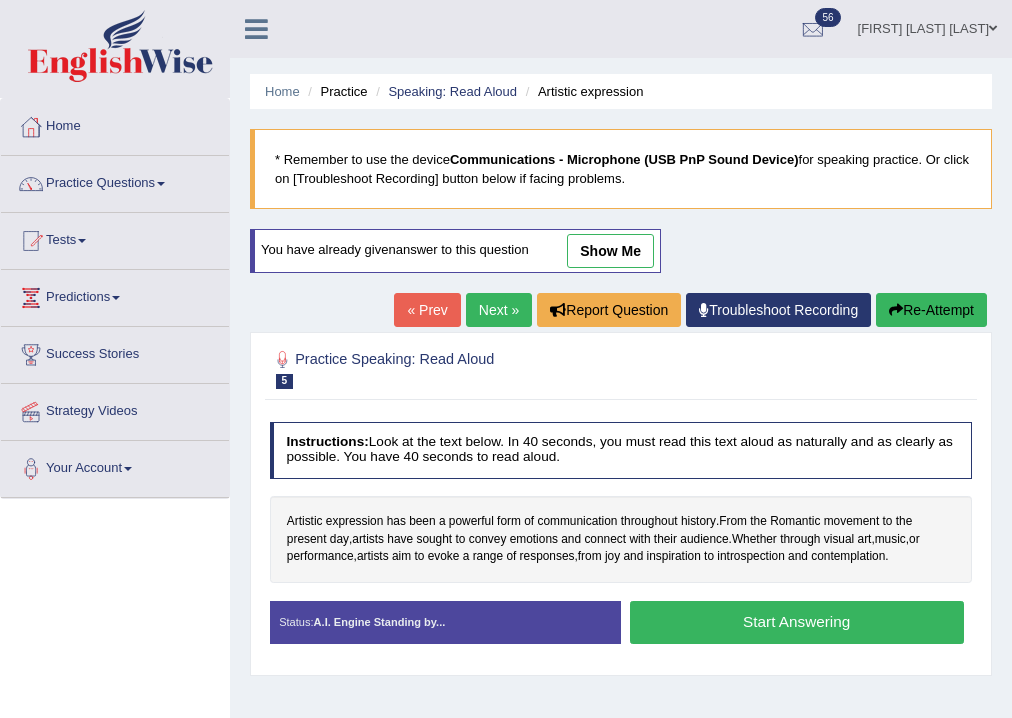 scroll, scrollTop: 12, scrollLeft: 0, axis: vertical 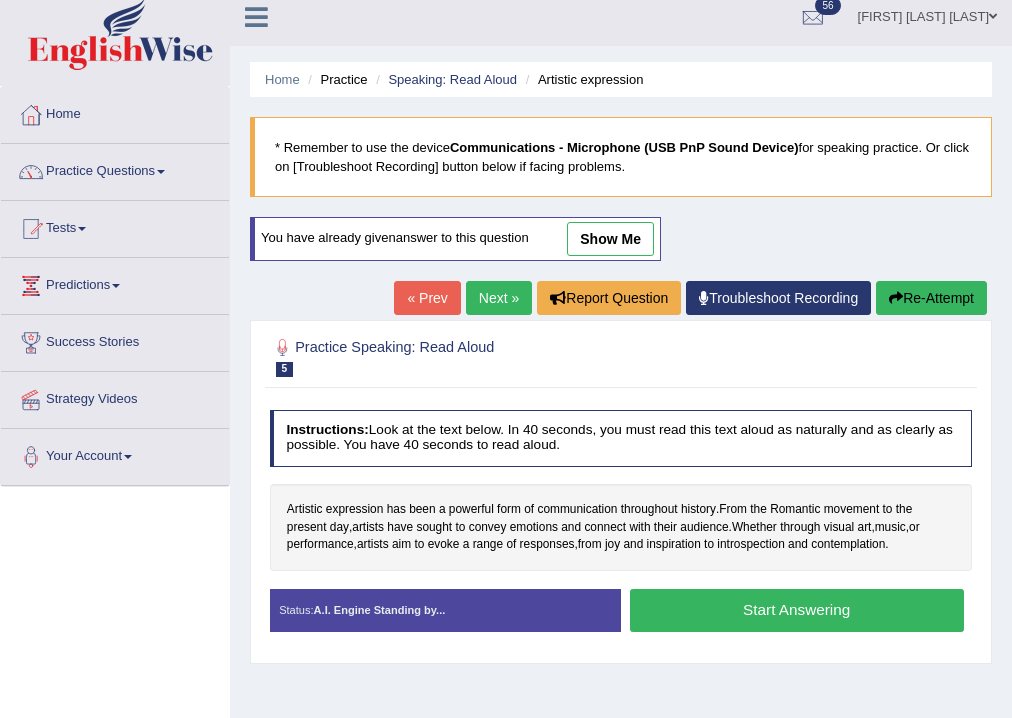 click on "Start Answering" at bounding box center (797, 610) 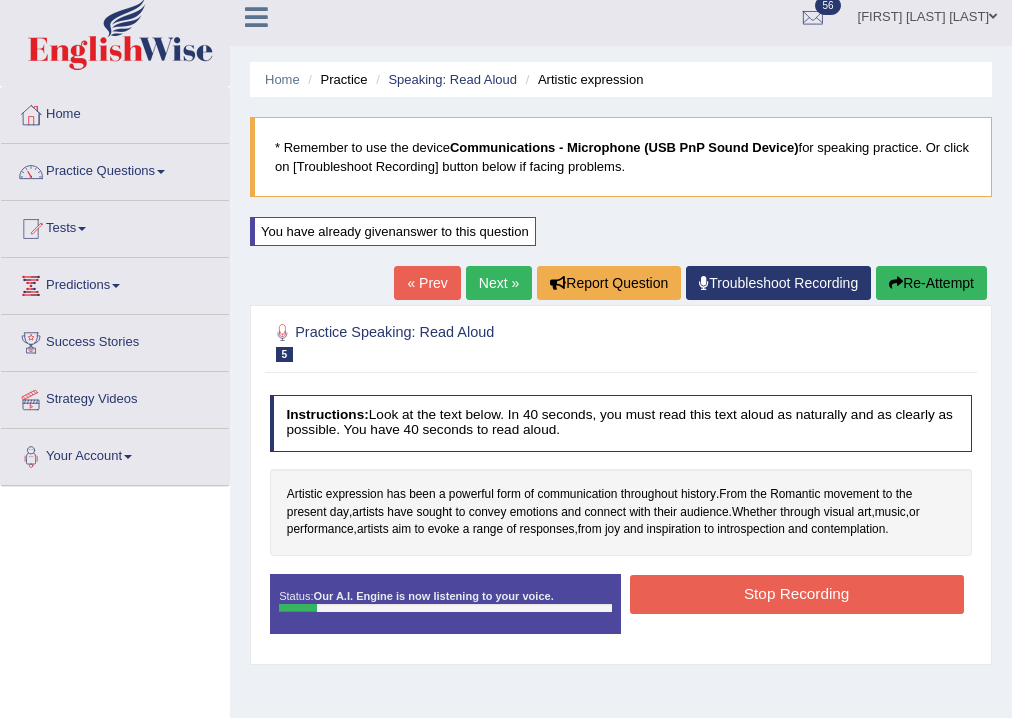 click on "Stop Recording" at bounding box center [797, 594] 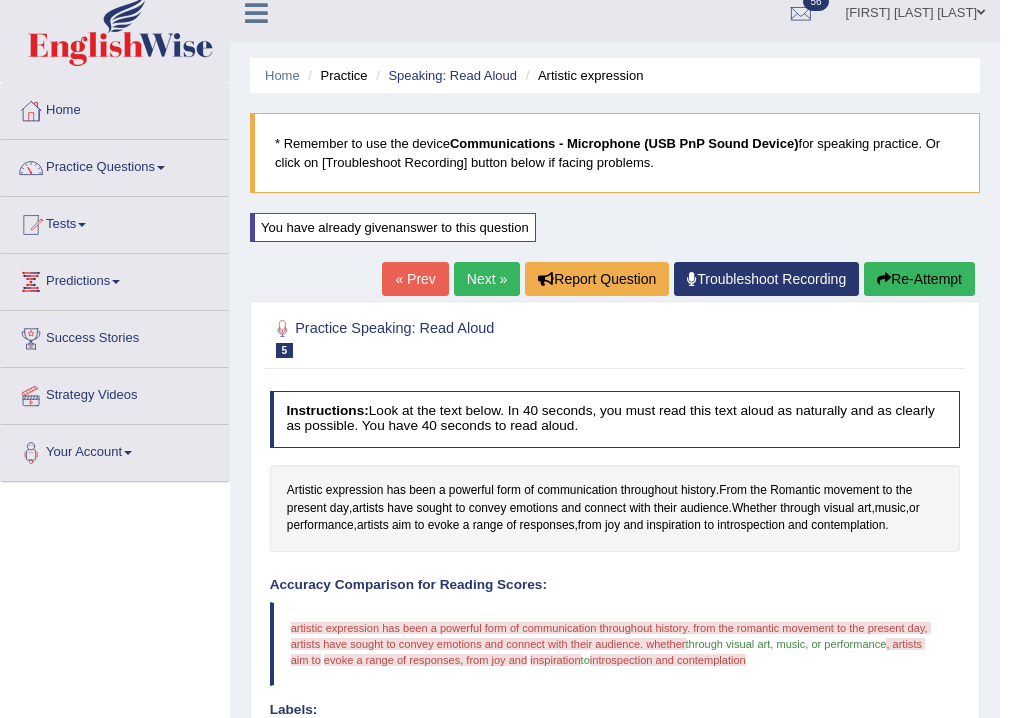 scroll, scrollTop: 12, scrollLeft: 0, axis: vertical 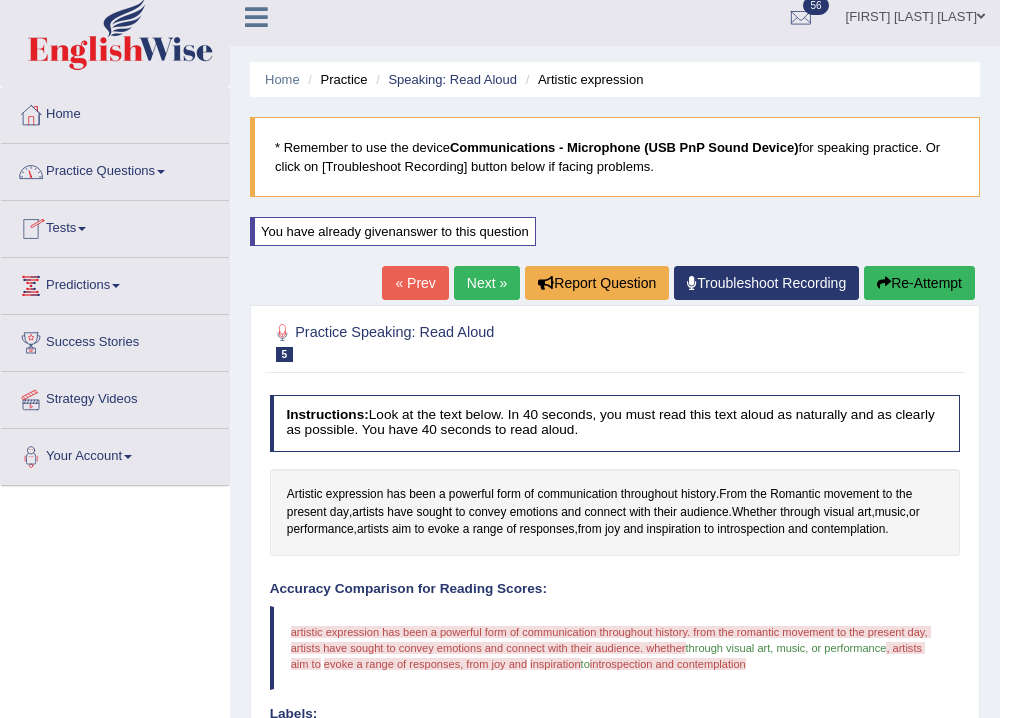 click on "Next »" at bounding box center (487, 283) 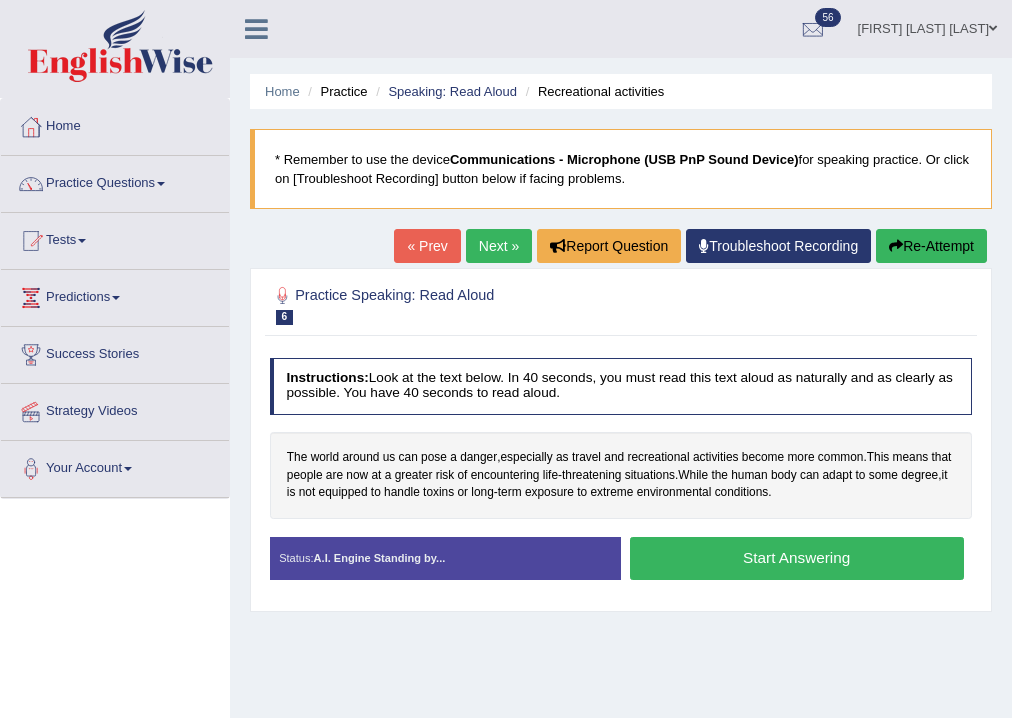scroll, scrollTop: 0, scrollLeft: 0, axis: both 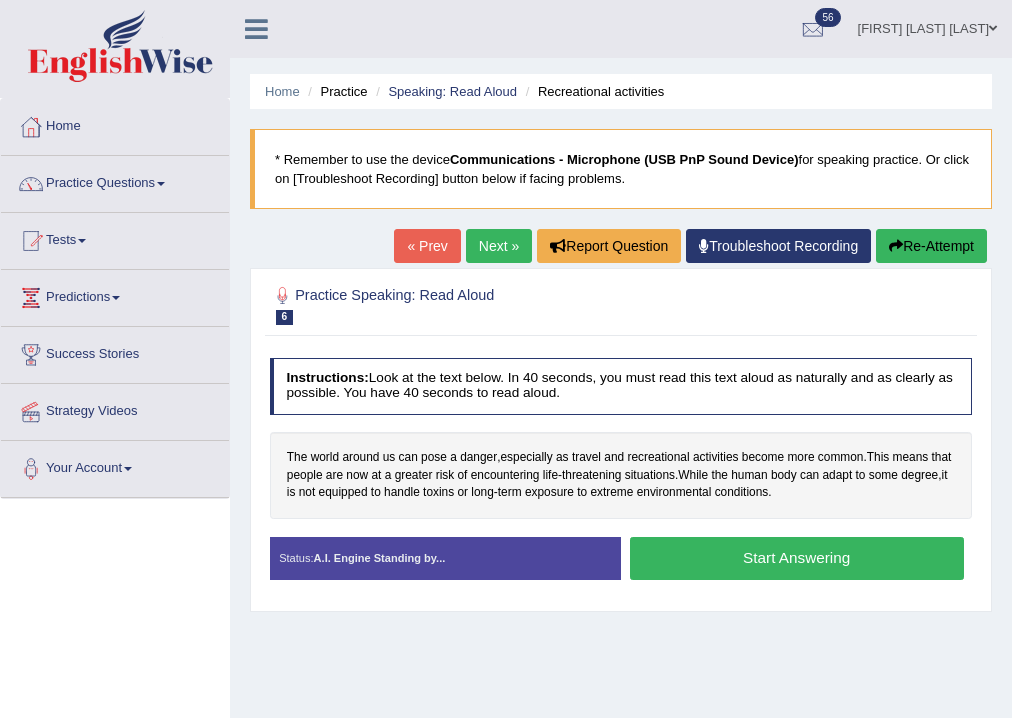 click on "Start Answering" at bounding box center [797, 558] 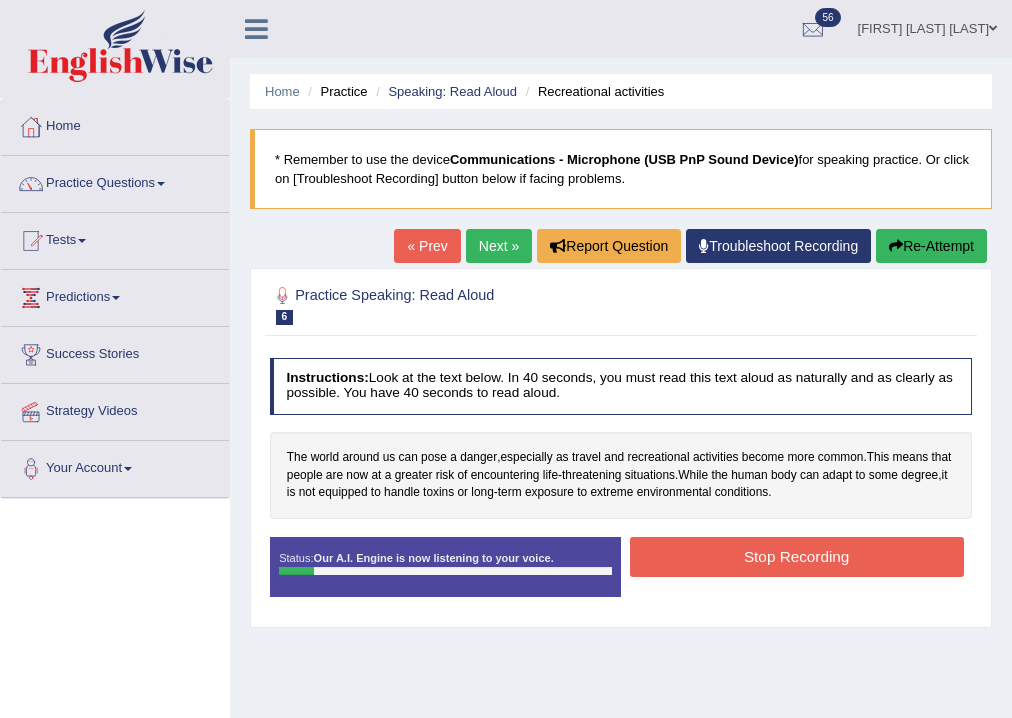 click on "Stop Recording" at bounding box center (797, 556) 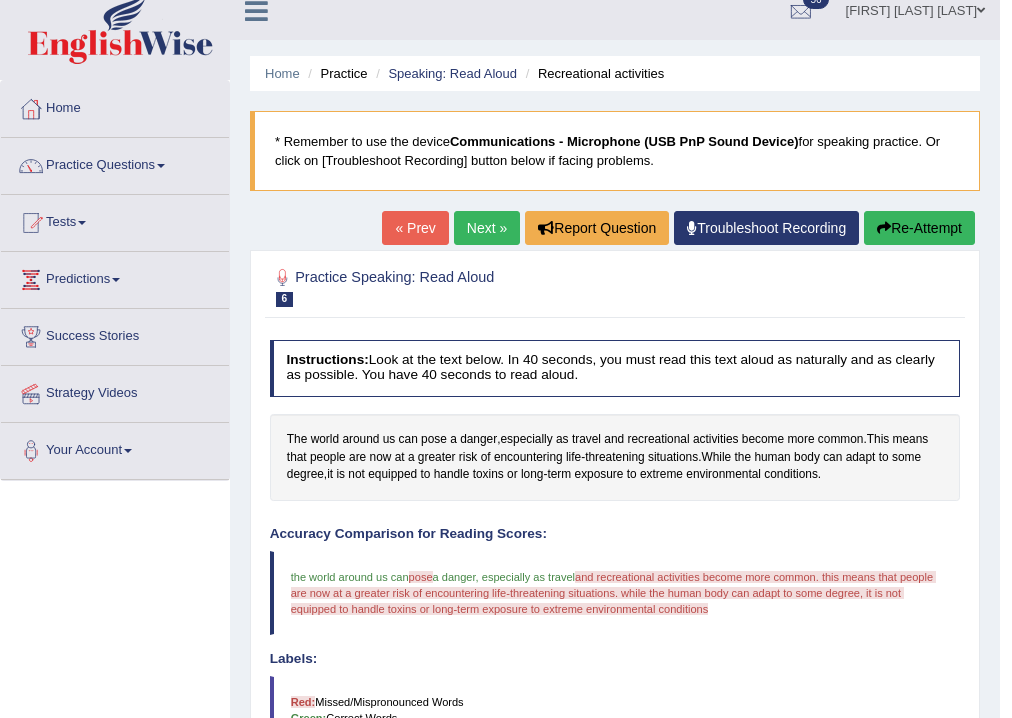 scroll, scrollTop: 0, scrollLeft: 0, axis: both 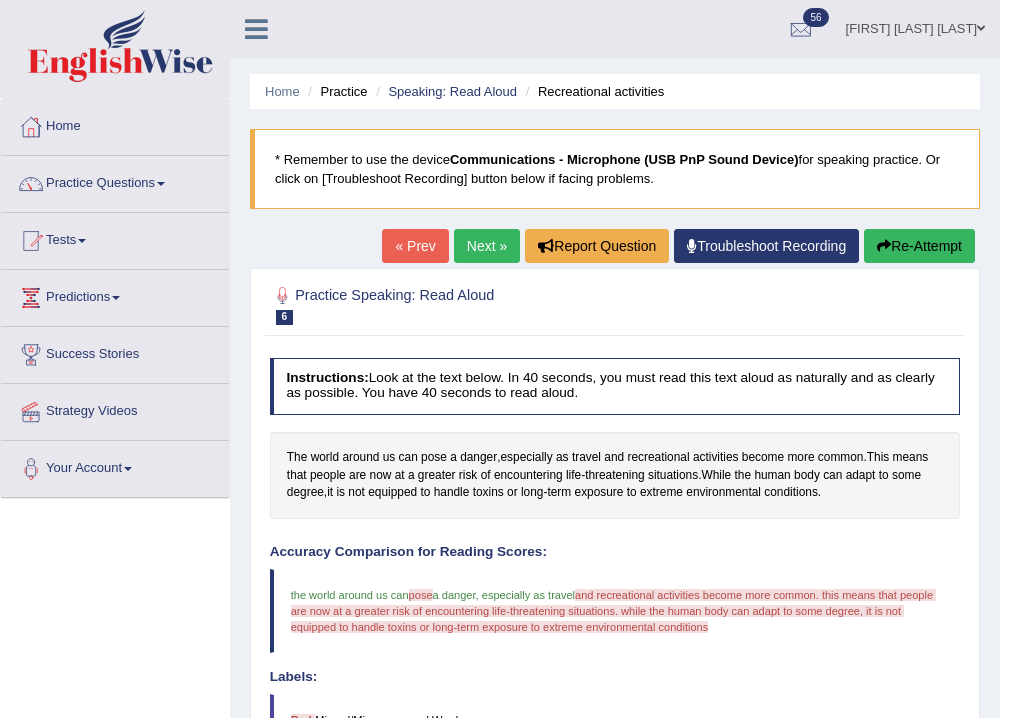 click on "Re-Attempt" at bounding box center (919, 246) 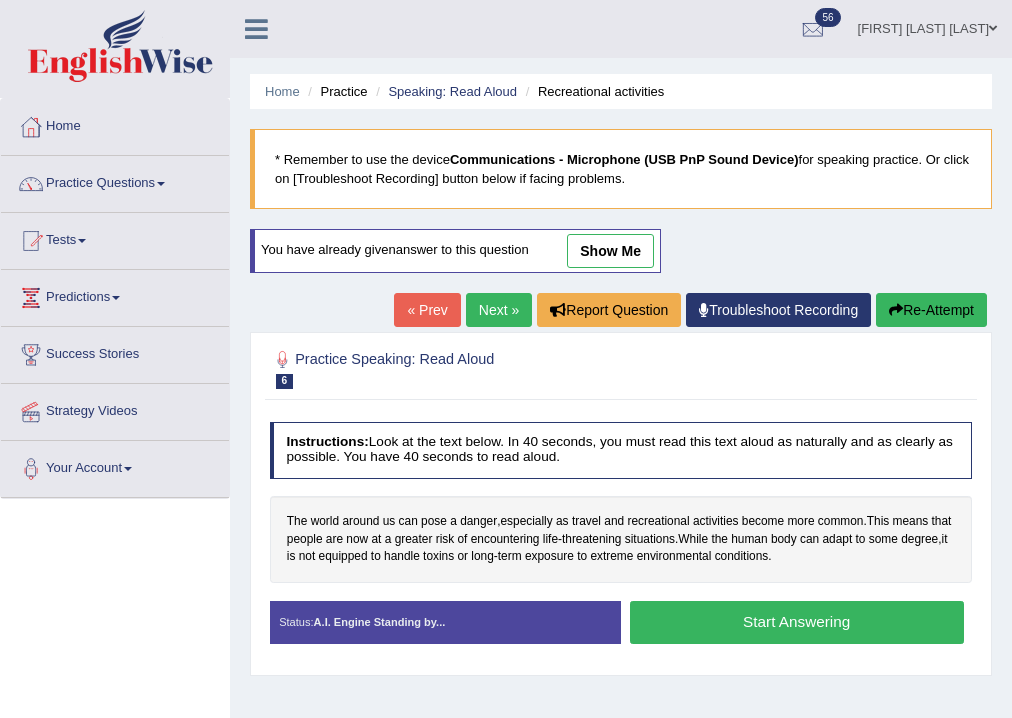 scroll, scrollTop: 0, scrollLeft: 0, axis: both 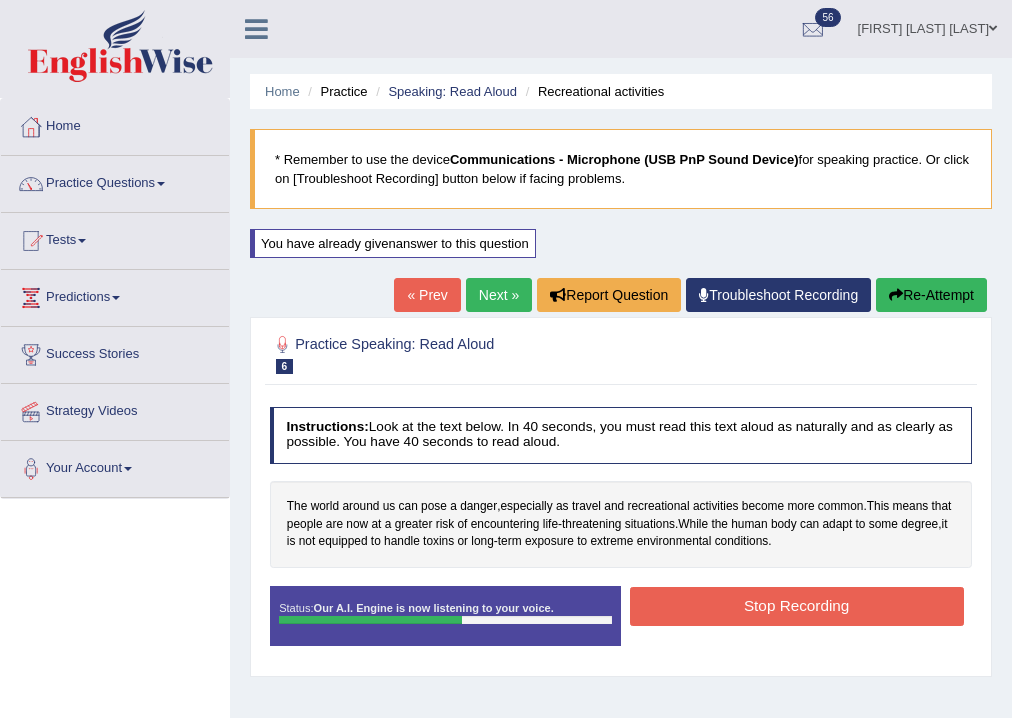 click on "Stop Recording" at bounding box center [797, 606] 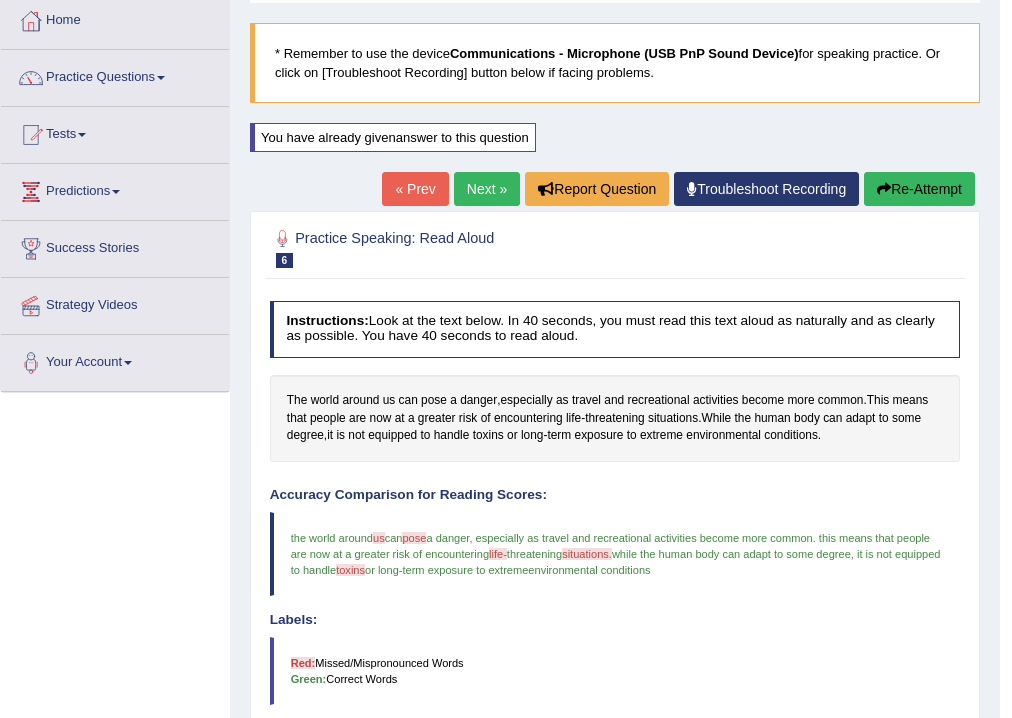 scroll, scrollTop: 0, scrollLeft: 0, axis: both 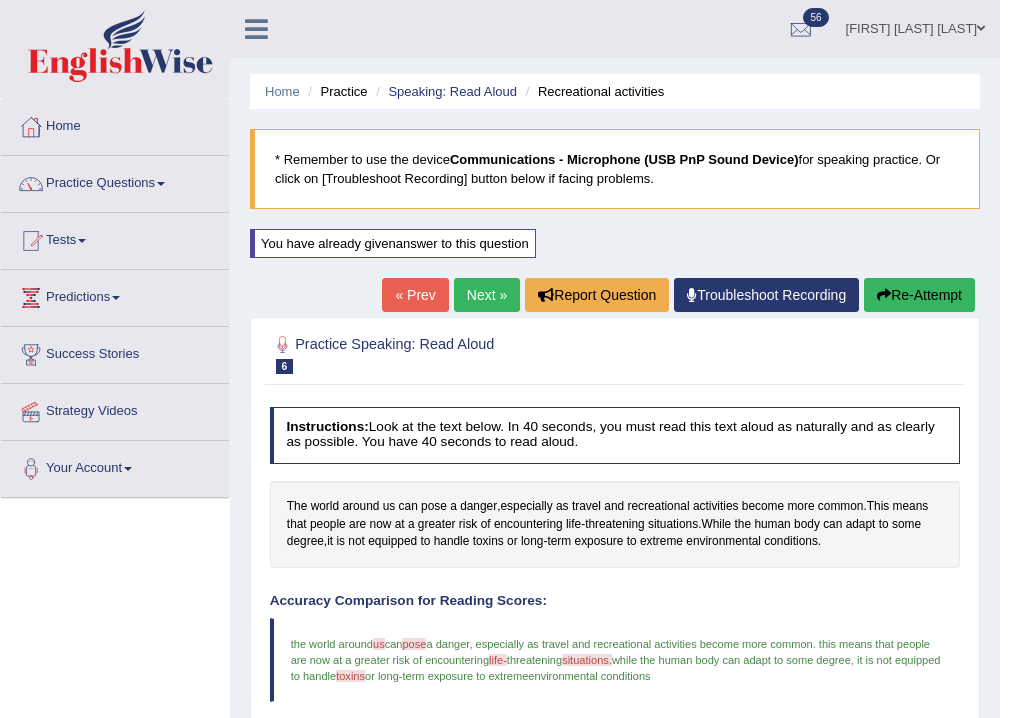 click on "Next »" at bounding box center [487, 295] 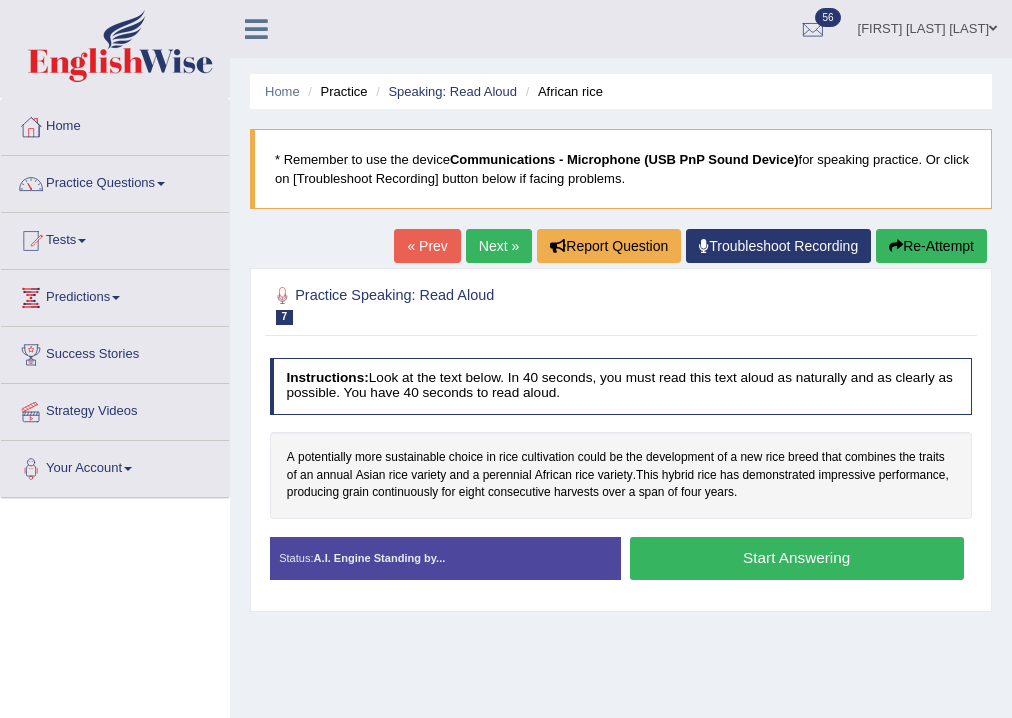 scroll, scrollTop: 0, scrollLeft: 0, axis: both 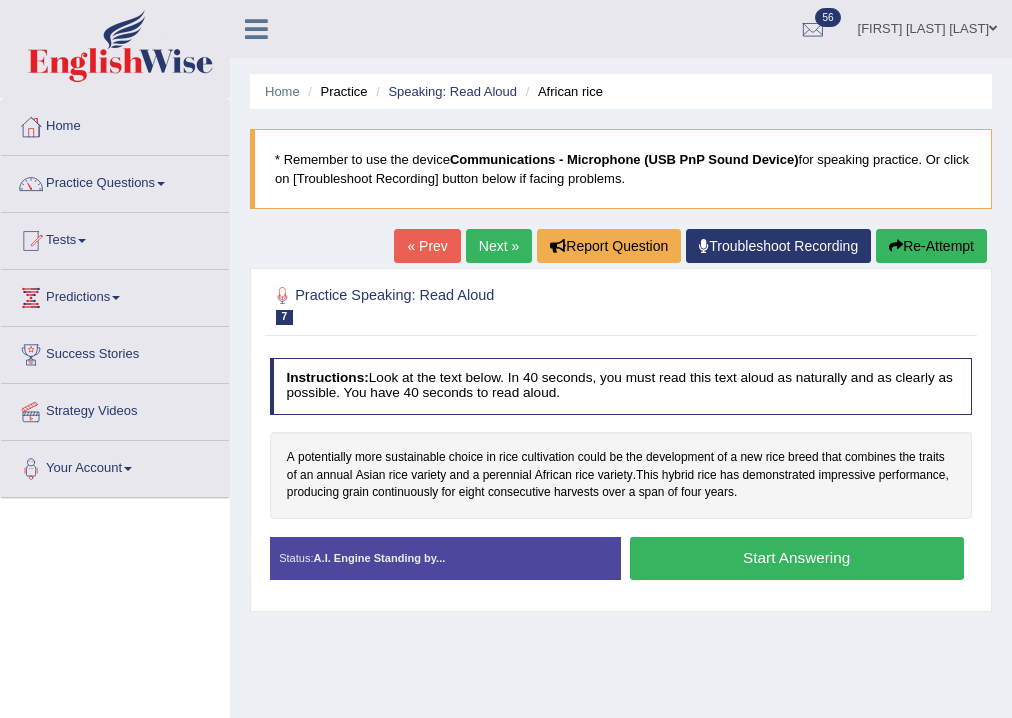 click on "Start Answering" at bounding box center [797, 558] 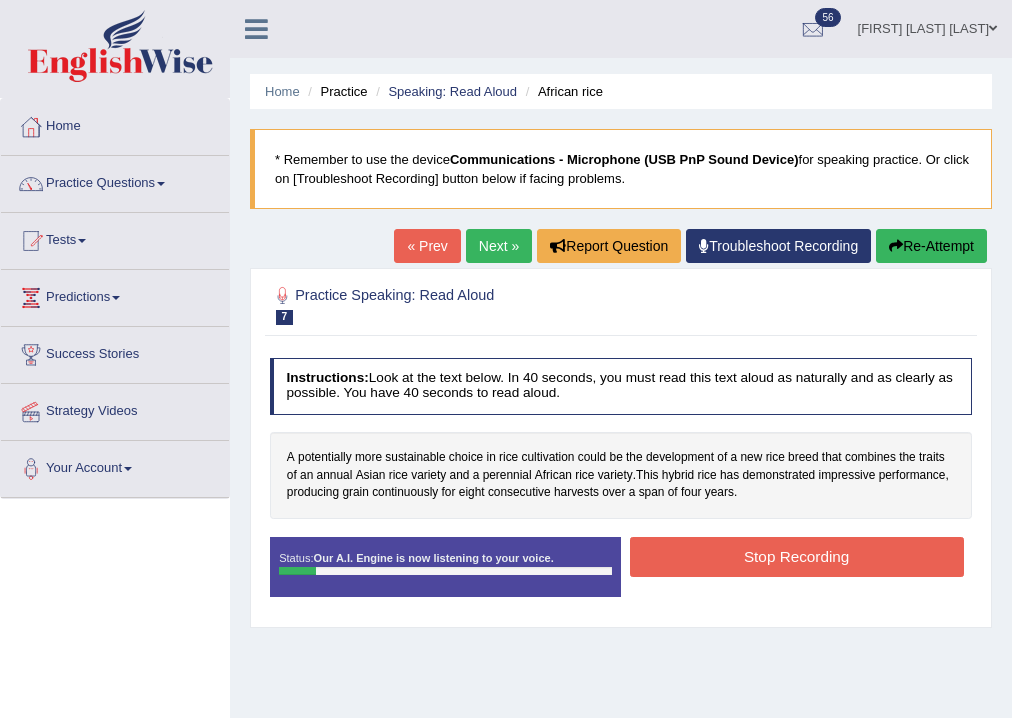 click on "Stop Recording" at bounding box center (797, 556) 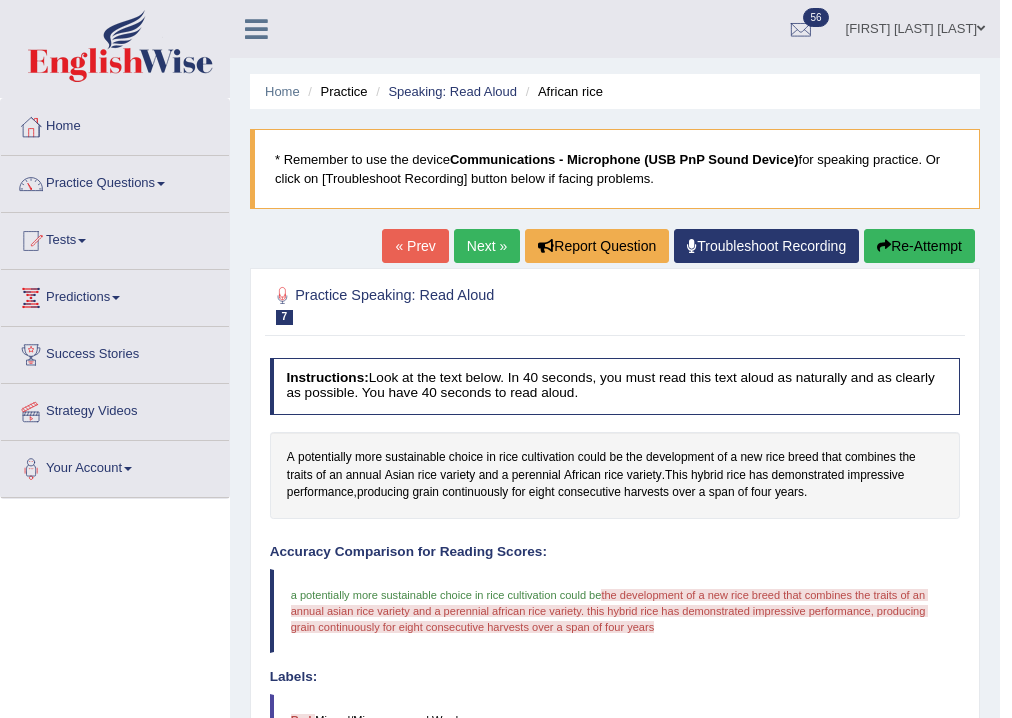 scroll, scrollTop: 160, scrollLeft: 0, axis: vertical 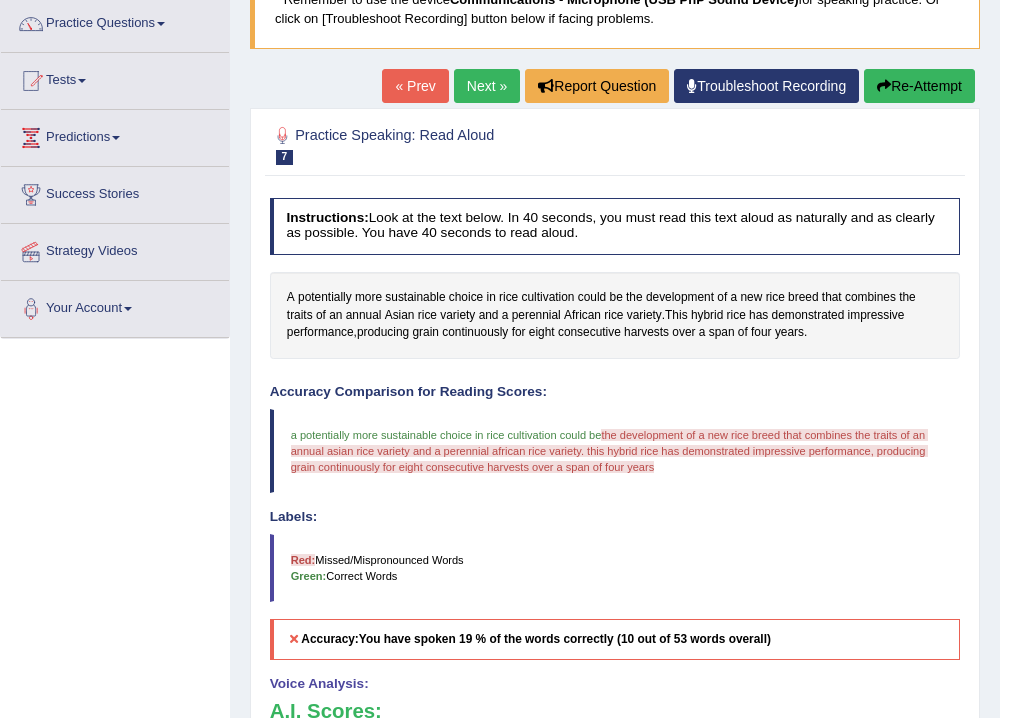 click on "Re-Attempt" at bounding box center (919, 86) 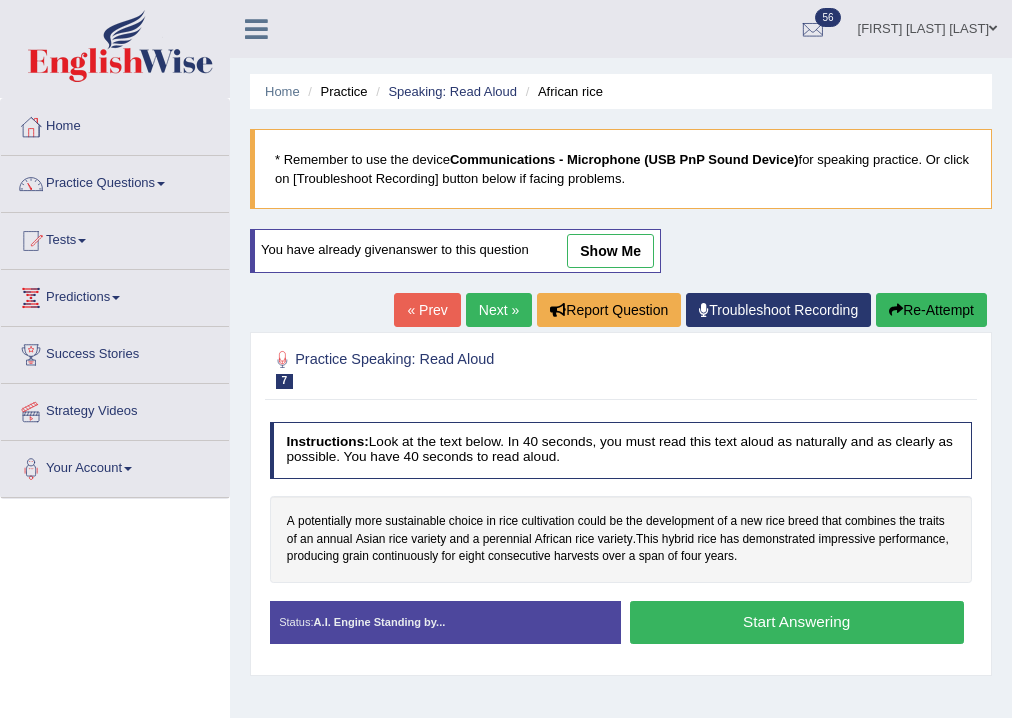 scroll, scrollTop: 166, scrollLeft: 0, axis: vertical 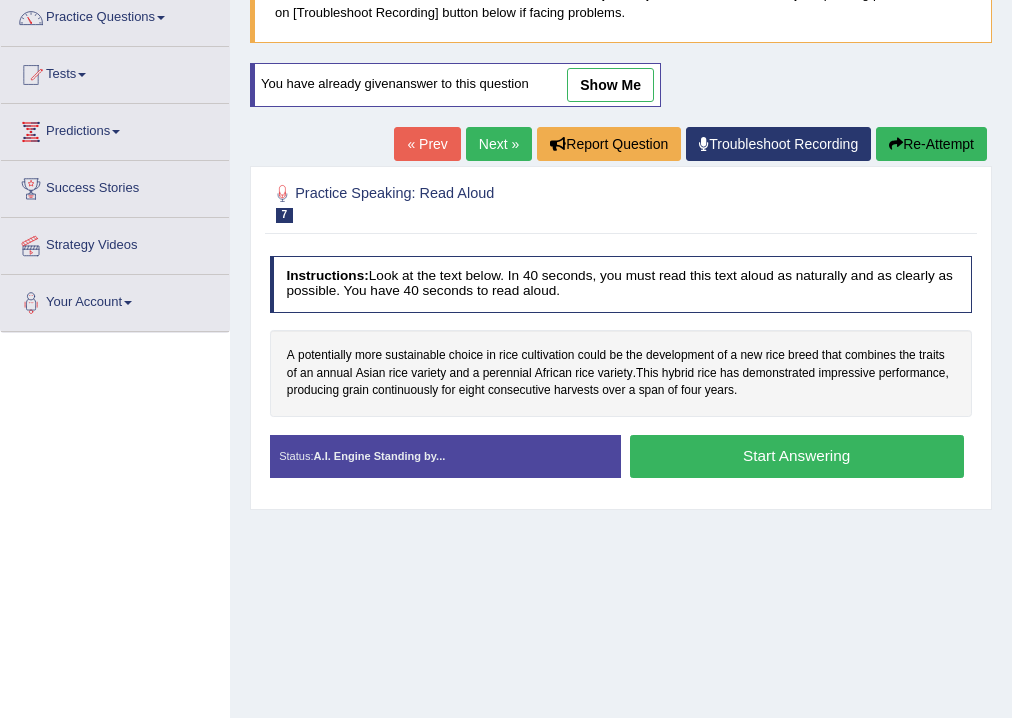 click on "Start Answering" at bounding box center (797, 456) 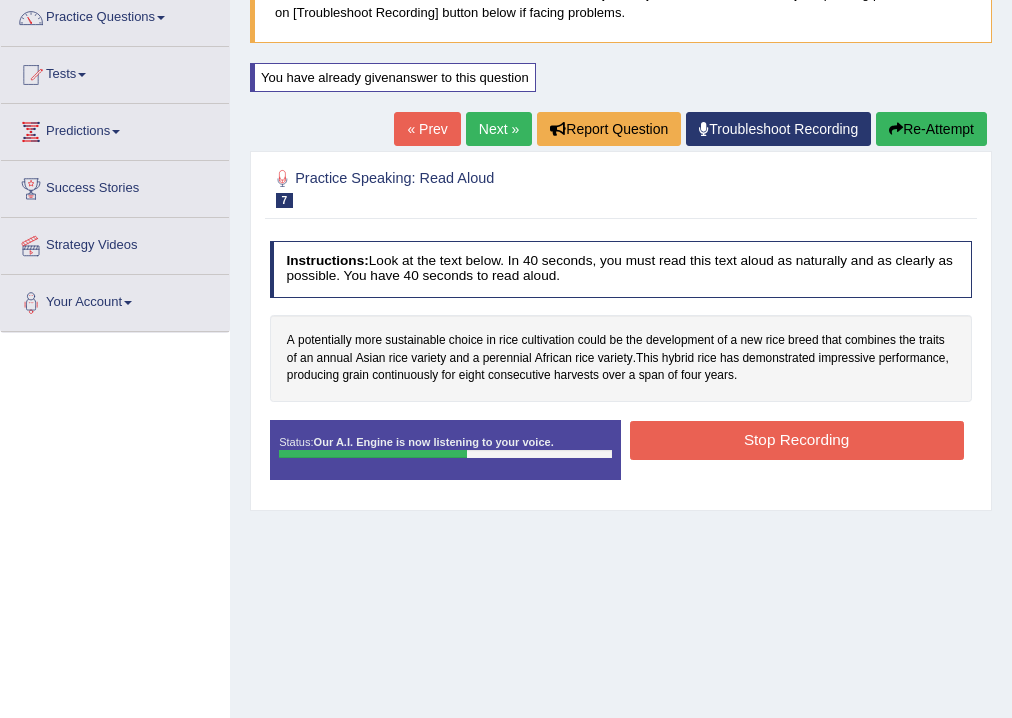 click on "Stop Recording" at bounding box center (797, 440) 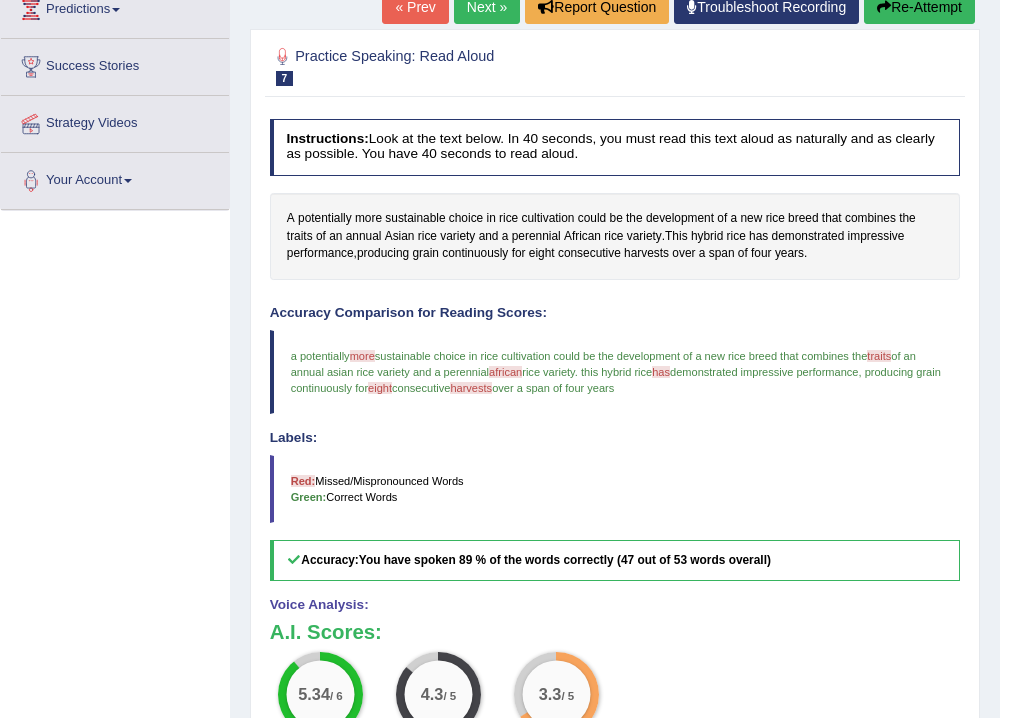 scroll, scrollTop: 235, scrollLeft: 0, axis: vertical 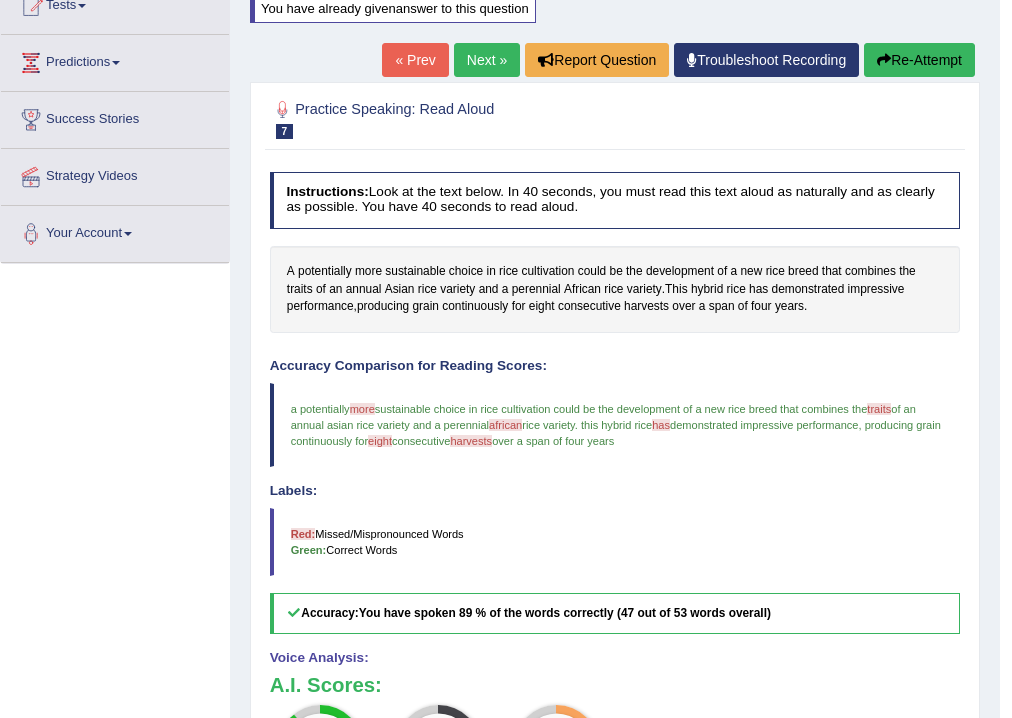 click on "Re-Attempt" at bounding box center (919, 60) 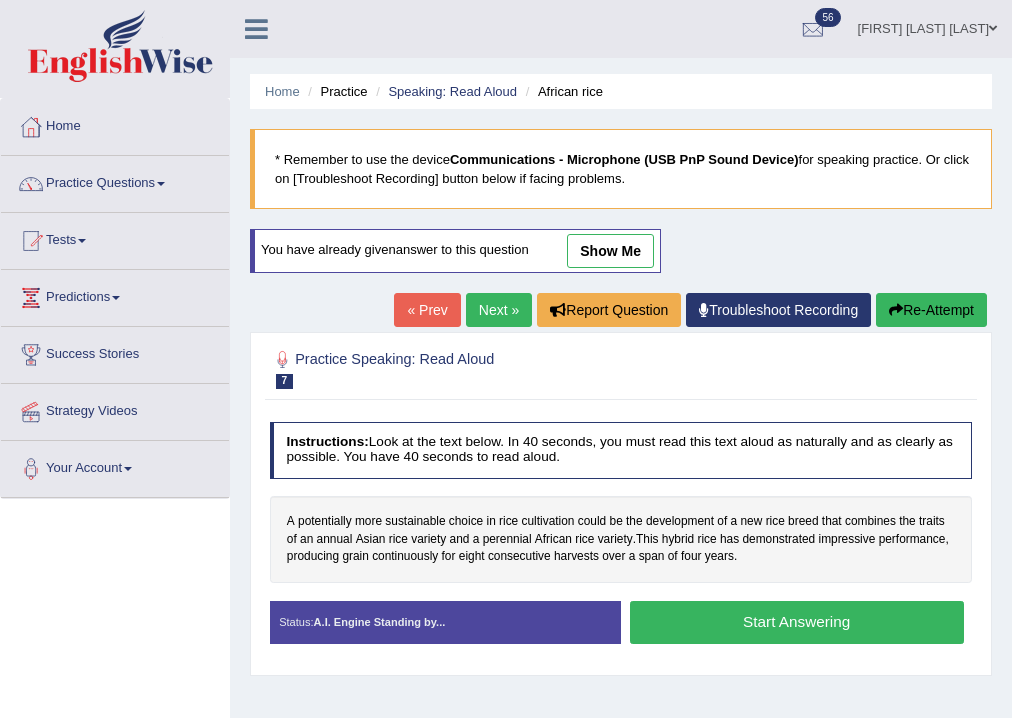scroll, scrollTop: 257, scrollLeft: 0, axis: vertical 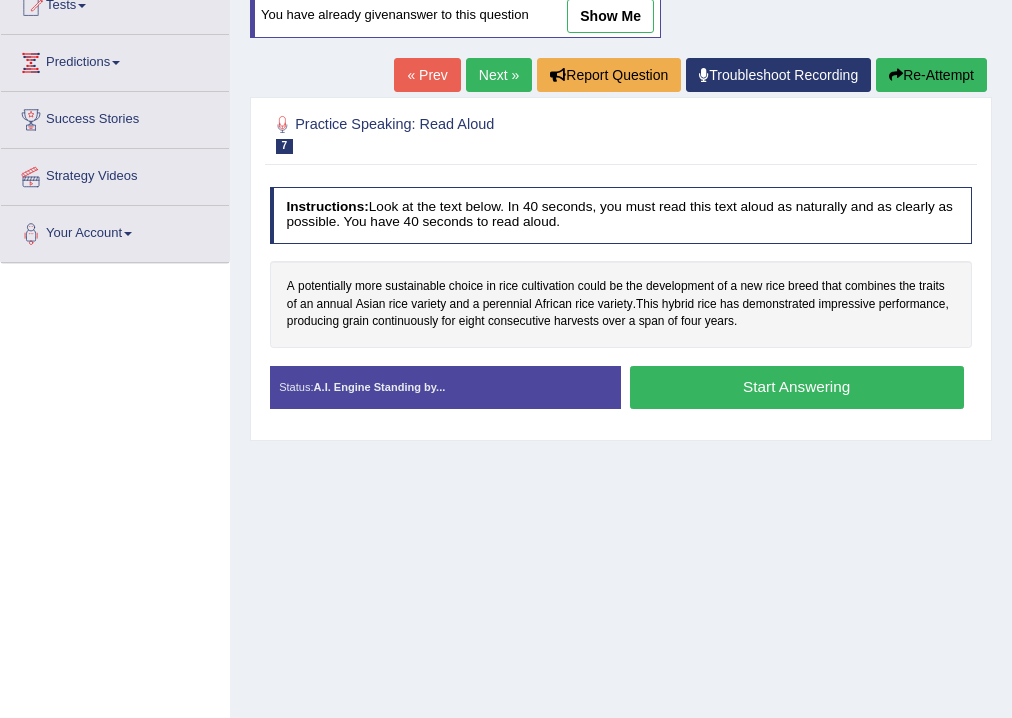 click on "Start Answering" at bounding box center [797, 387] 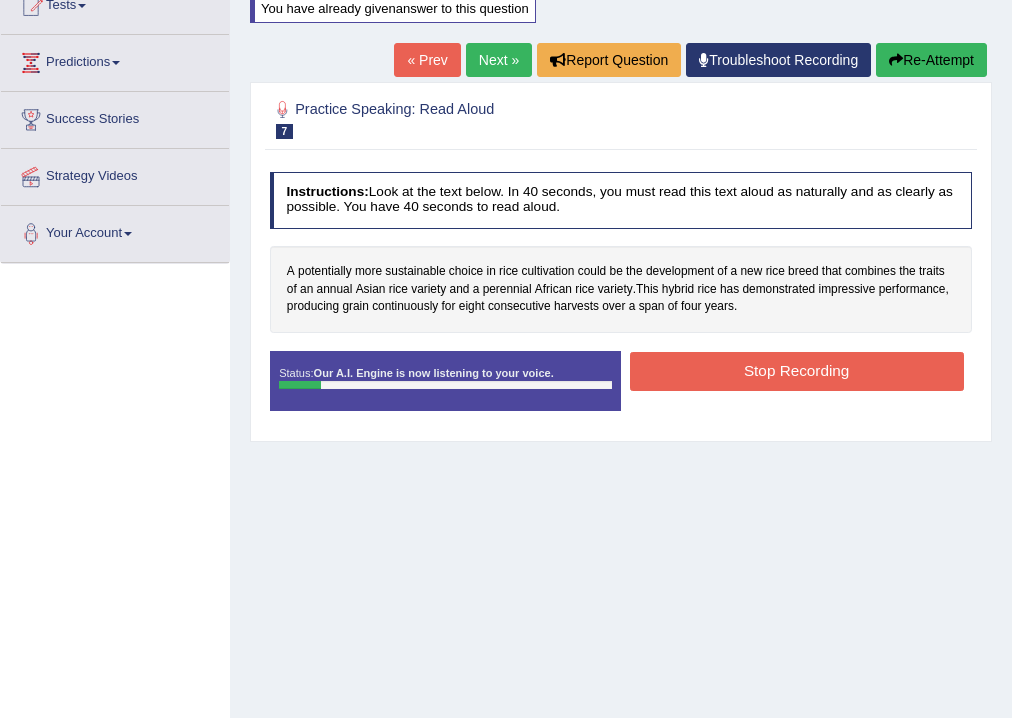 click on "Stop Recording" at bounding box center [797, 371] 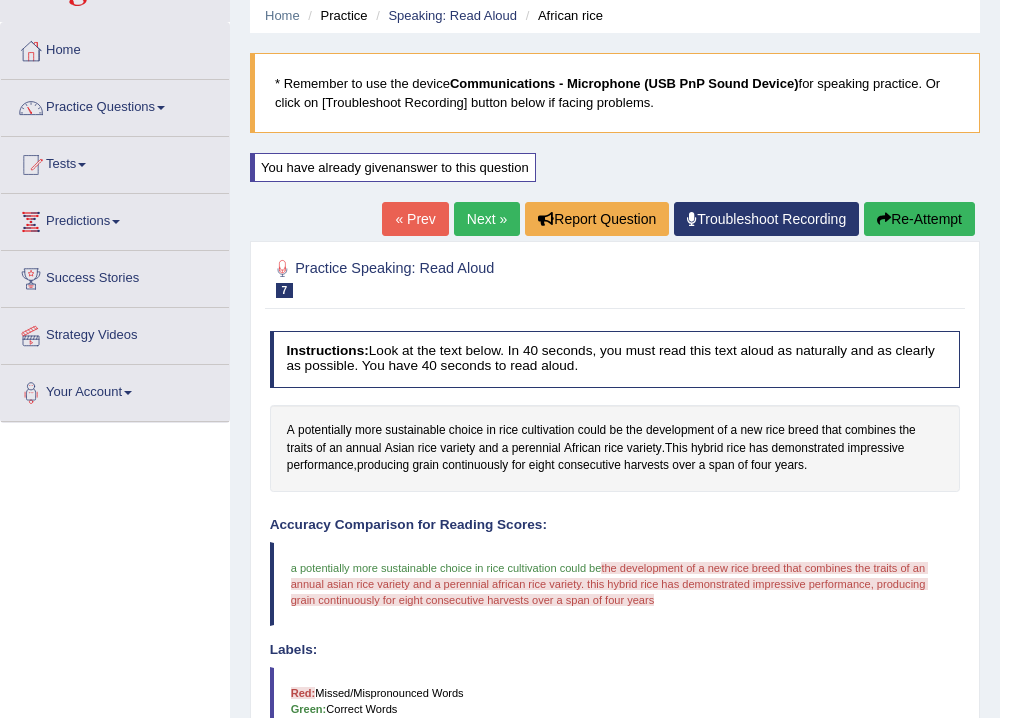 scroll, scrollTop: 0, scrollLeft: 0, axis: both 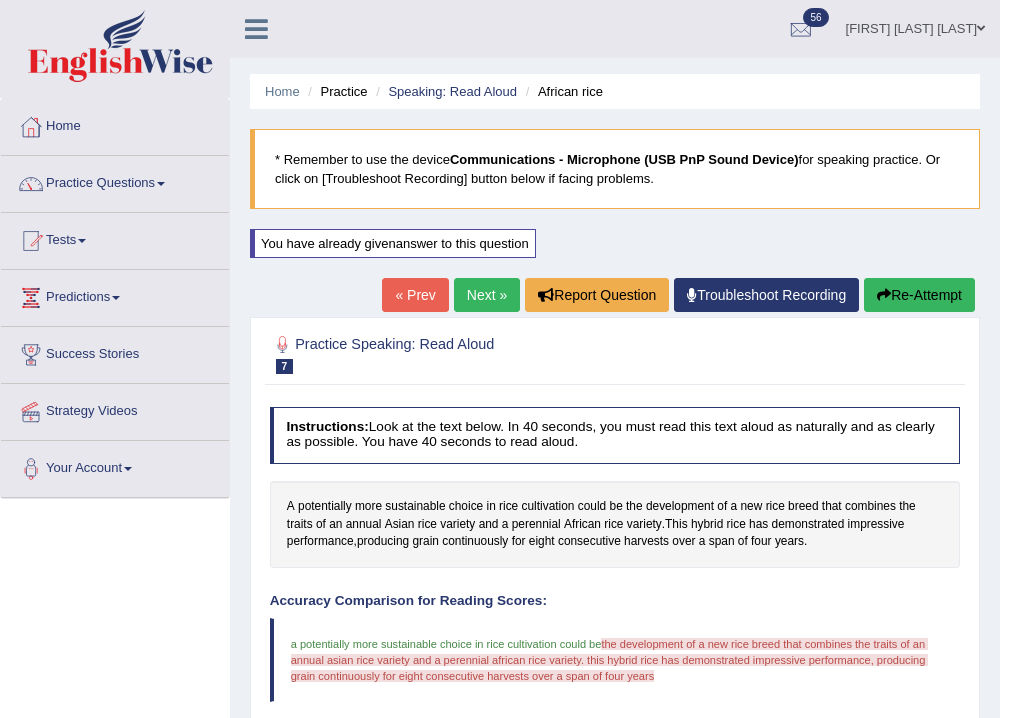 click on "Next »" at bounding box center (487, 295) 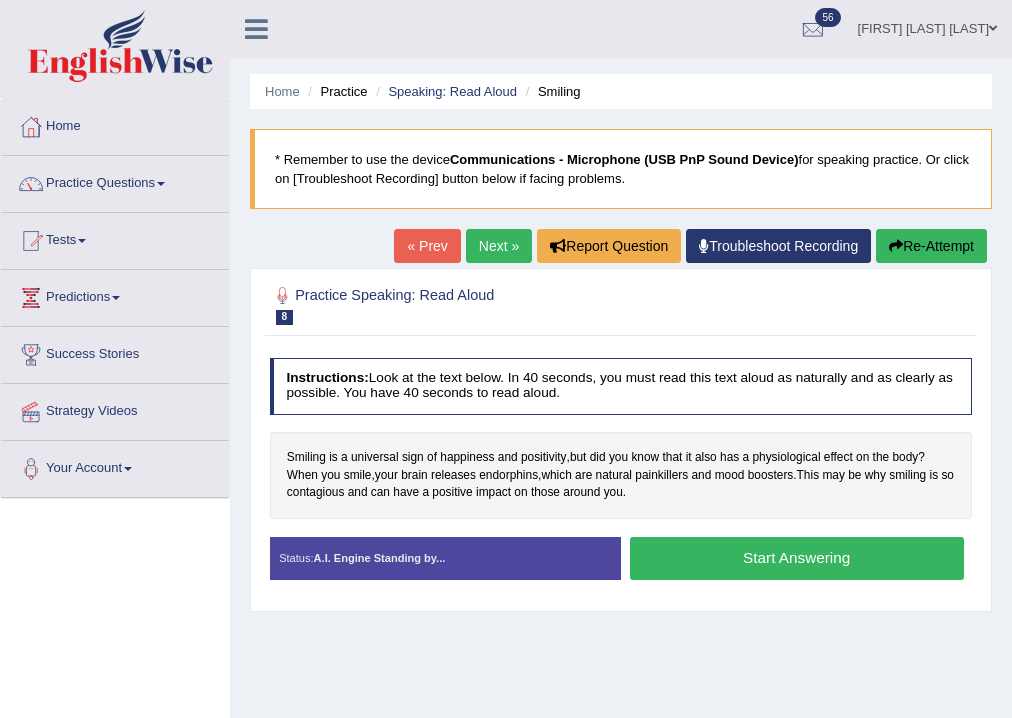 scroll, scrollTop: 0, scrollLeft: 0, axis: both 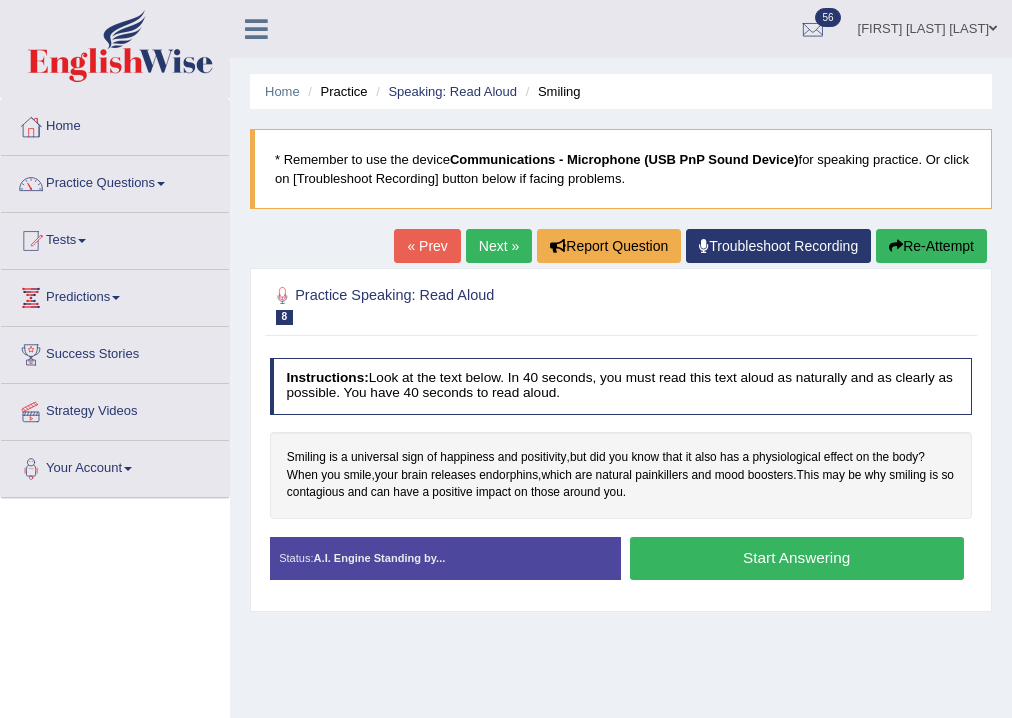 click on "Start Answering" at bounding box center [797, 558] 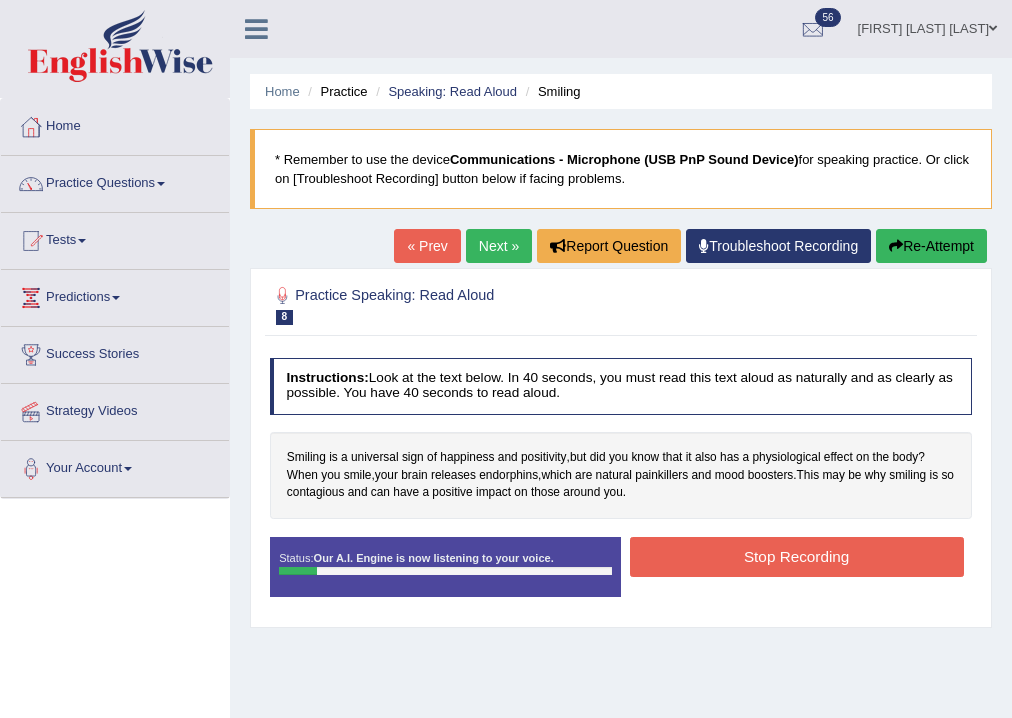 click on "Stop Recording" at bounding box center (797, 556) 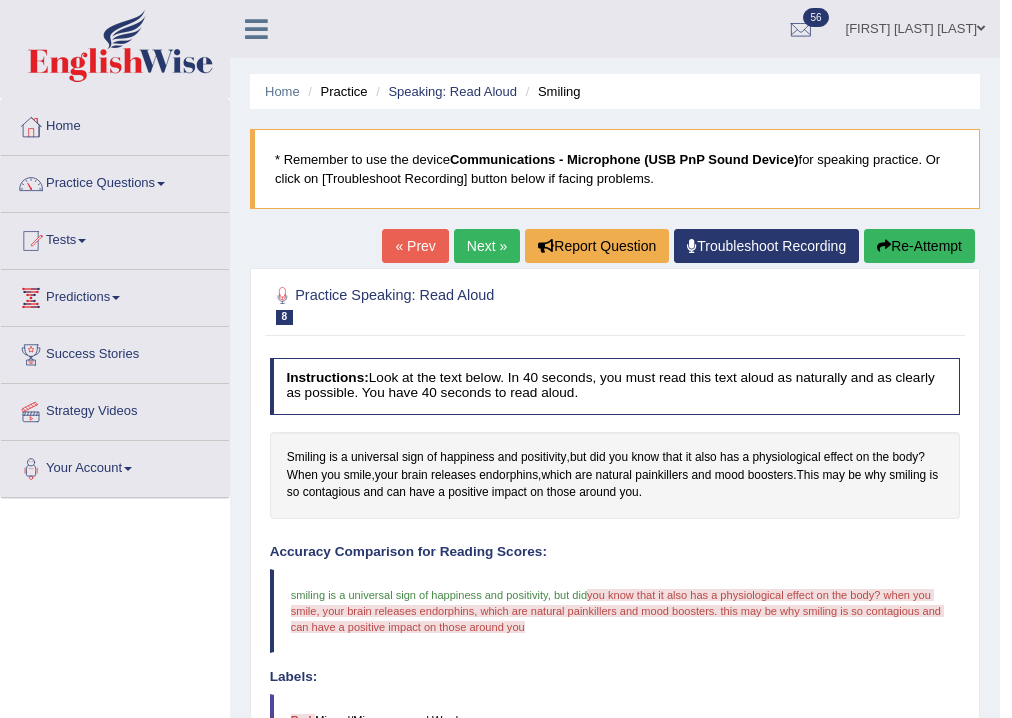 scroll, scrollTop: 0, scrollLeft: 0, axis: both 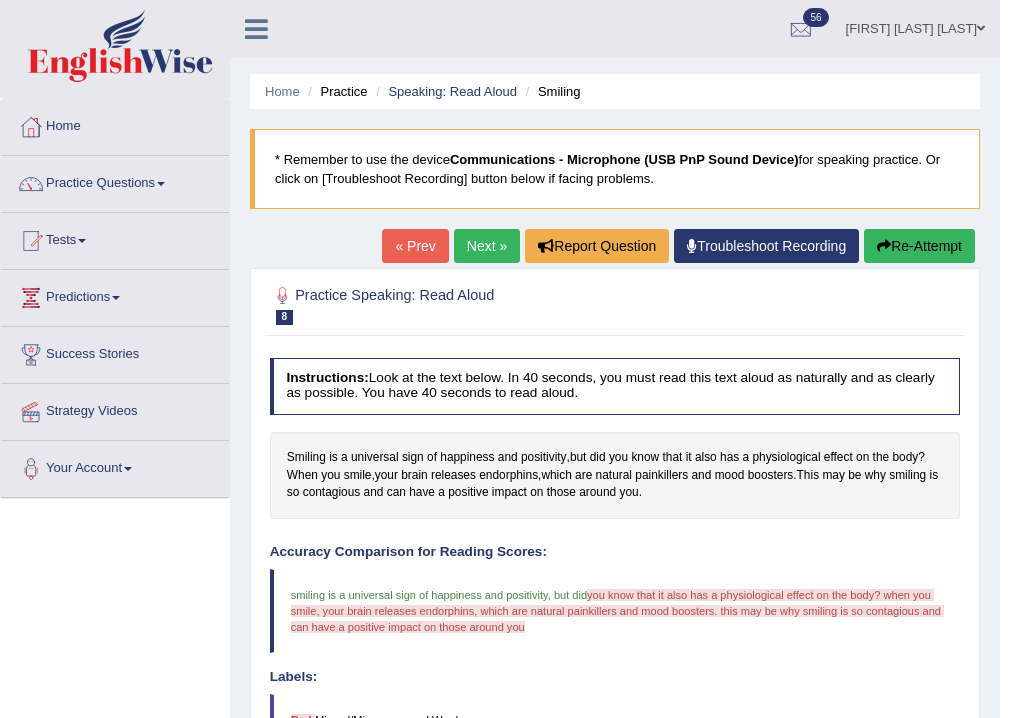 click on "Re-Attempt" at bounding box center (919, 246) 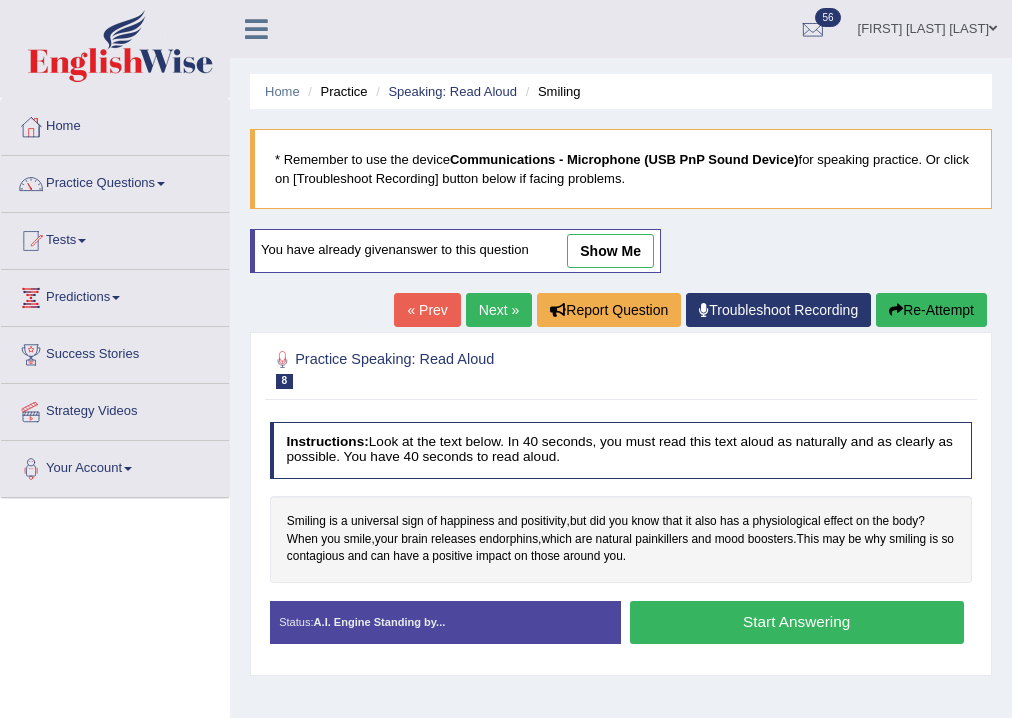 scroll, scrollTop: 0, scrollLeft: 0, axis: both 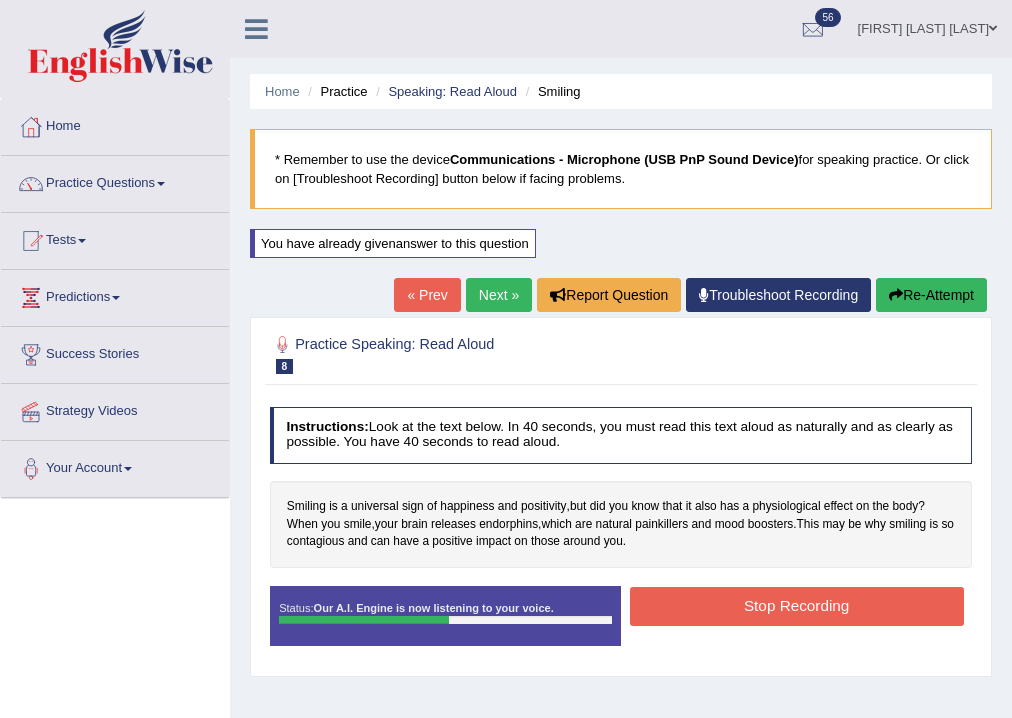 click on "Stop Recording" at bounding box center (797, 606) 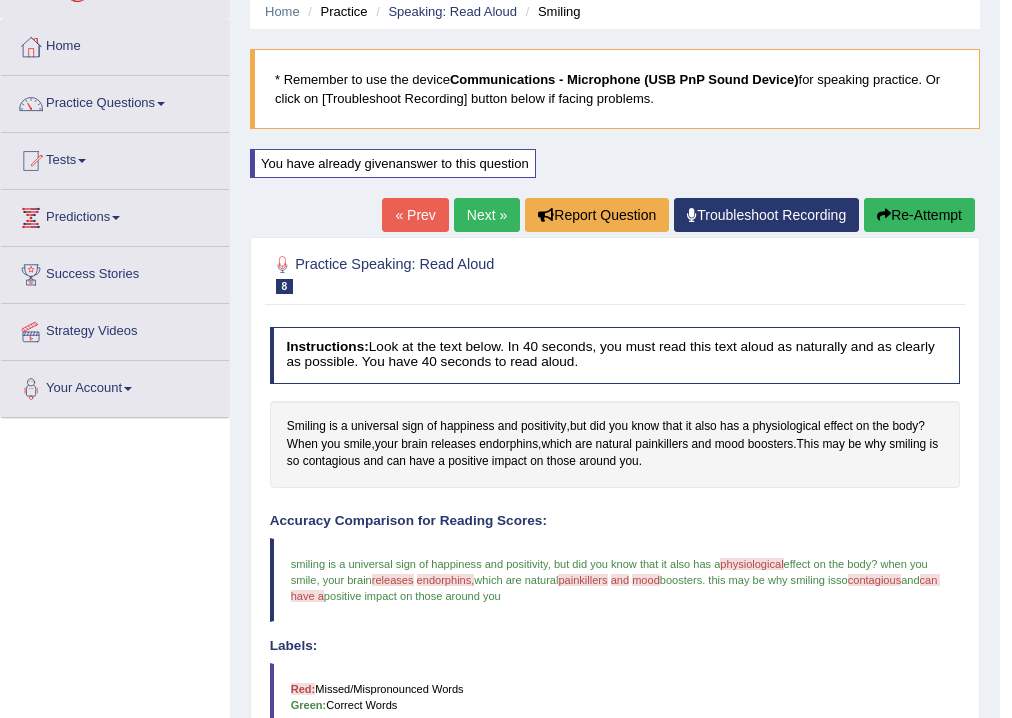 scroll, scrollTop: 0, scrollLeft: 0, axis: both 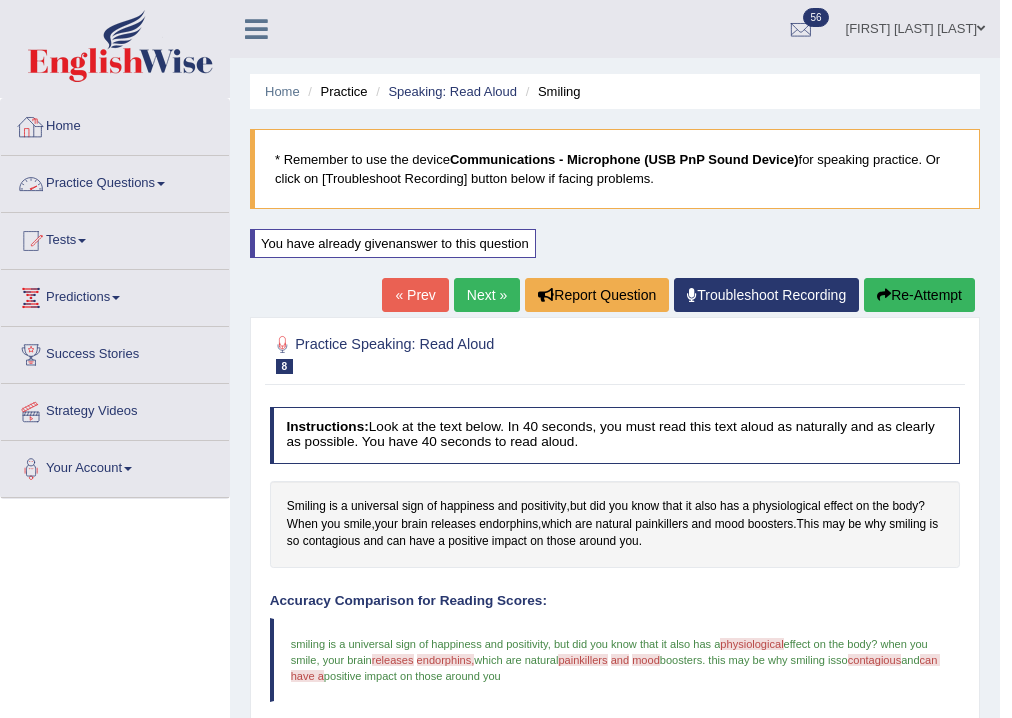 click on "Practice Questions" at bounding box center [115, 181] 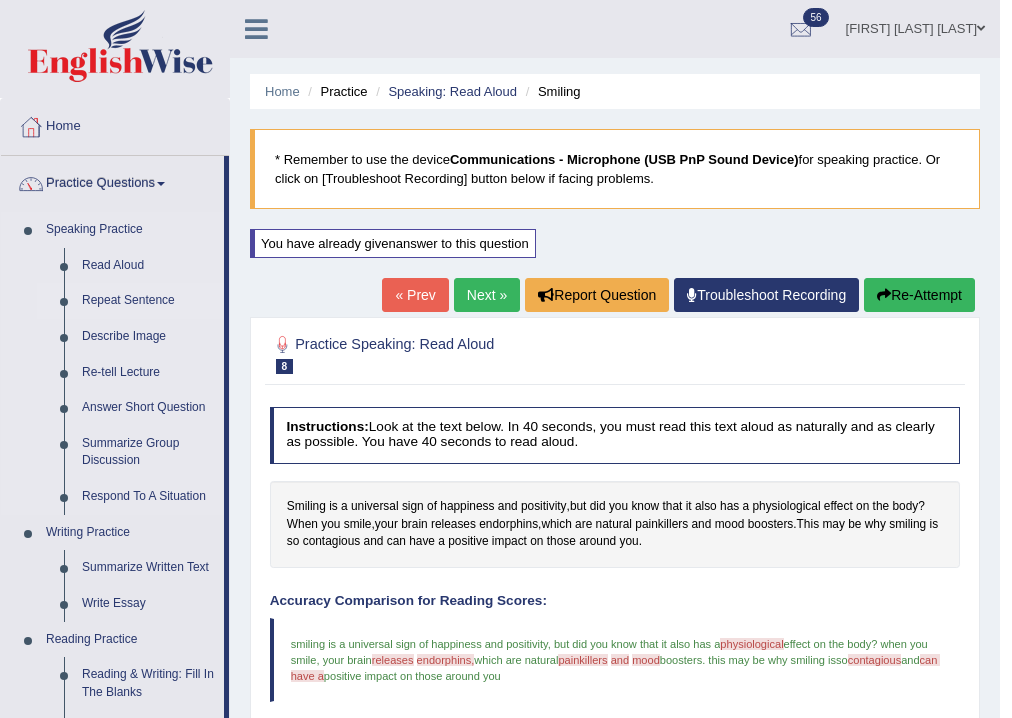 click on "Repeat Sentence" at bounding box center (148, 301) 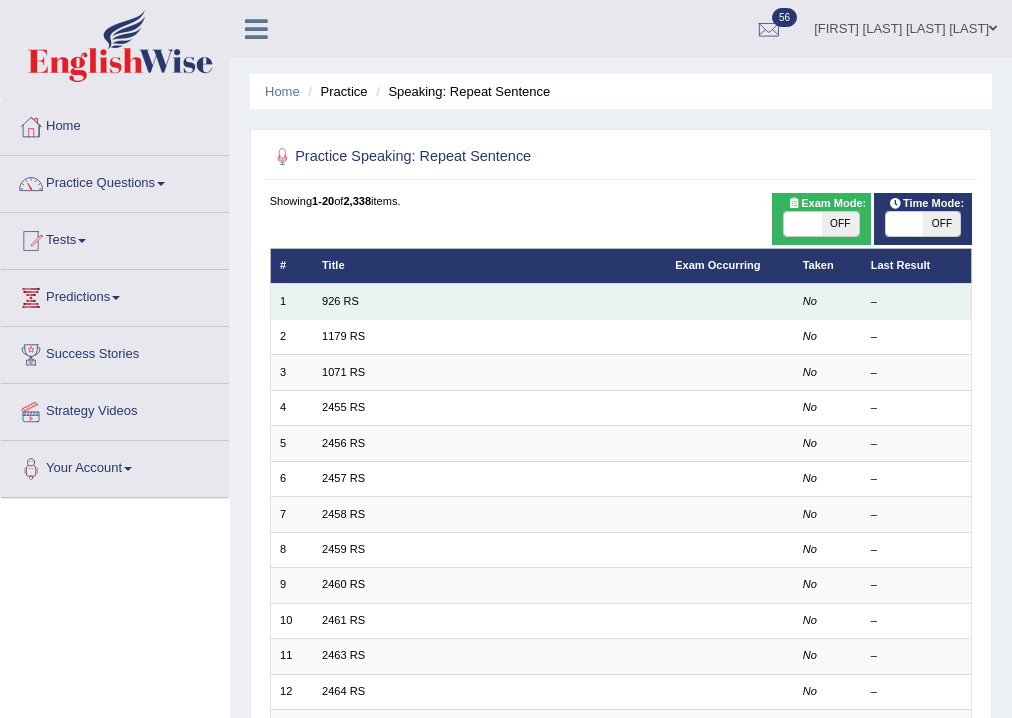 scroll, scrollTop: 0, scrollLeft: 0, axis: both 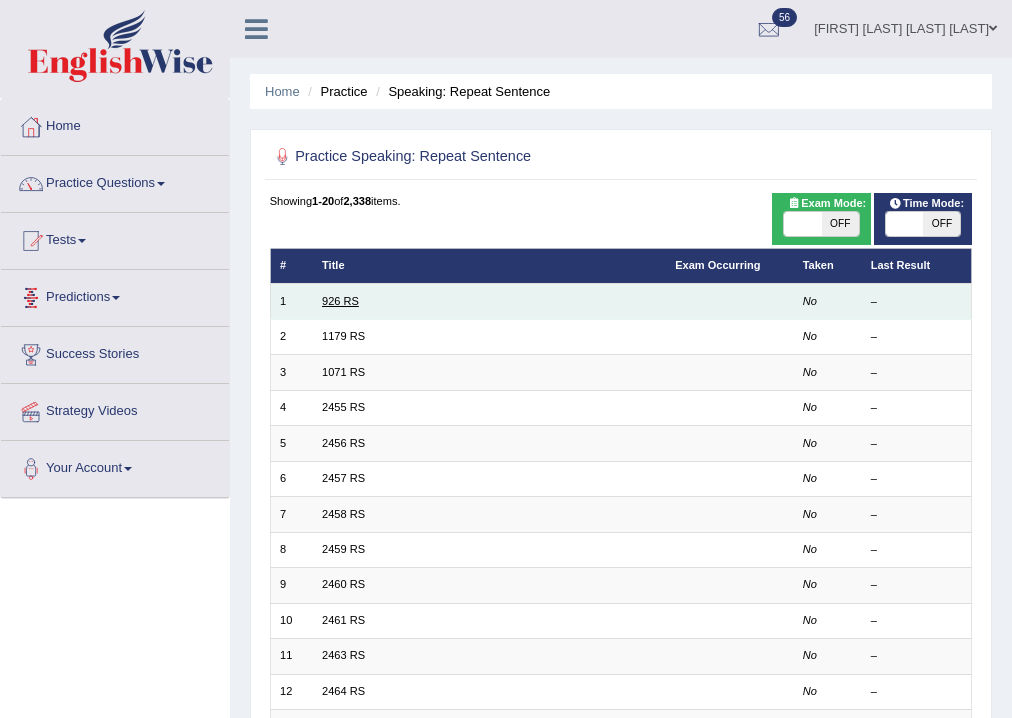 click on "926 RS" at bounding box center (340, 301) 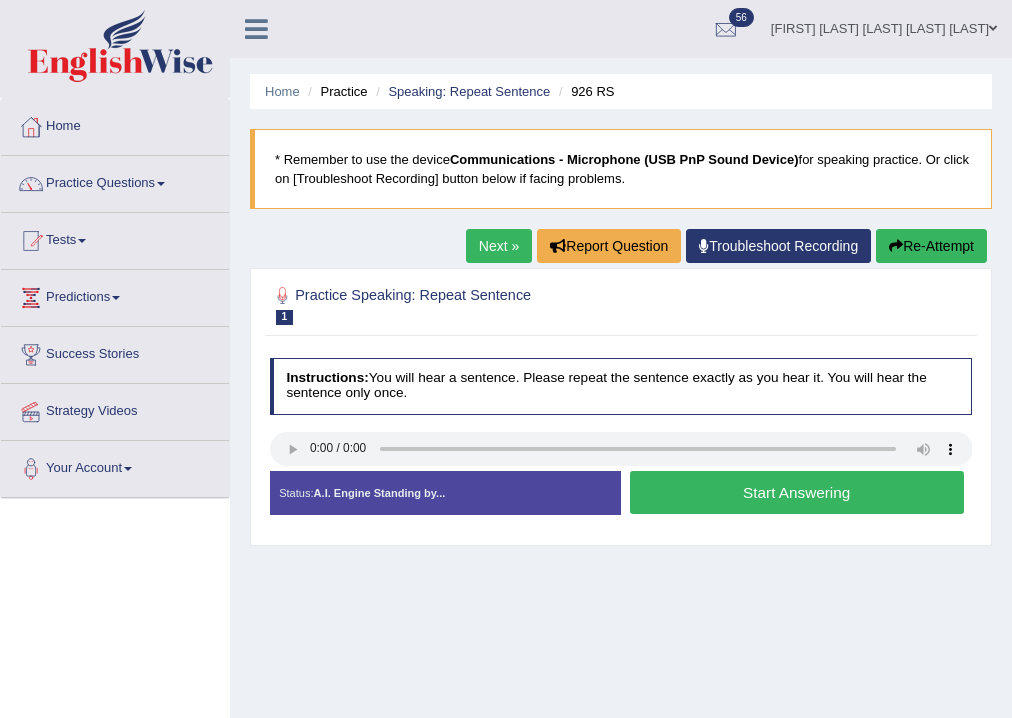 scroll, scrollTop: 0, scrollLeft: 0, axis: both 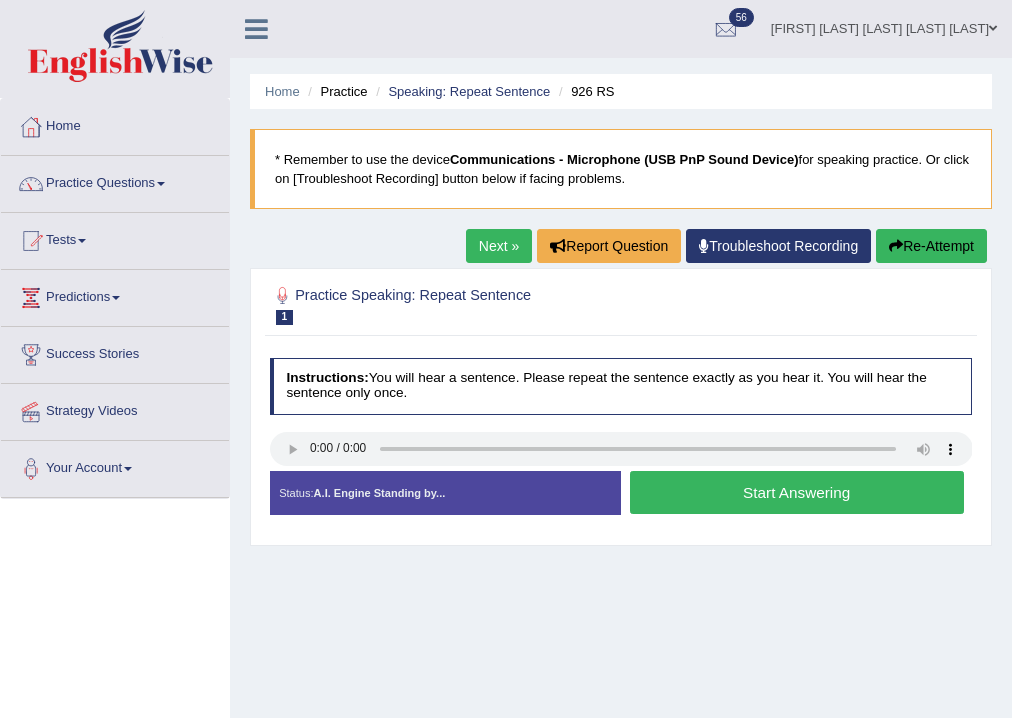 click on "Start Answering" at bounding box center [797, 492] 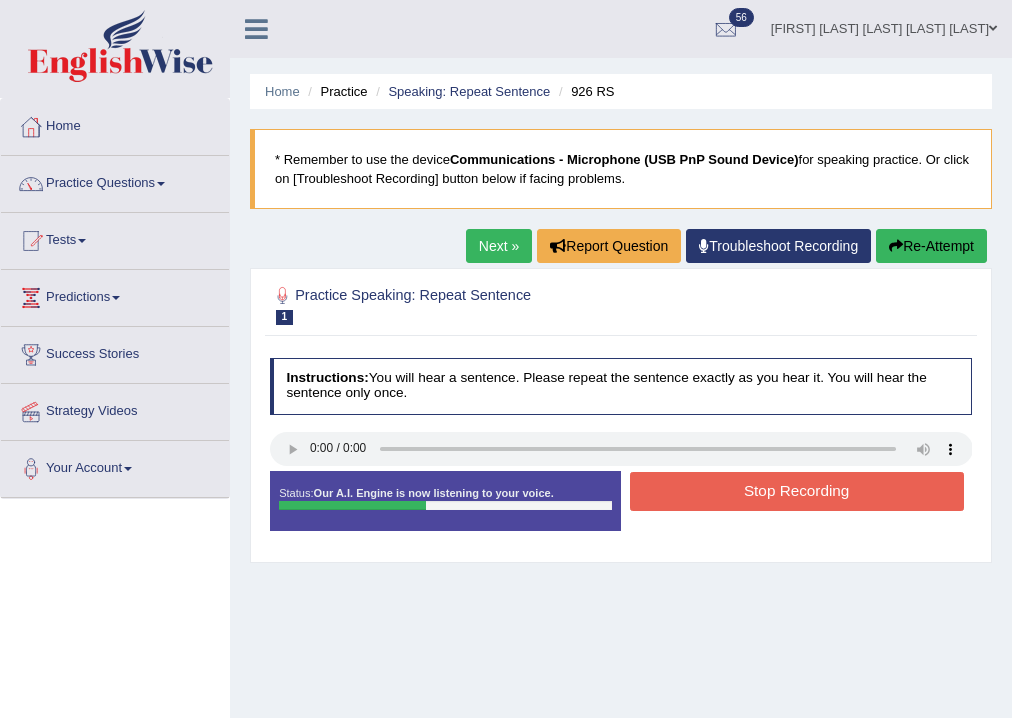 click on "Stop Recording" at bounding box center (797, 491) 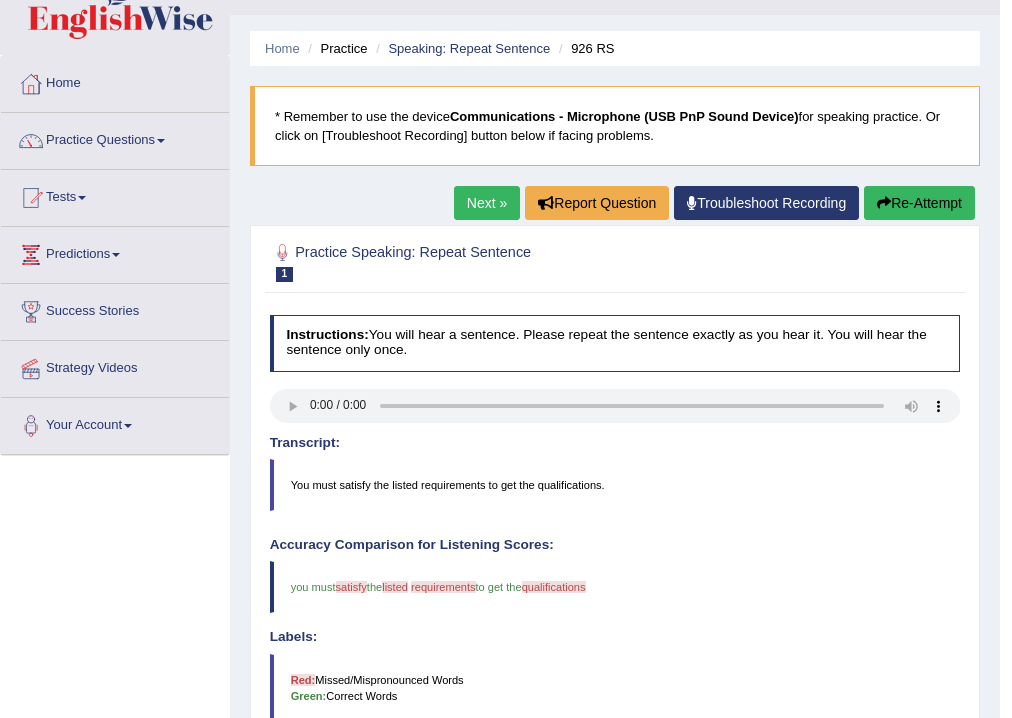 scroll, scrollTop: 0, scrollLeft: 0, axis: both 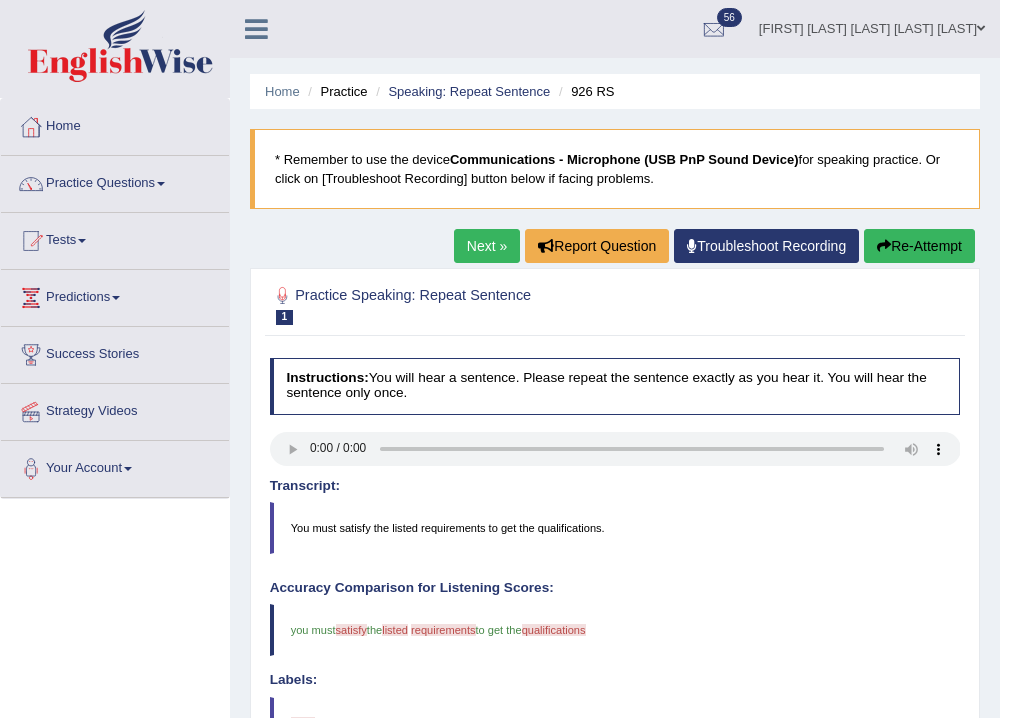 click on "Next »" at bounding box center [487, 246] 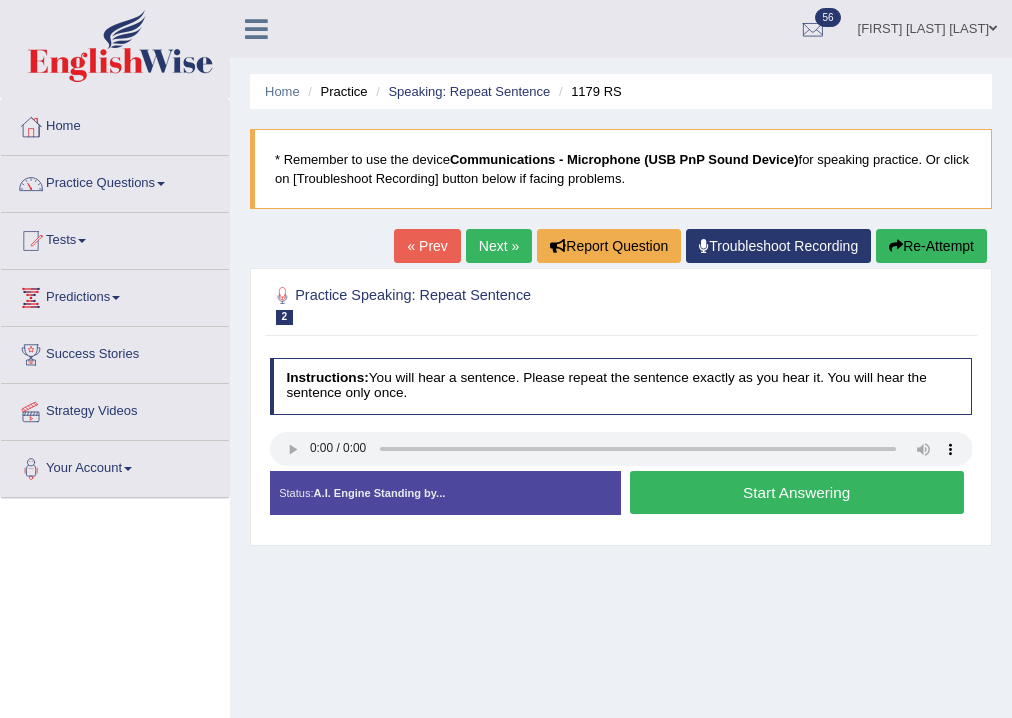 scroll, scrollTop: 0, scrollLeft: 0, axis: both 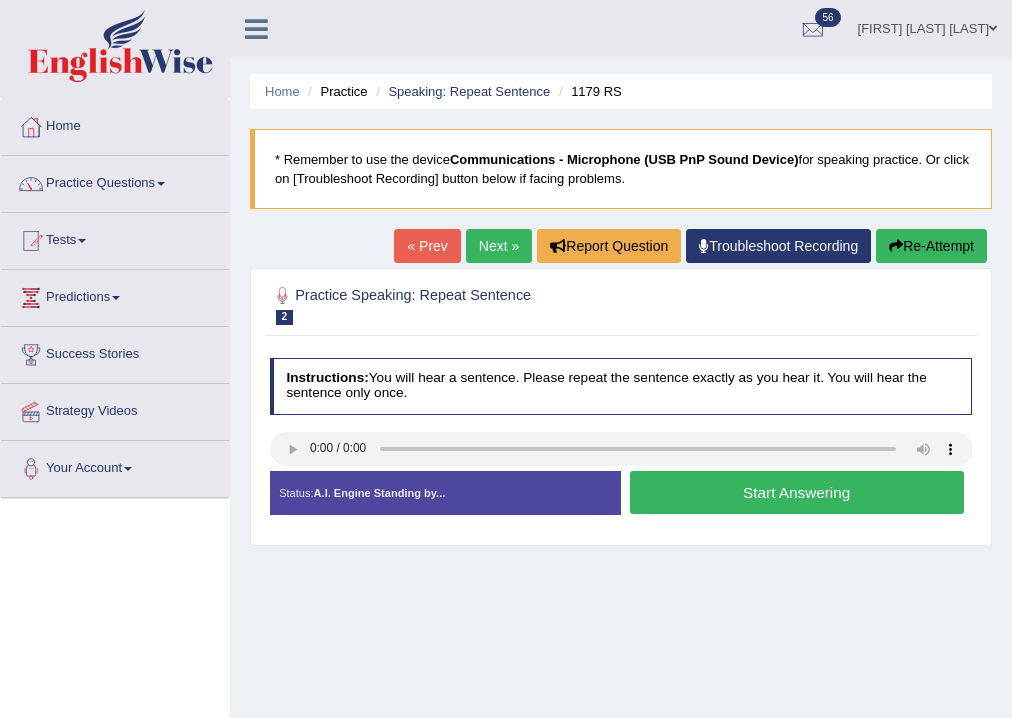 click on "Start Answering" at bounding box center [797, 492] 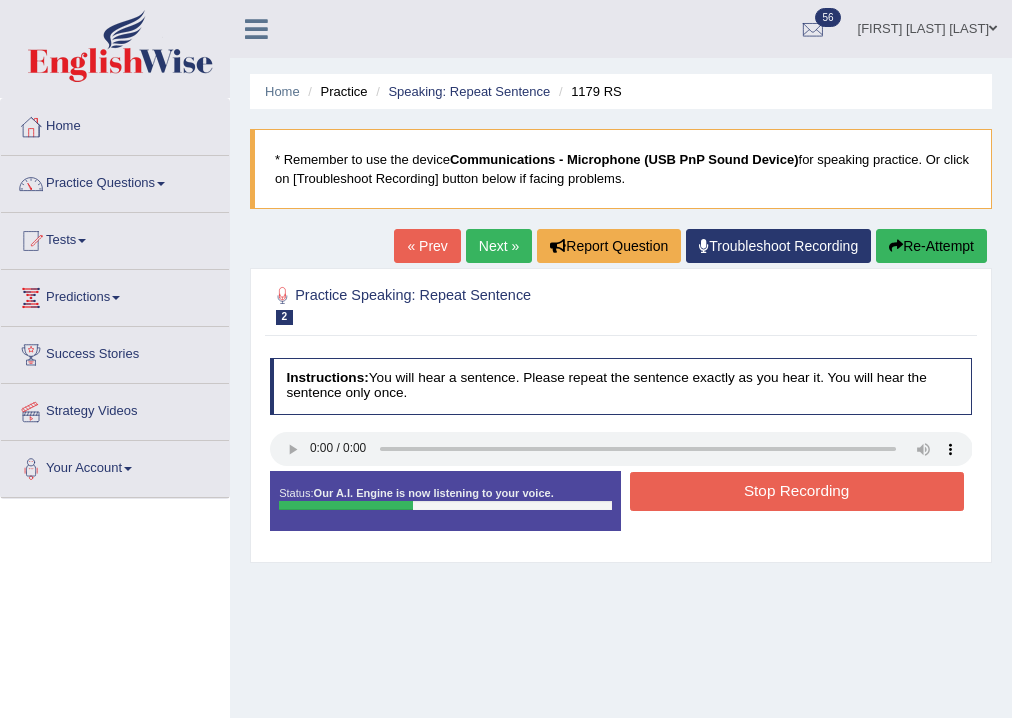 click on "Stop Recording" at bounding box center (797, 491) 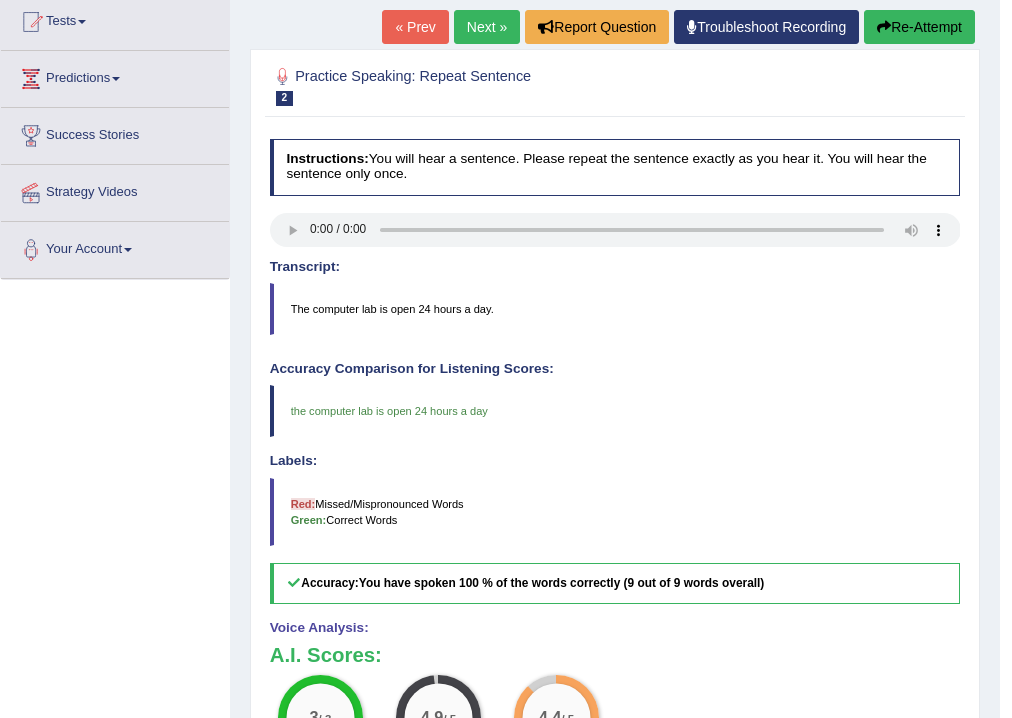 scroll, scrollTop: 0, scrollLeft: 0, axis: both 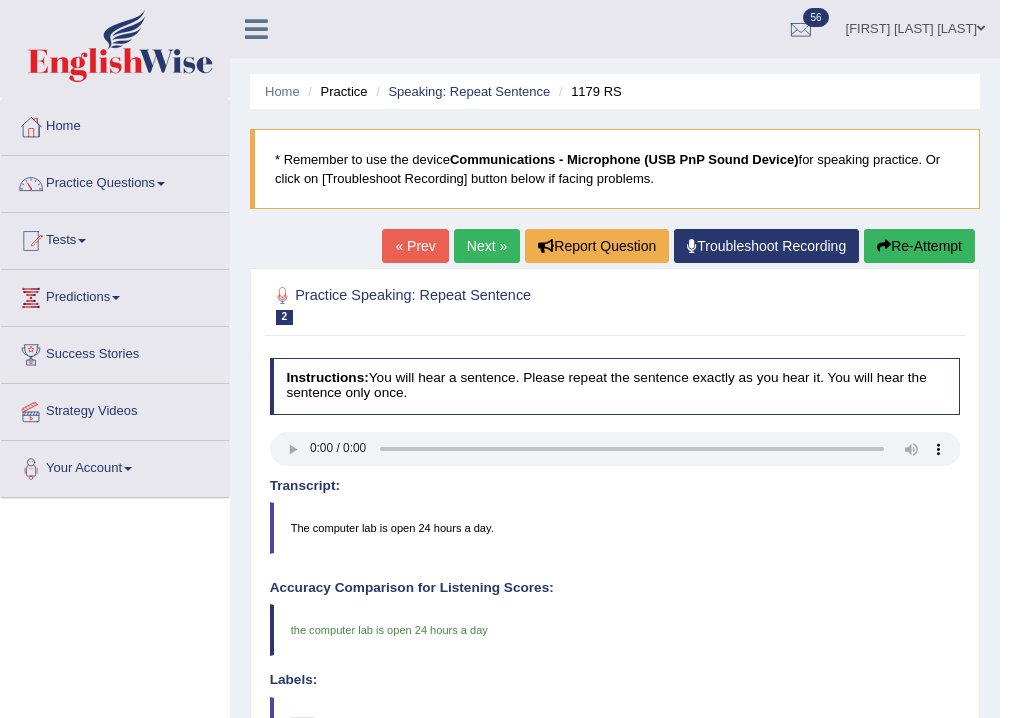 click on "Next »" at bounding box center (487, 246) 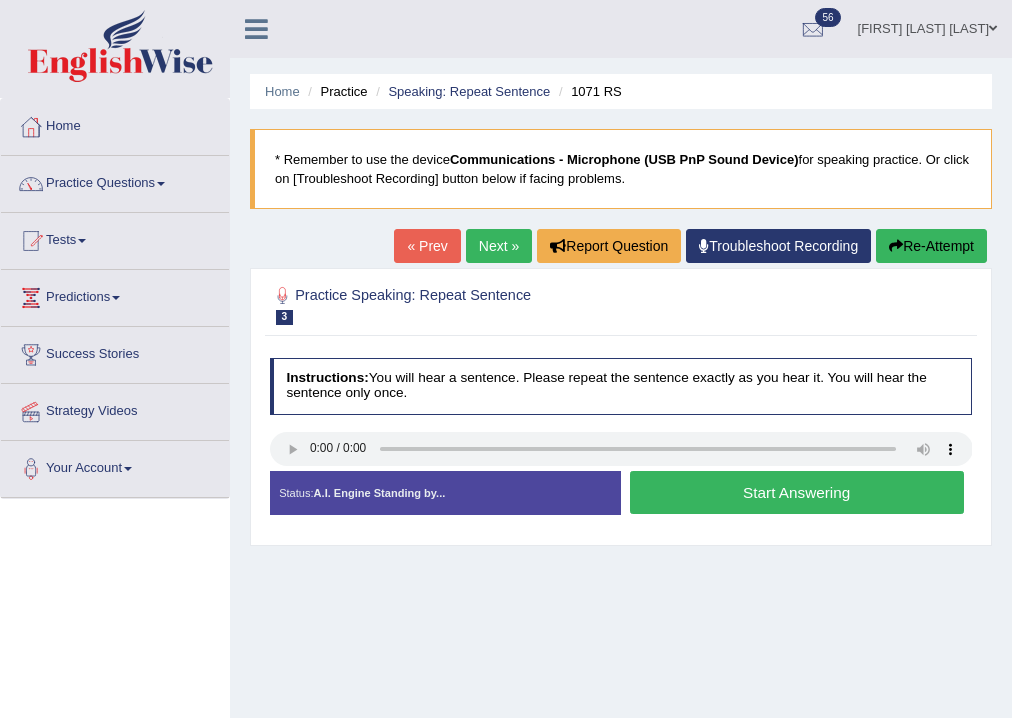scroll, scrollTop: 0, scrollLeft: 0, axis: both 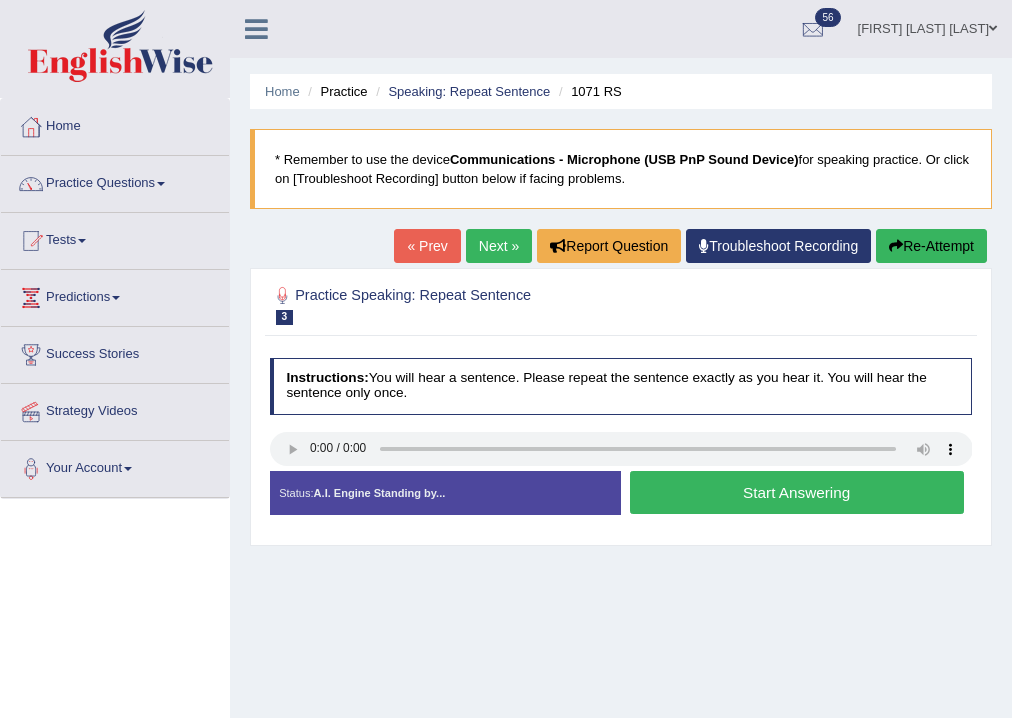 click on "Start Answering" at bounding box center (797, 492) 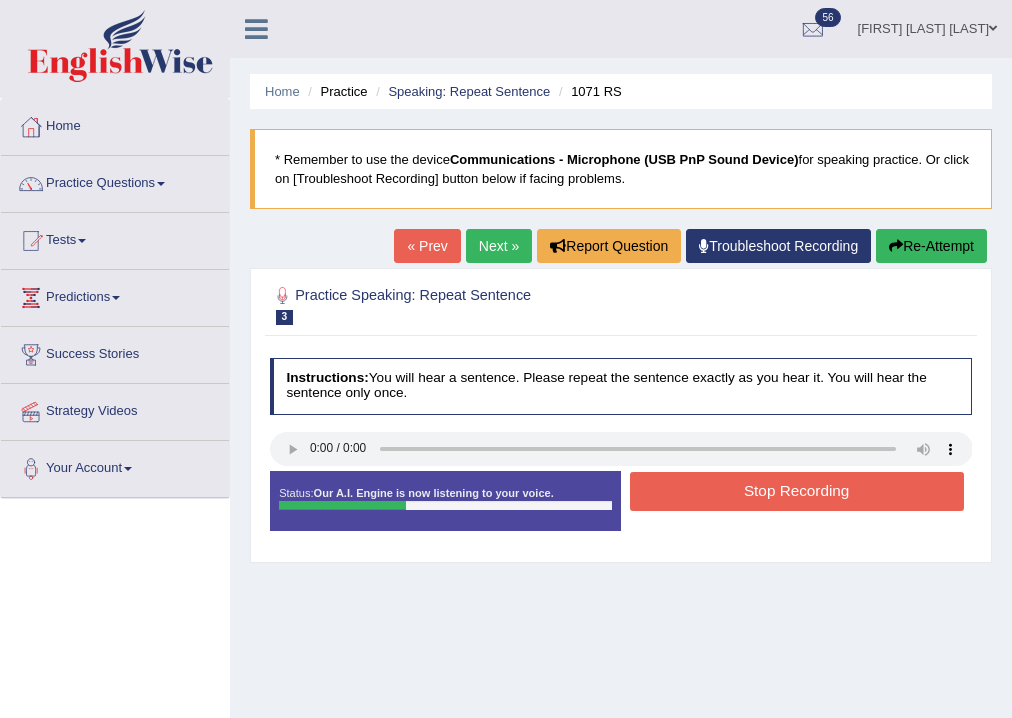 click on "Stop Recording" at bounding box center (797, 491) 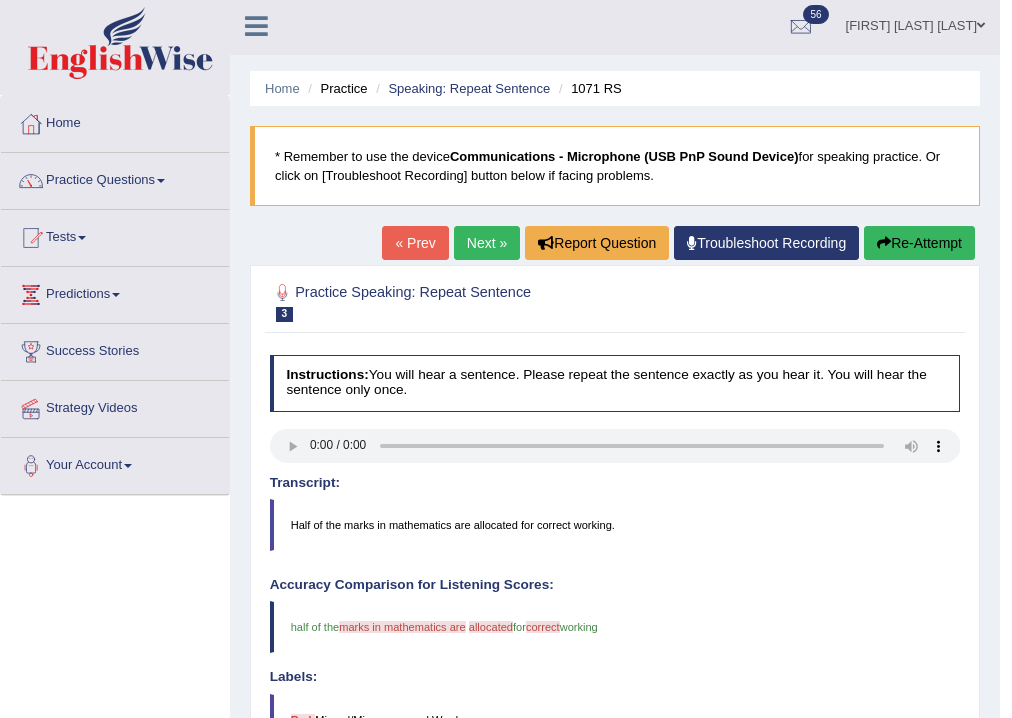 scroll, scrollTop: 0, scrollLeft: 0, axis: both 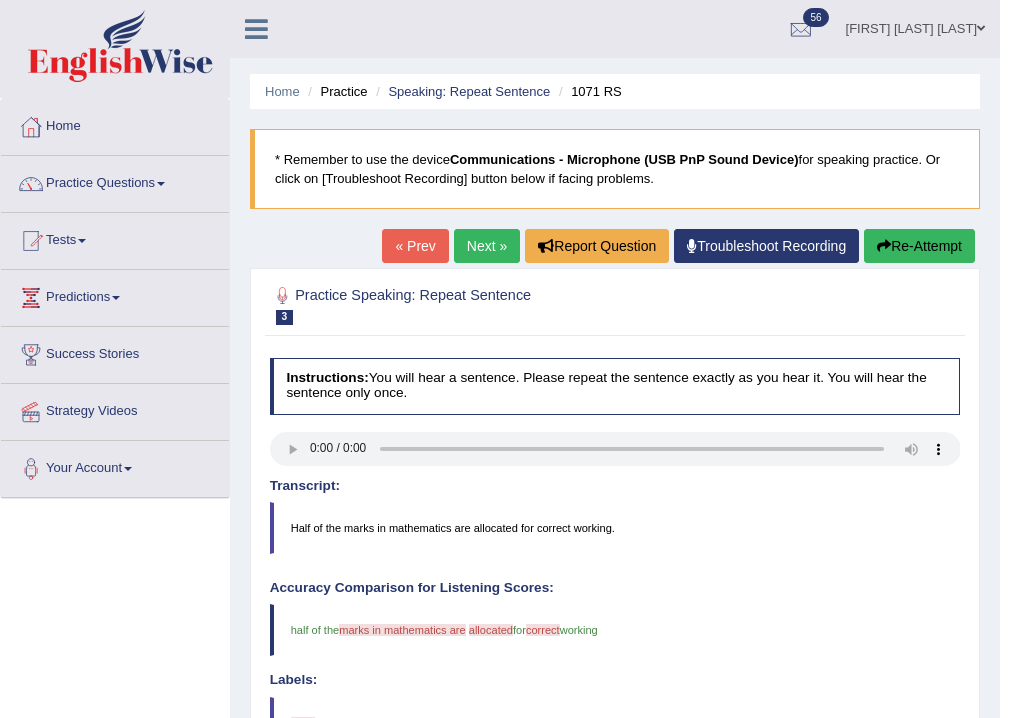 click on "Re-Attempt" at bounding box center [919, 246] 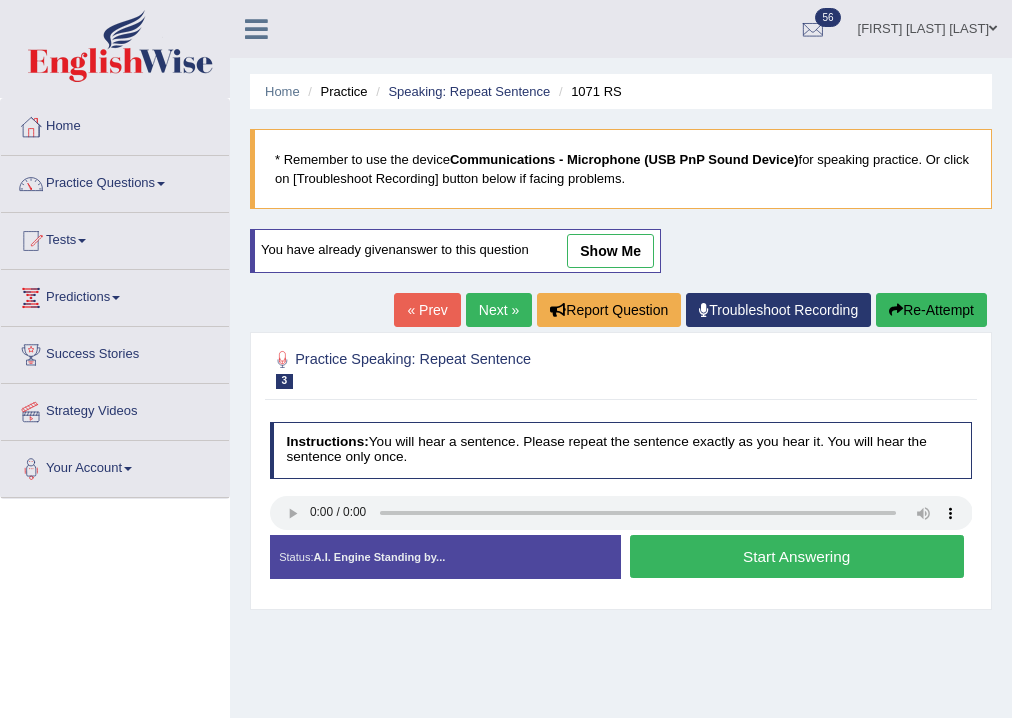 scroll, scrollTop: 0, scrollLeft: 0, axis: both 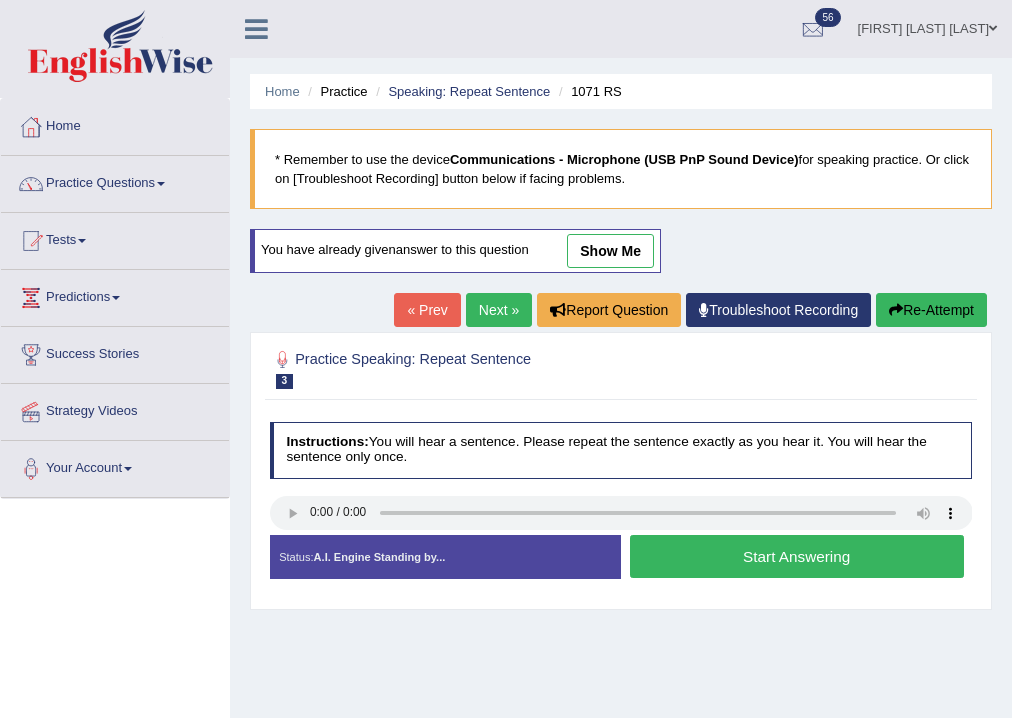 click on "Start Answering" at bounding box center [797, 556] 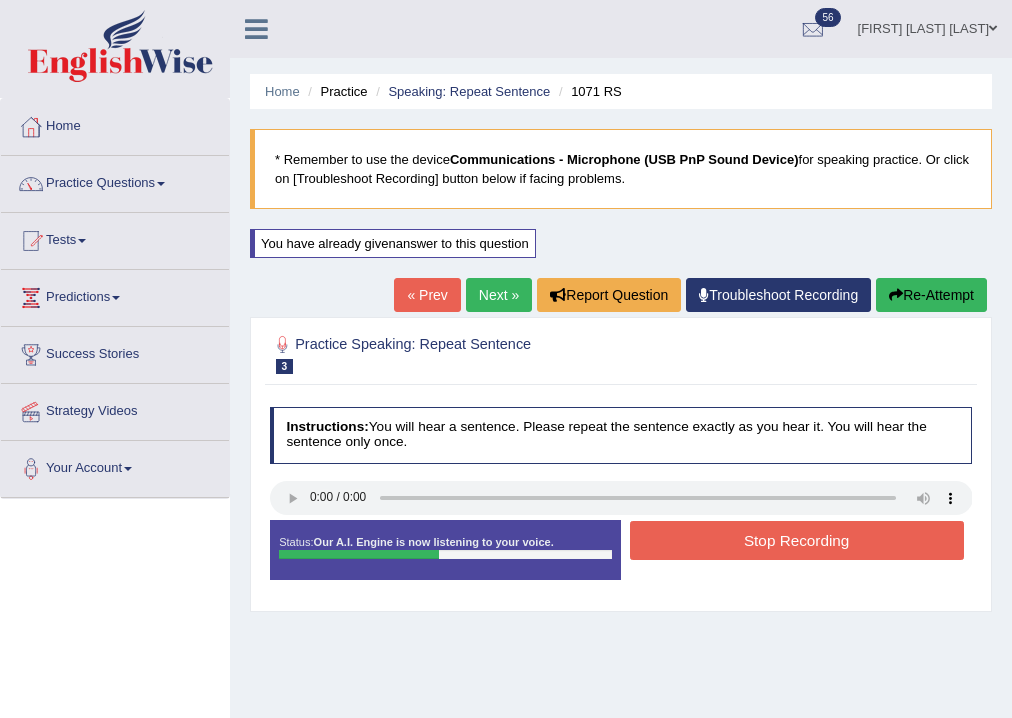 click on "Stop Recording" at bounding box center [797, 540] 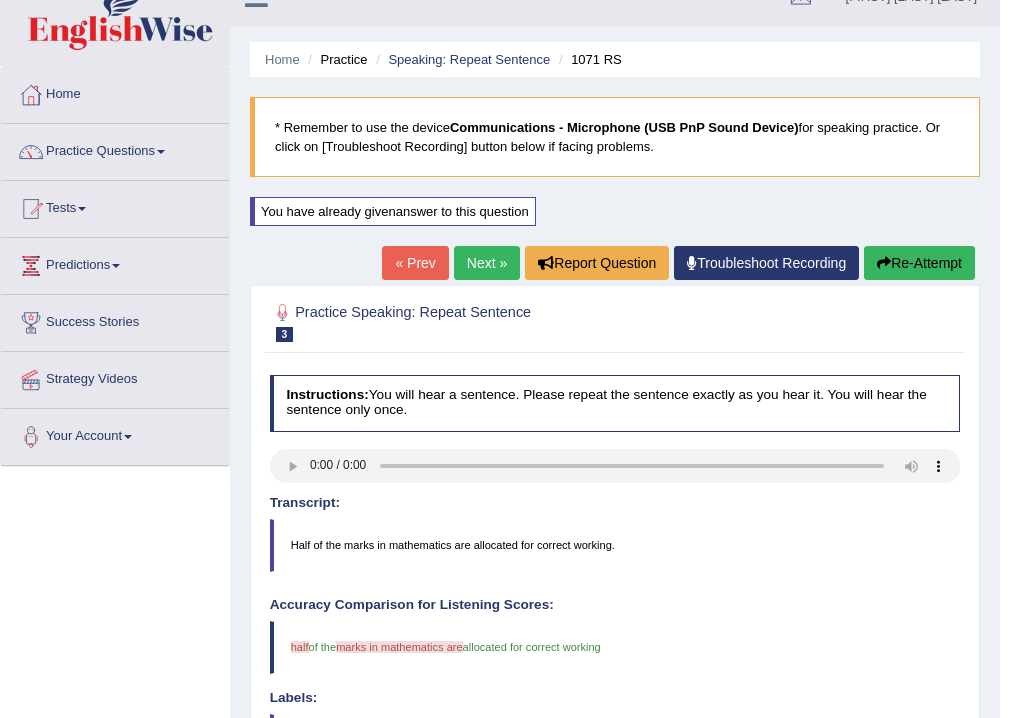 scroll, scrollTop: 0, scrollLeft: 0, axis: both 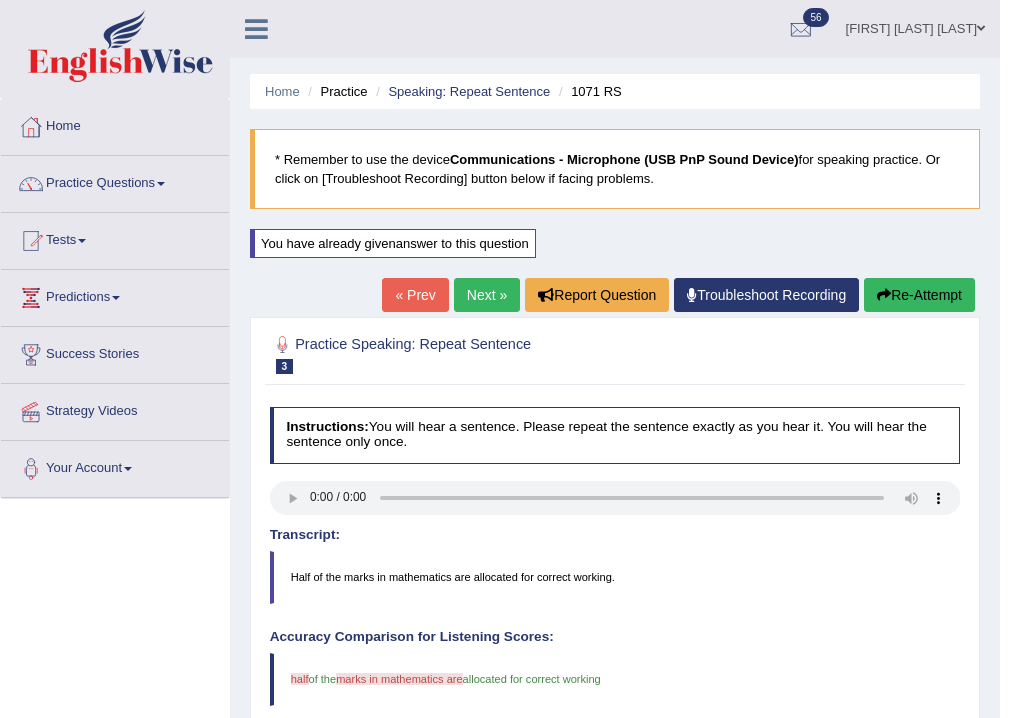 click on "Next »" at bounding box center (487, 295) 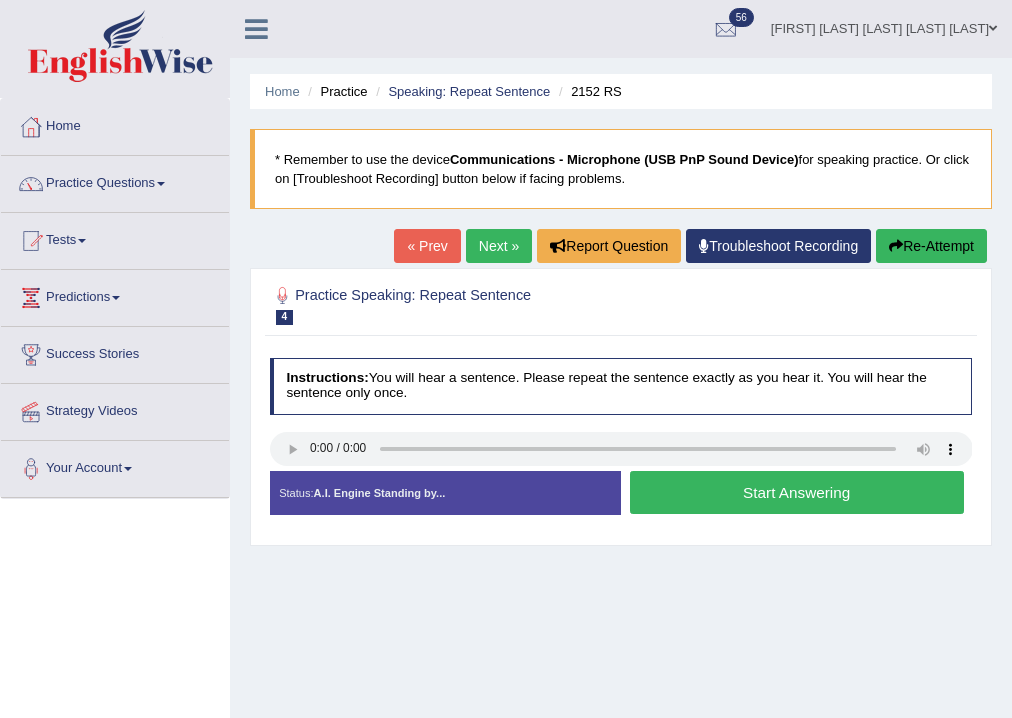 scroll, scrollTop: 0, scrollLeft: 0, axis: both 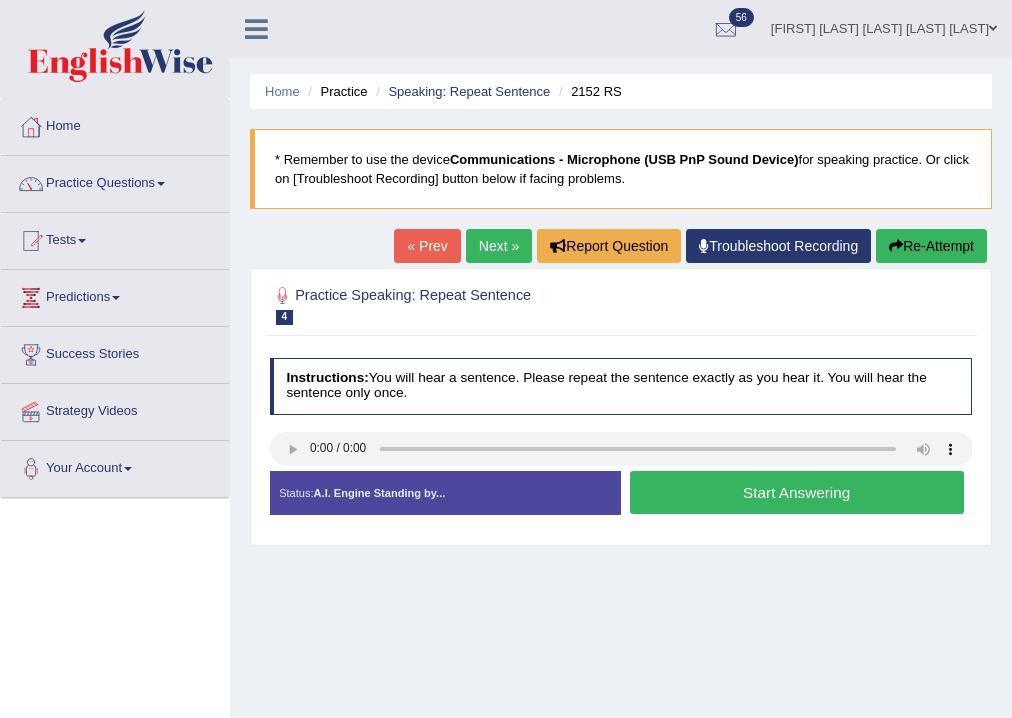 click on "Start Answering" at bounding box center (797, 492) 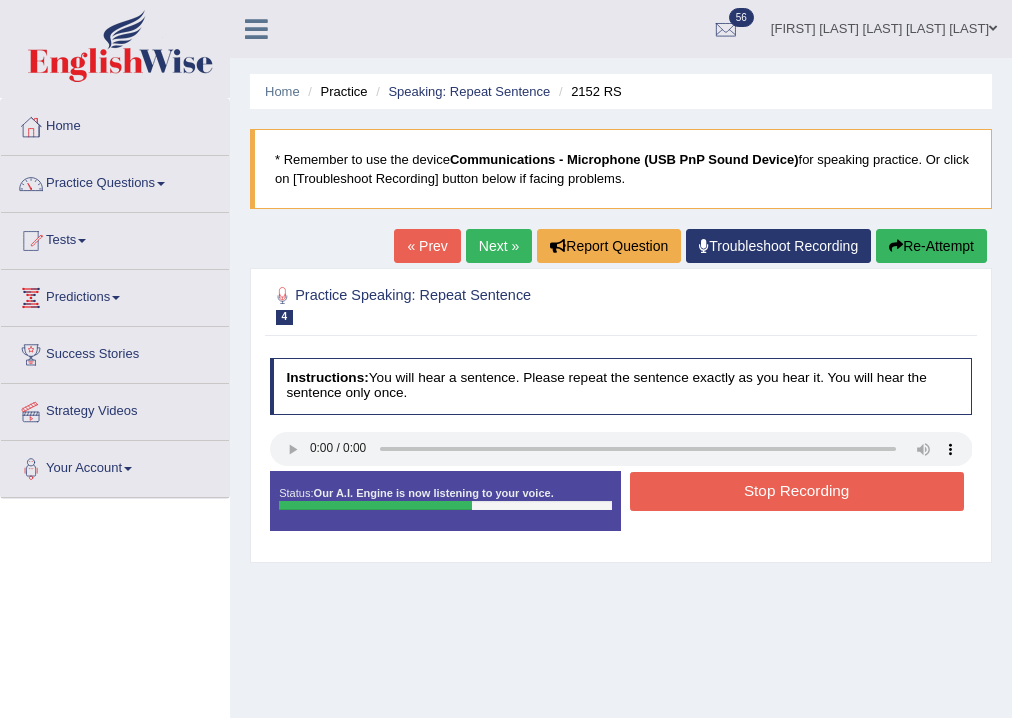 click on "Stop Recording" at bounding box center [797, 491] 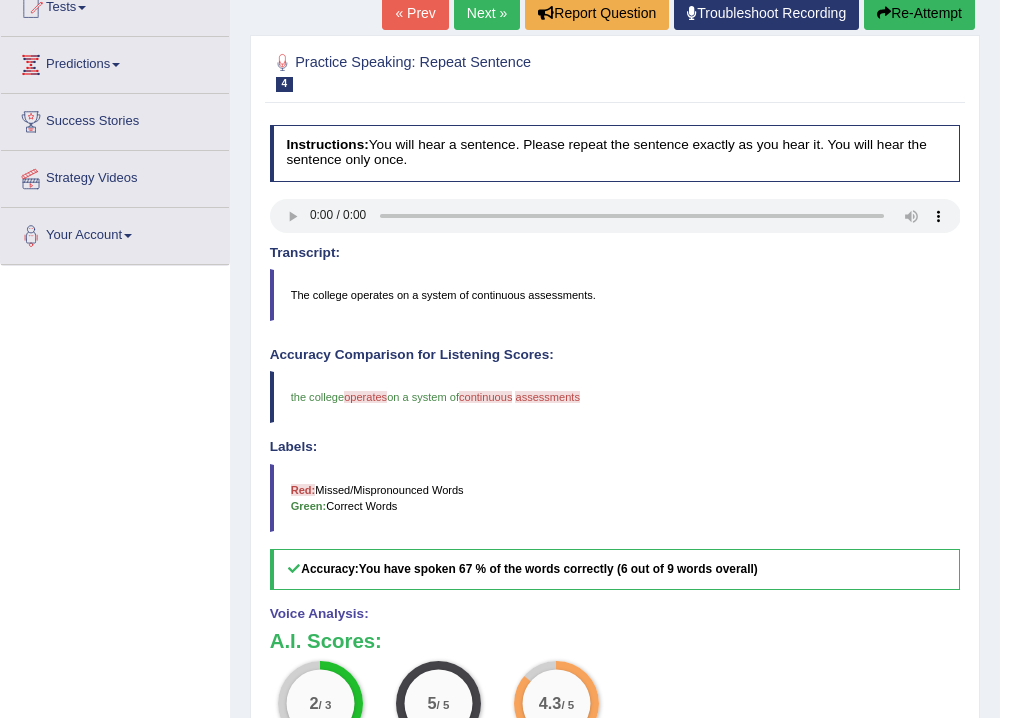 scroll, scrollTop: 80, scrollLeft: 0, axis: vertical 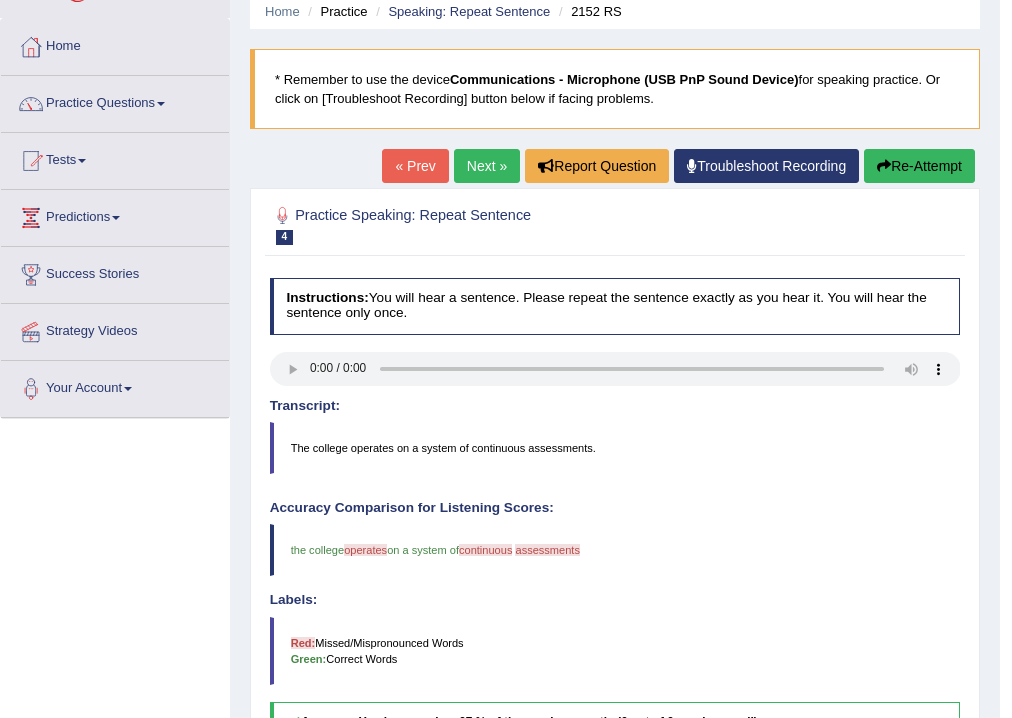 click on "Next »" at bounding box center [487, 166] 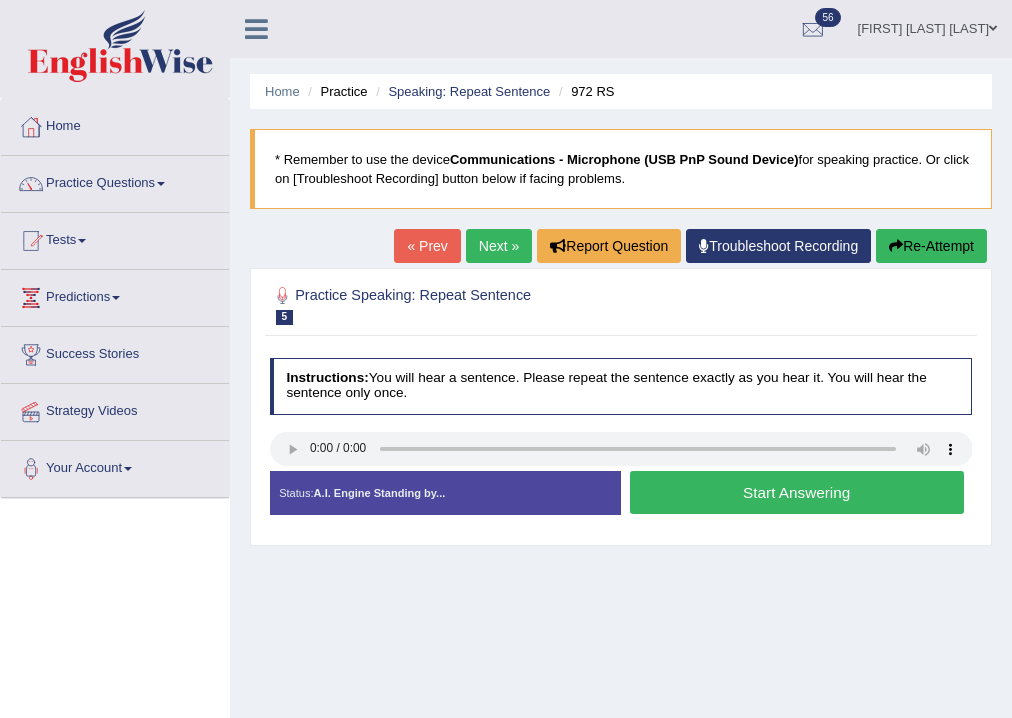 scroll, scrollTop: 0, scrollLeft: 0, axis: both 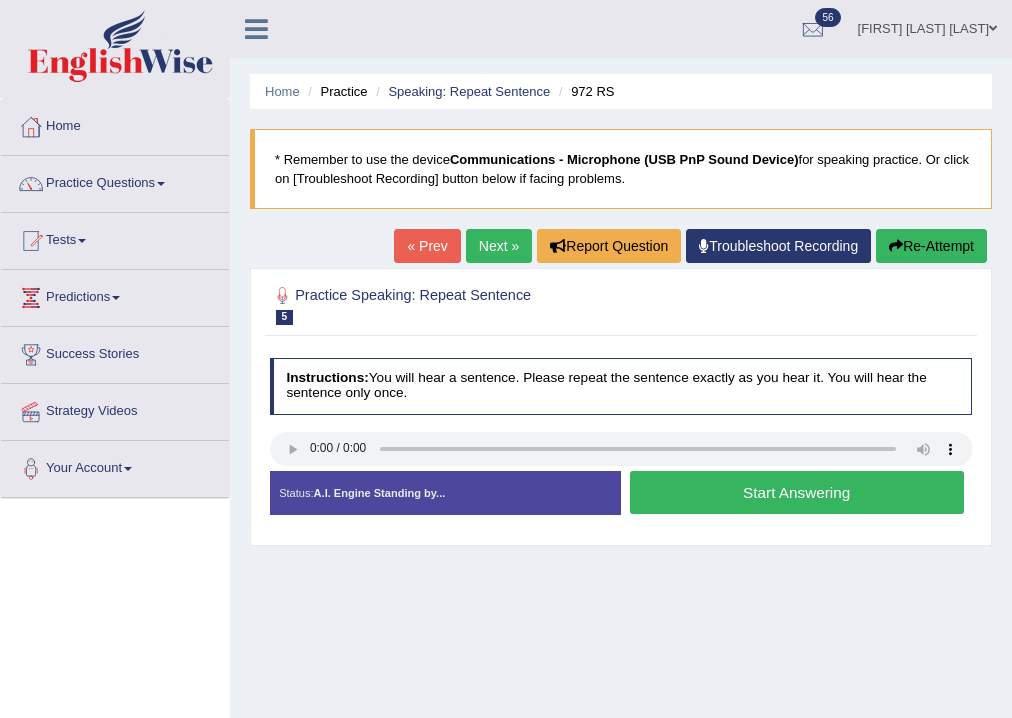 click on "Start Answering" at bounding box center (797, 492) 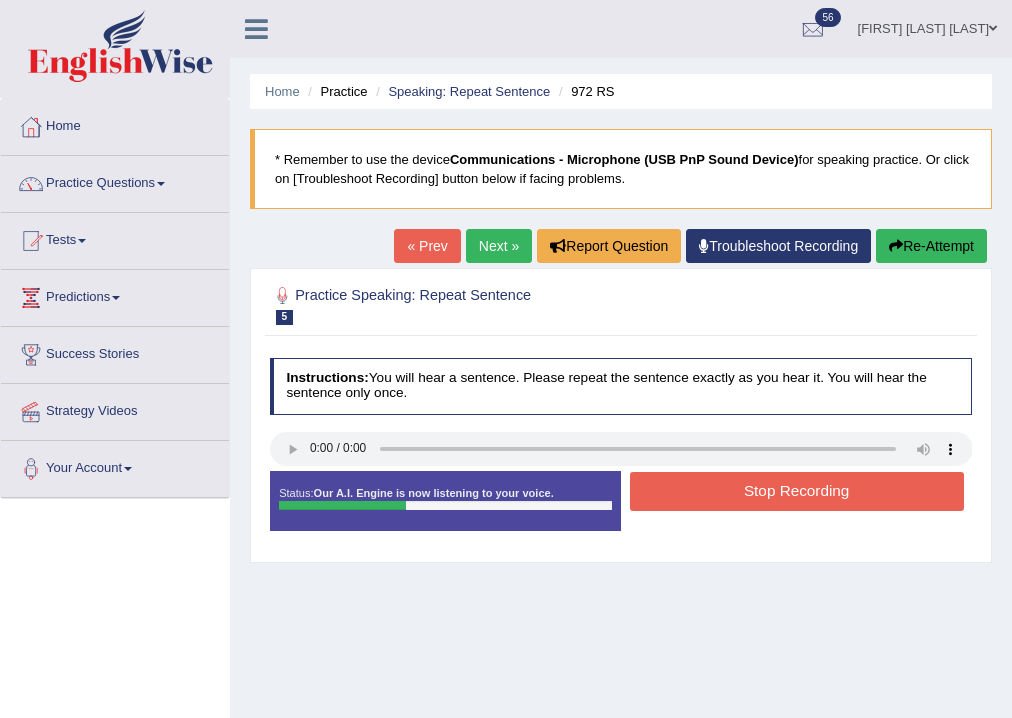 click on "Stop Recording" at bounding box center [797, 491] 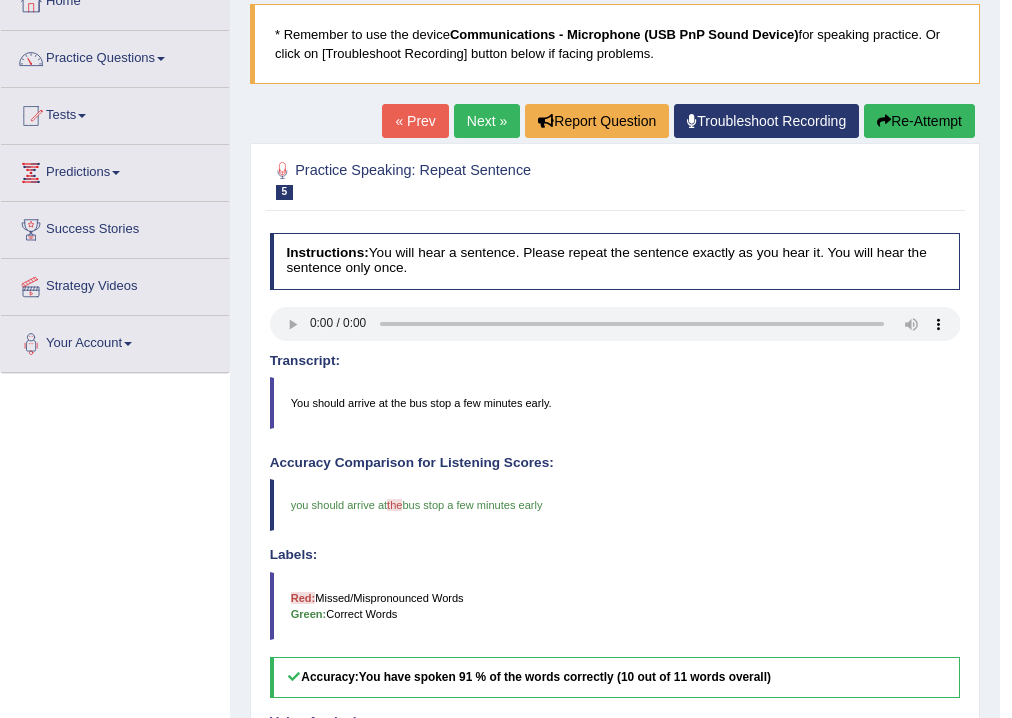 scroll, scrollTop: 80, scrollLeft: 0, axis: vertical 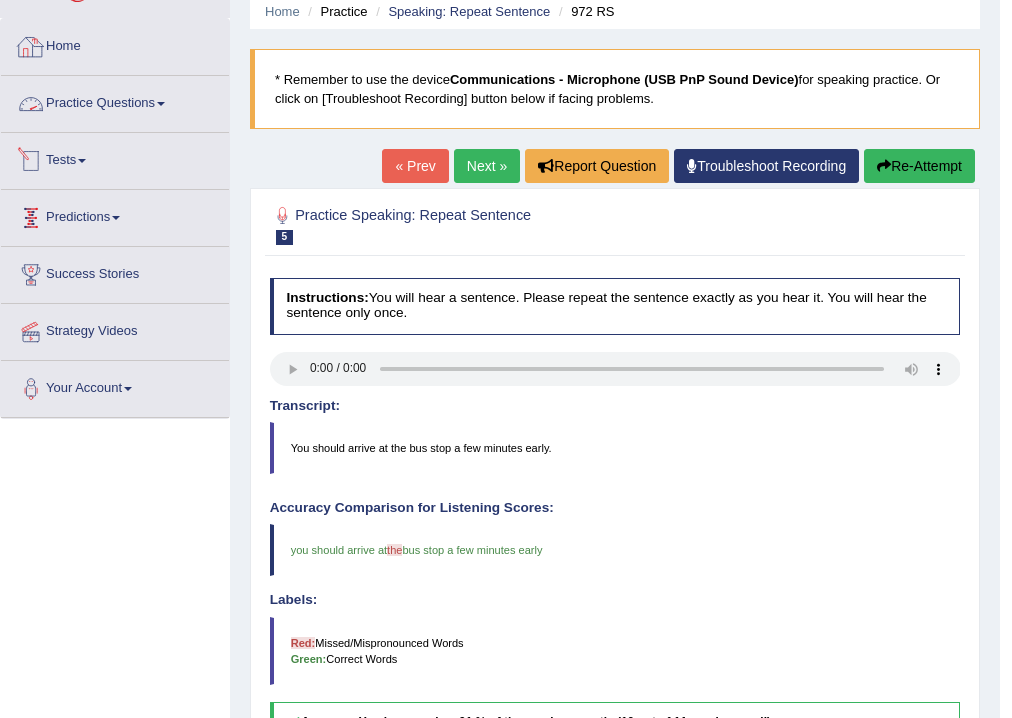 click on "Practice Questions" at bounding box center (115, 101) 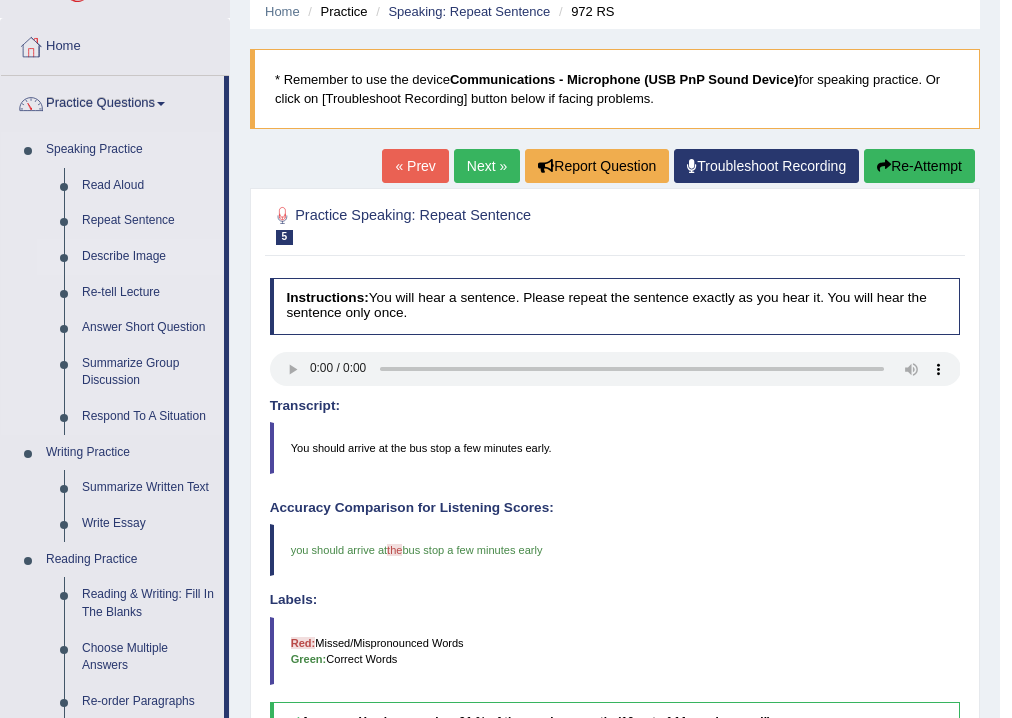 click on "Describe Image" at bounding box center [148, 257] 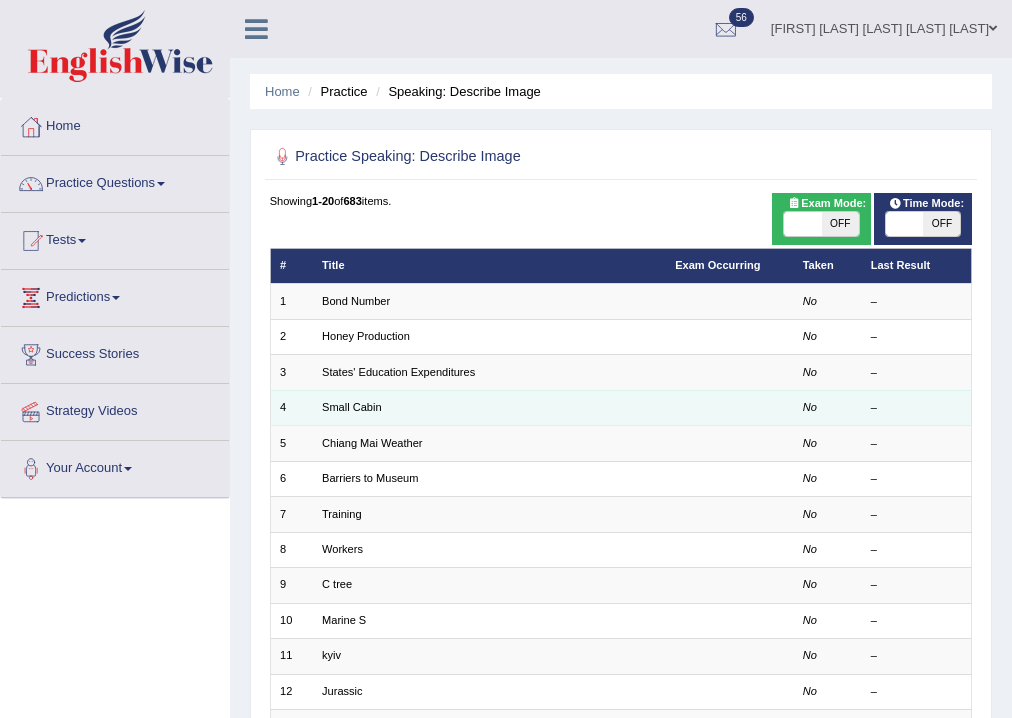 scroll, scrollTop: 0, scrollLeft: 0, axis: both 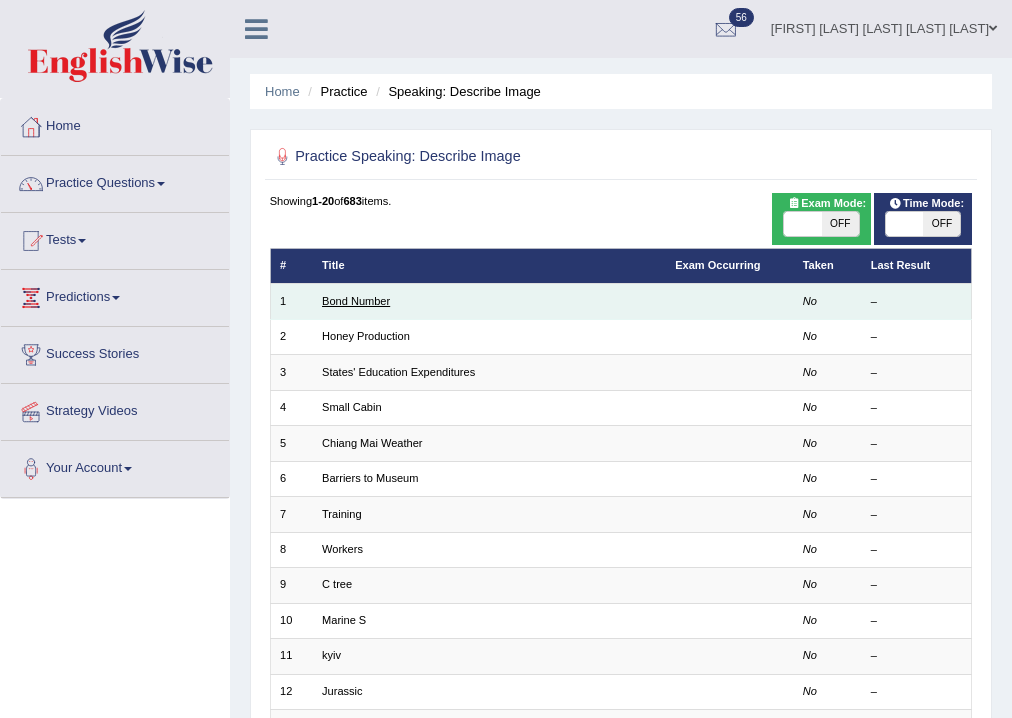 click on "Bond Number" at bounding box center (356, 301) 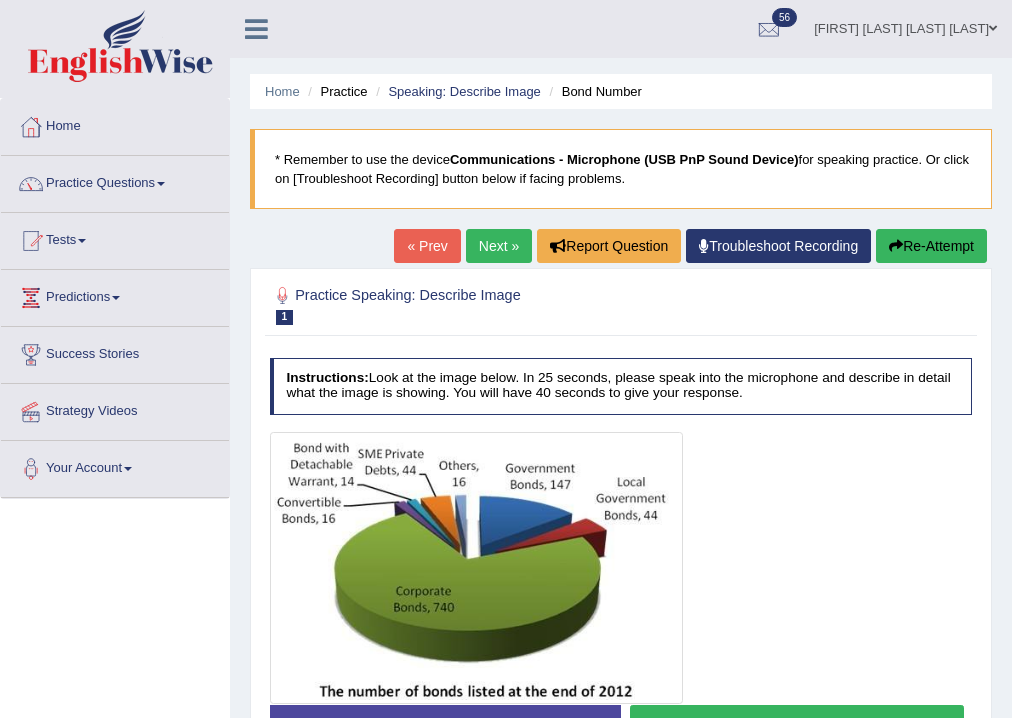 scroll, scrollTop: 0, scrollLeft: 0, axis: both 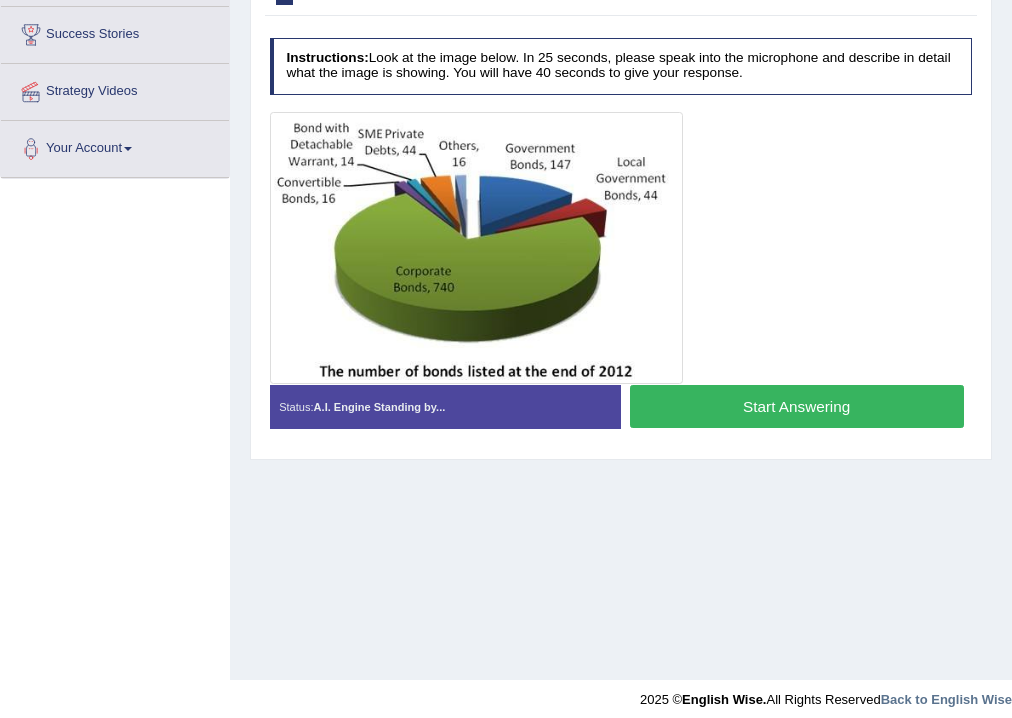 click on "Start Answering" at bounding box center [797, 406] 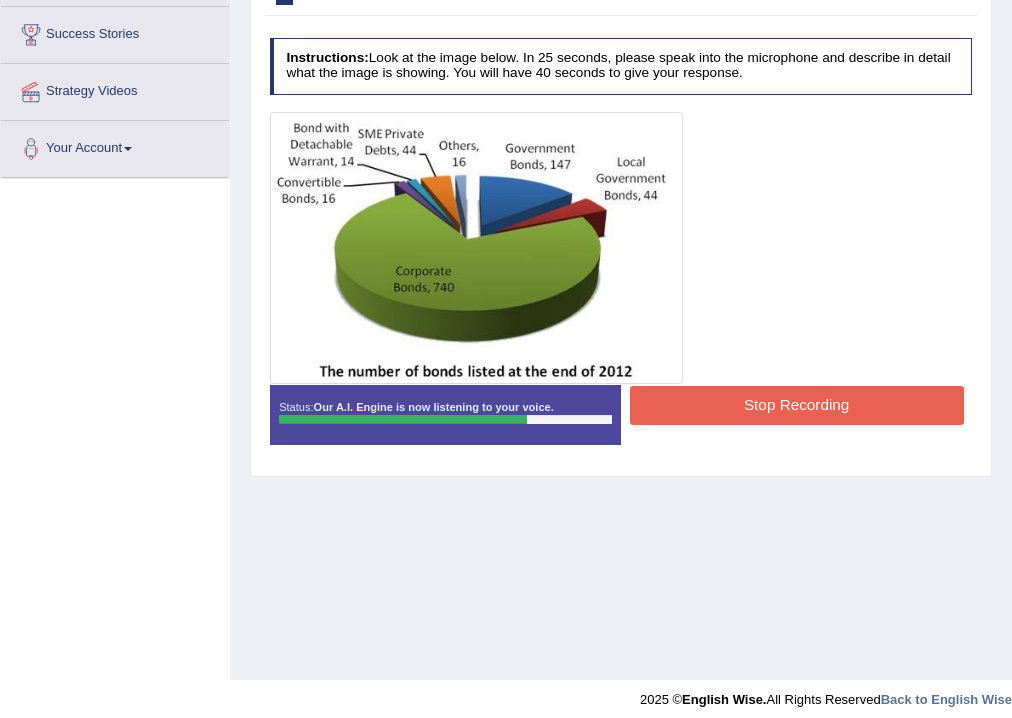 click on "Stop Recording" at bounding box center [797, 405] 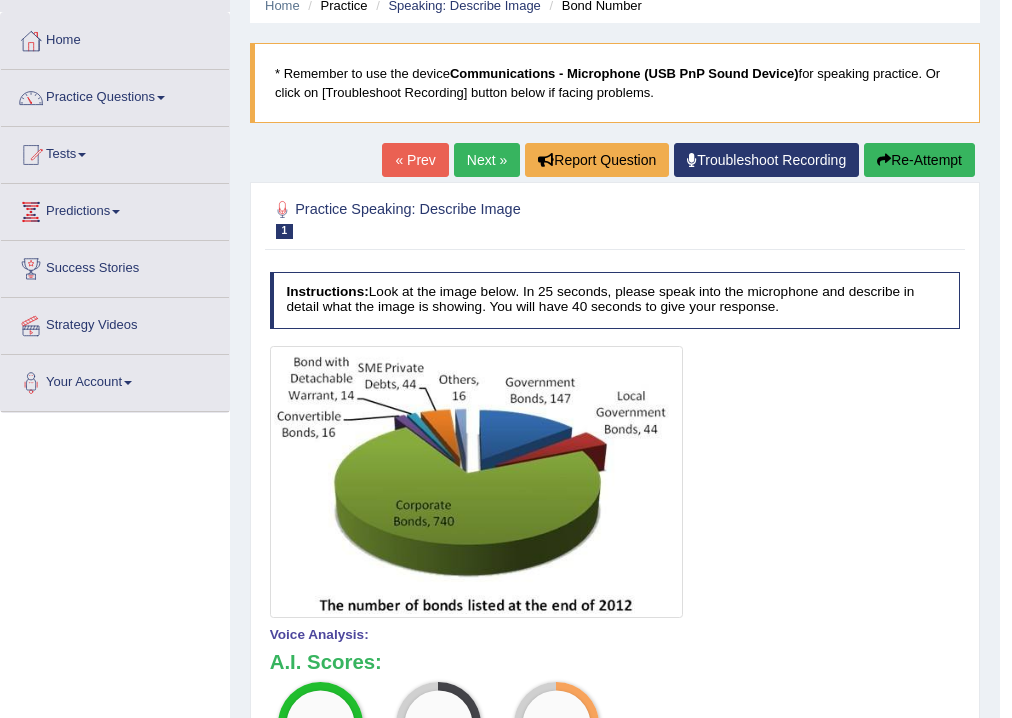 scroll, scrollTop: 84, scrollLeft: 0, axis: vertical 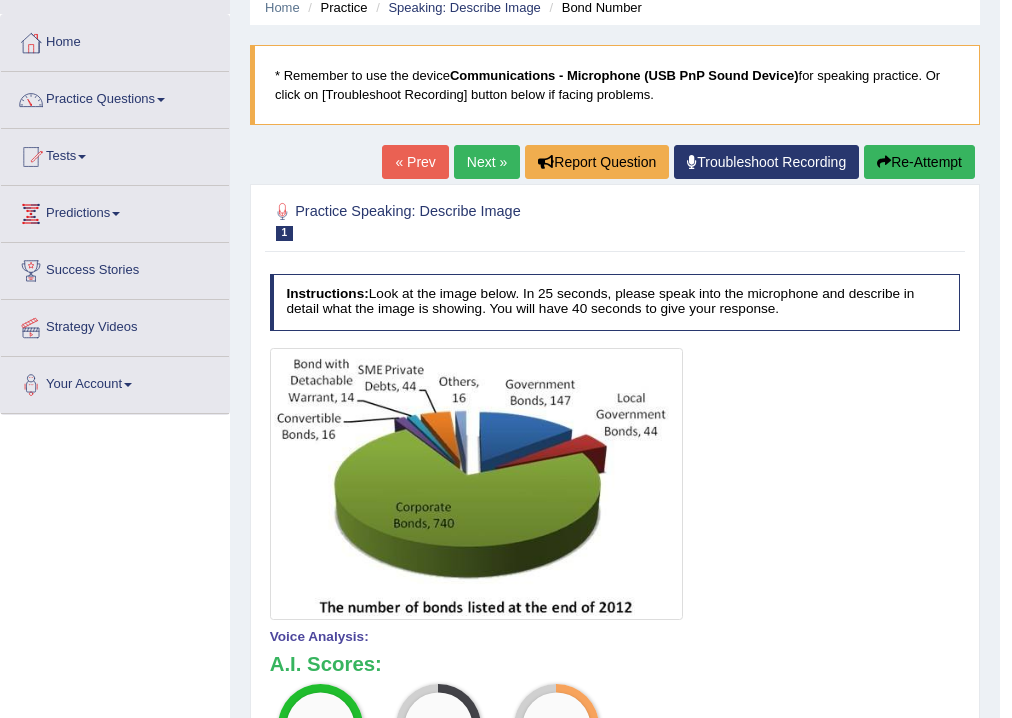 click on "Re-Attempt" at bounding box center (919, 162) 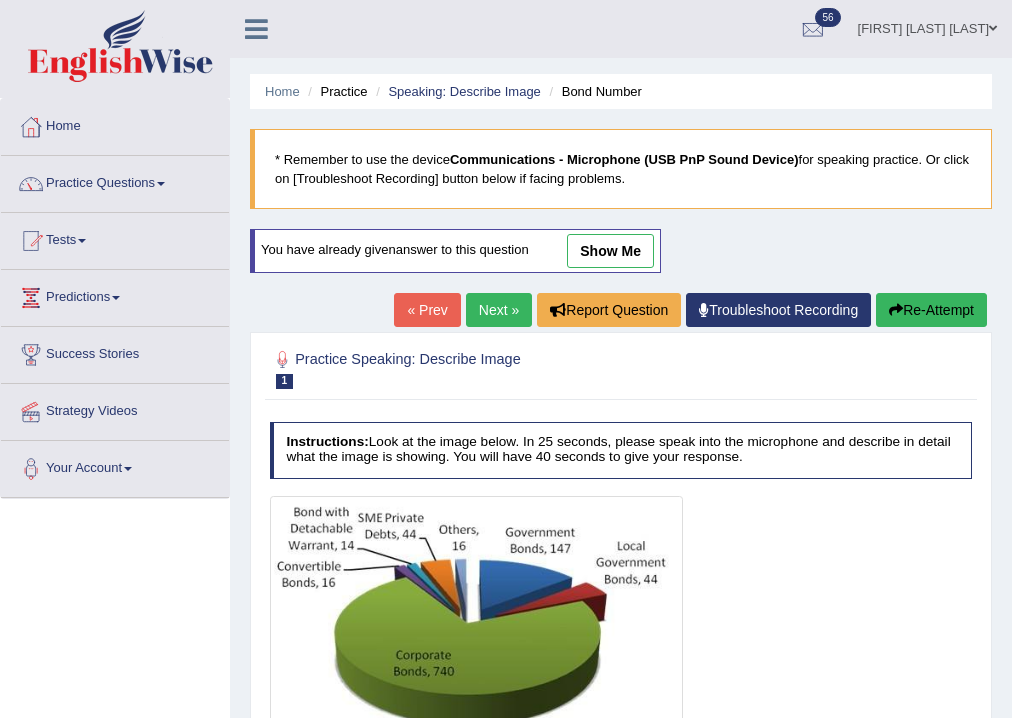 scroll, scrollTop: 84, scrollLeft: 0, axis: vertical 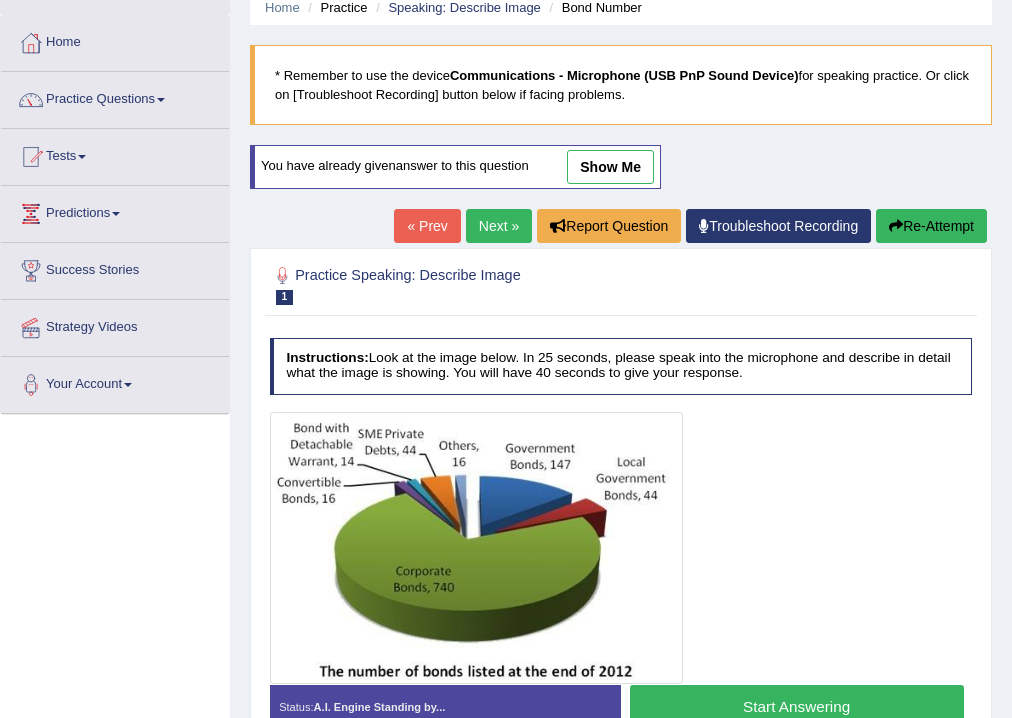 click on "Start Answering" at bounding box center (797, 706) 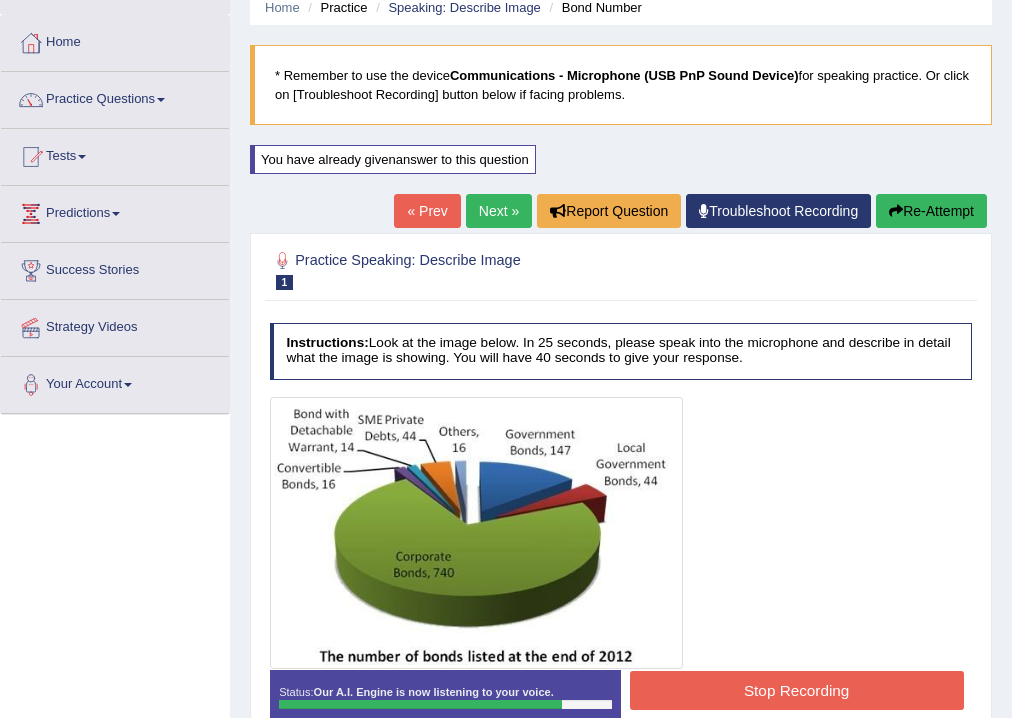 click on "Stop Recording" at bounding box center (797, 690) 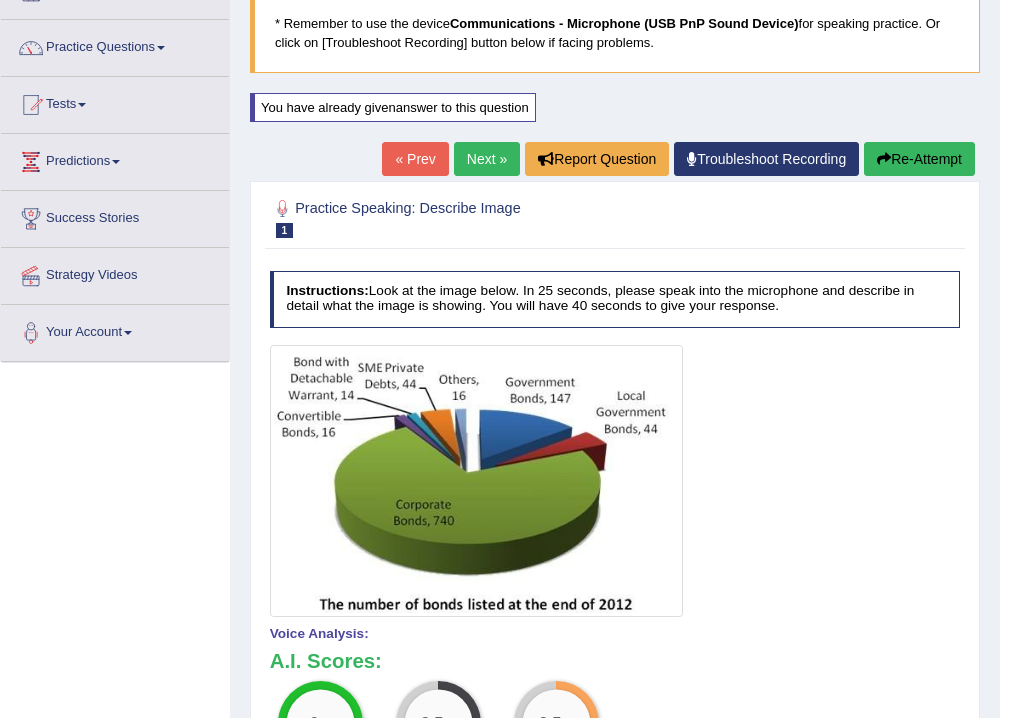 scroll, scrollTop: 0, scrollLeft: 0, axis: both 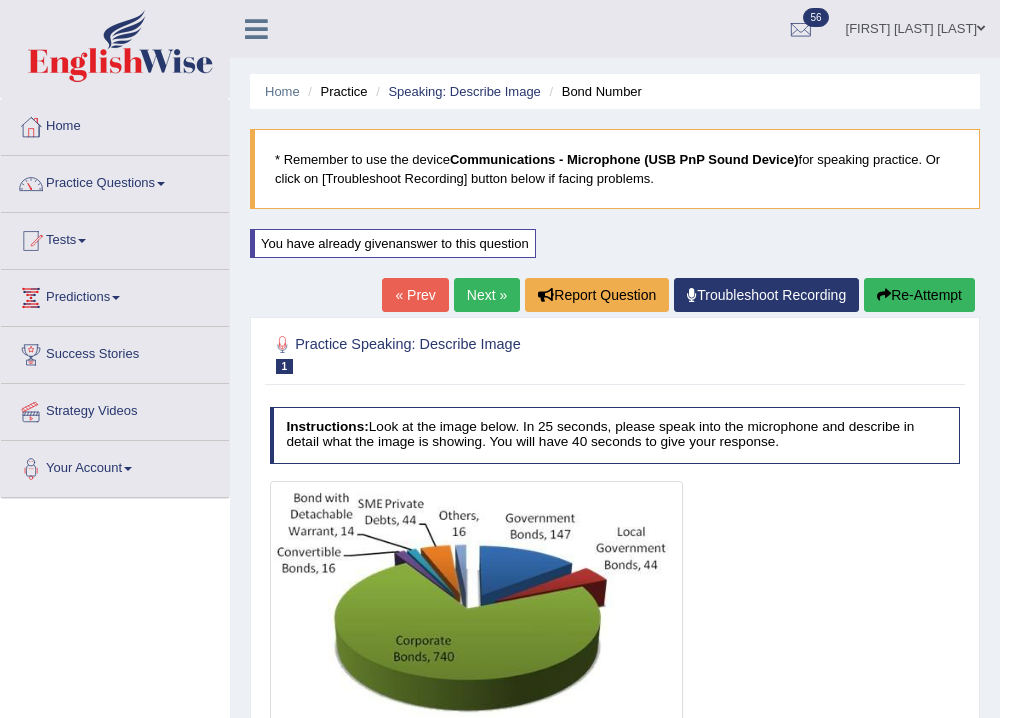 click on "Re-Attempt" at bounding box center (919, 295) 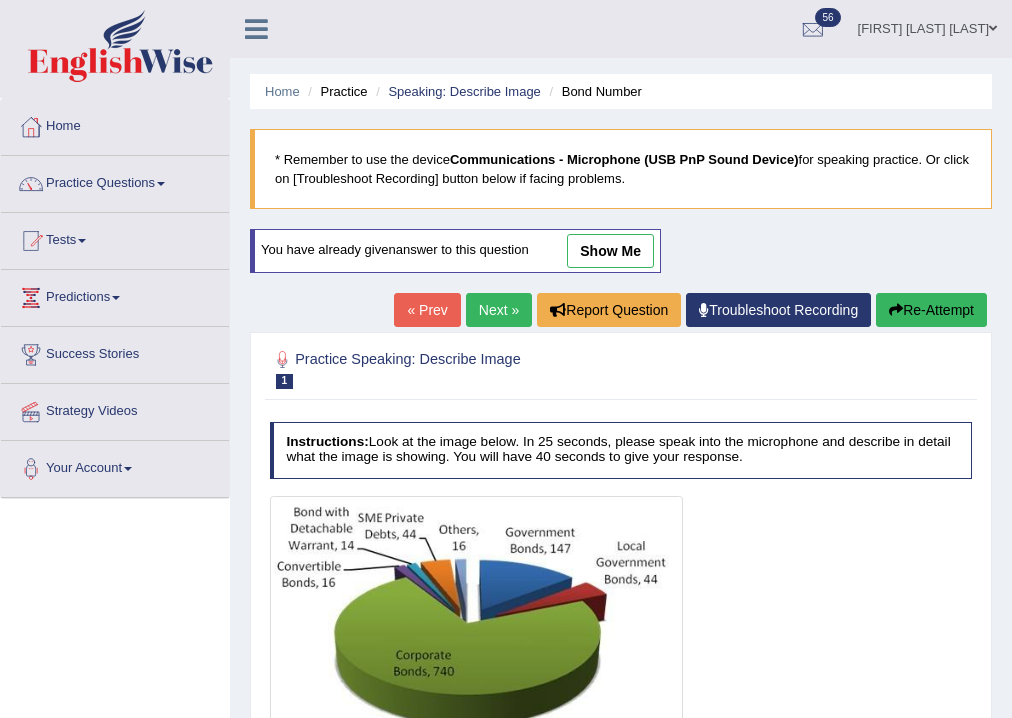 scroll, scrollTop: 0, scrollLeft: 0, axis: both 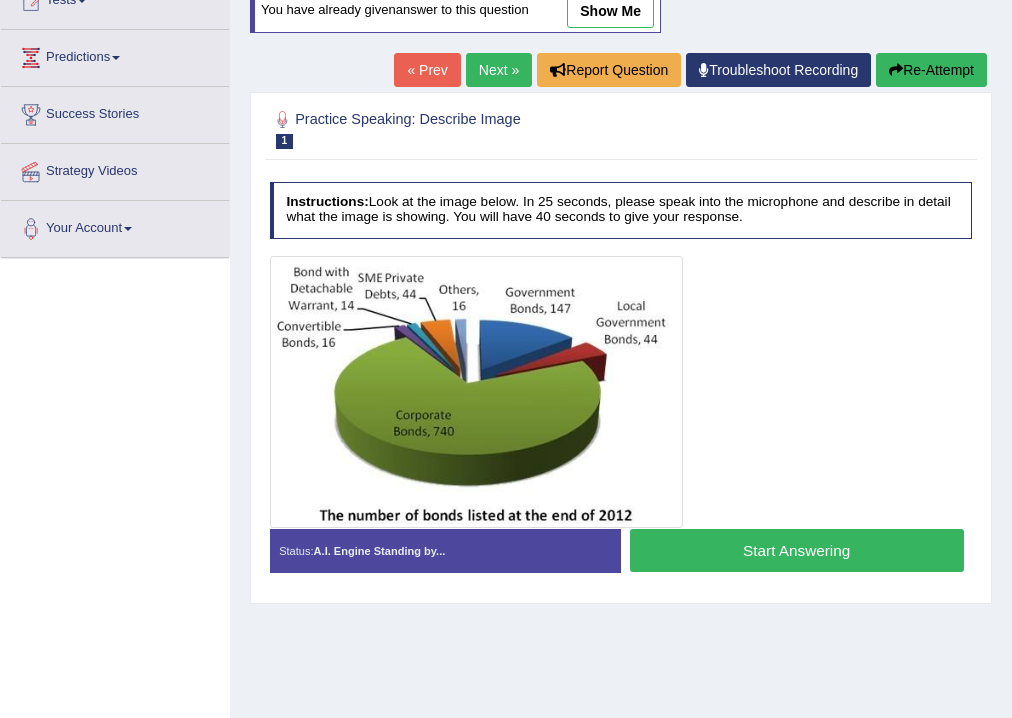 click on "Start Answering" at bounding box center (797, 550) 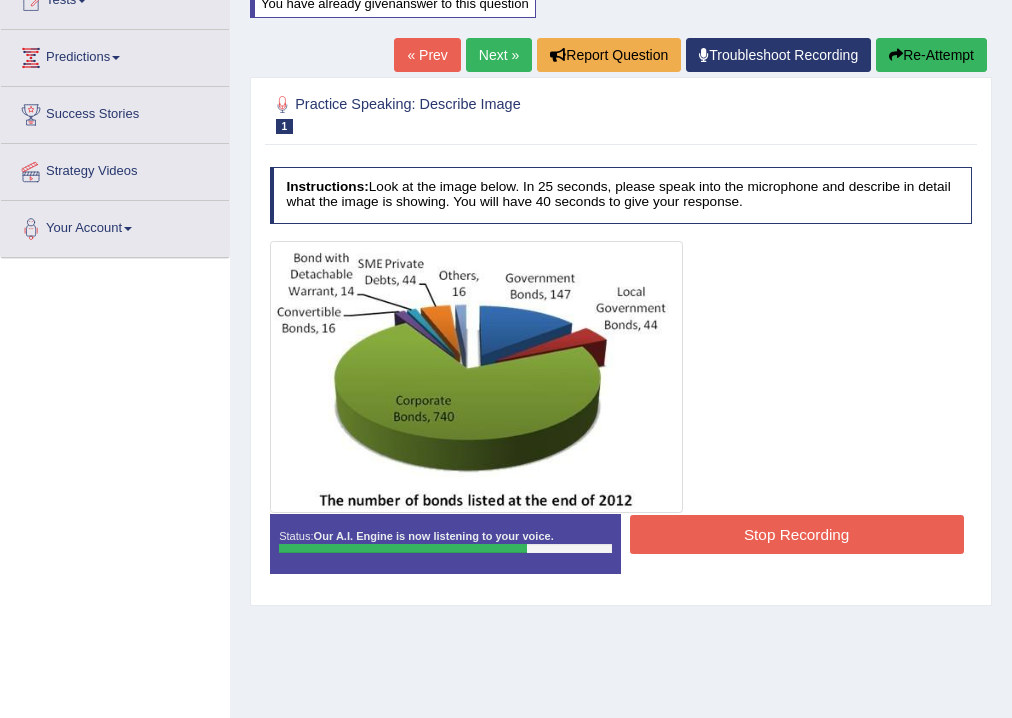 click on "Stop Recording" at bounding box center [797, 534] 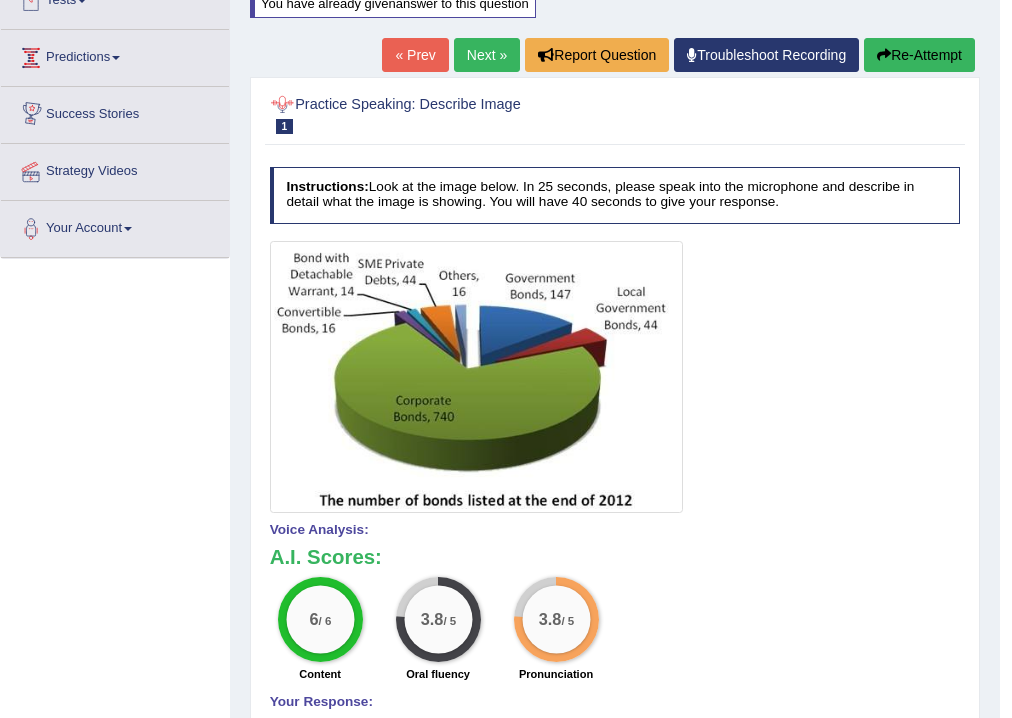 click on "Next »" at bounding box center (487, 55) 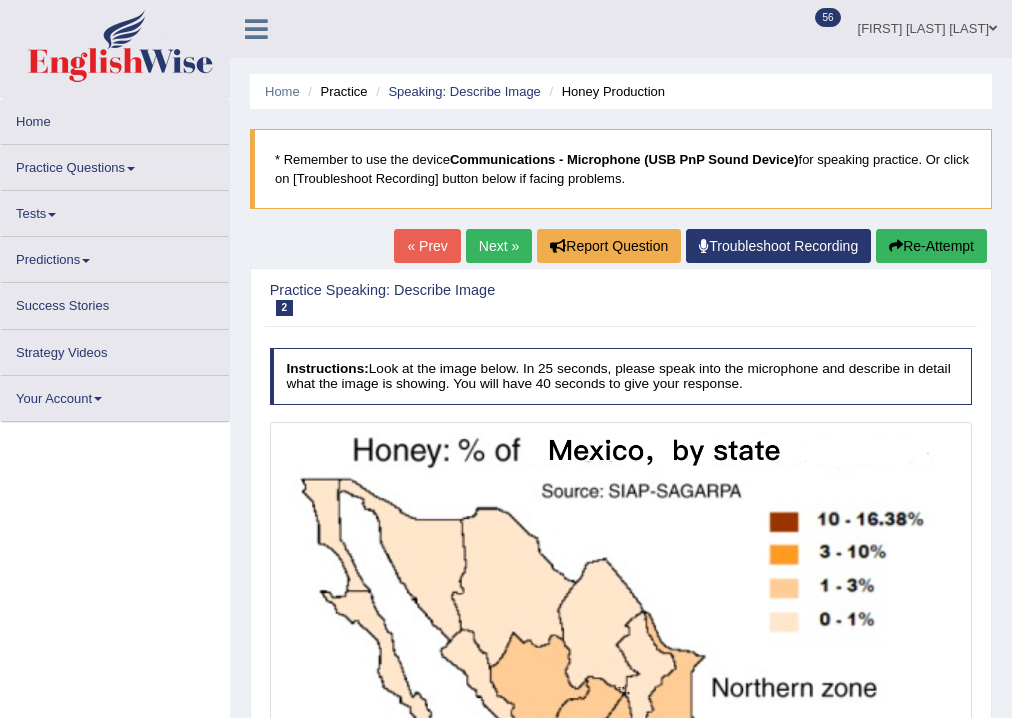 scroll, scrollTop: 0, scrollLeft: 0, axis: both 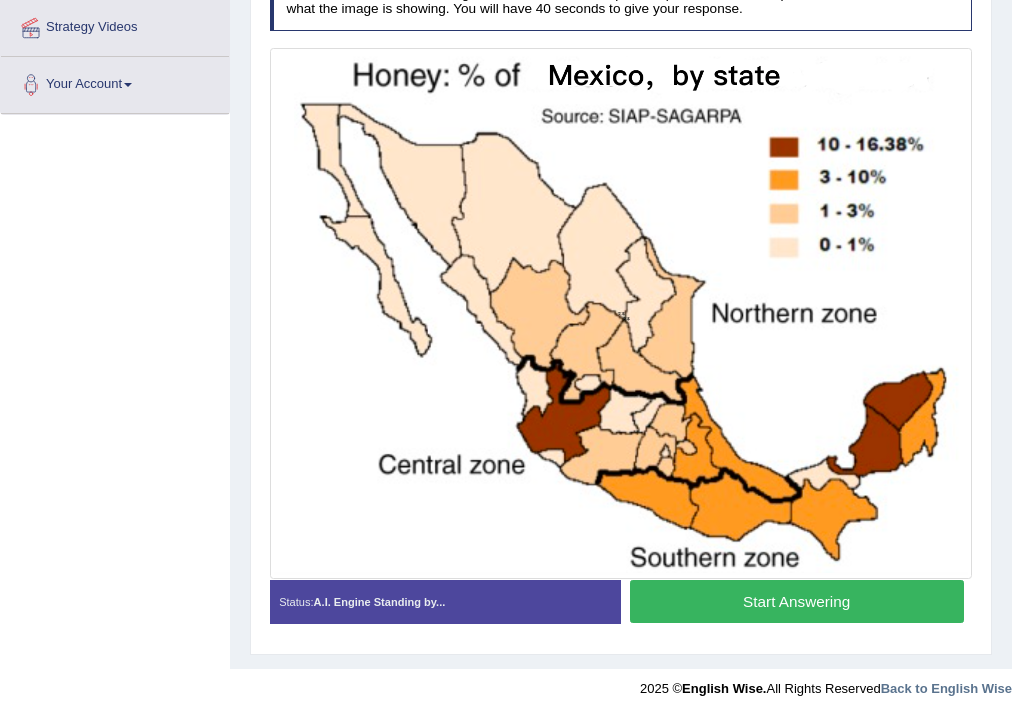 click on "Start Answering" at bounding box center (797, 601) 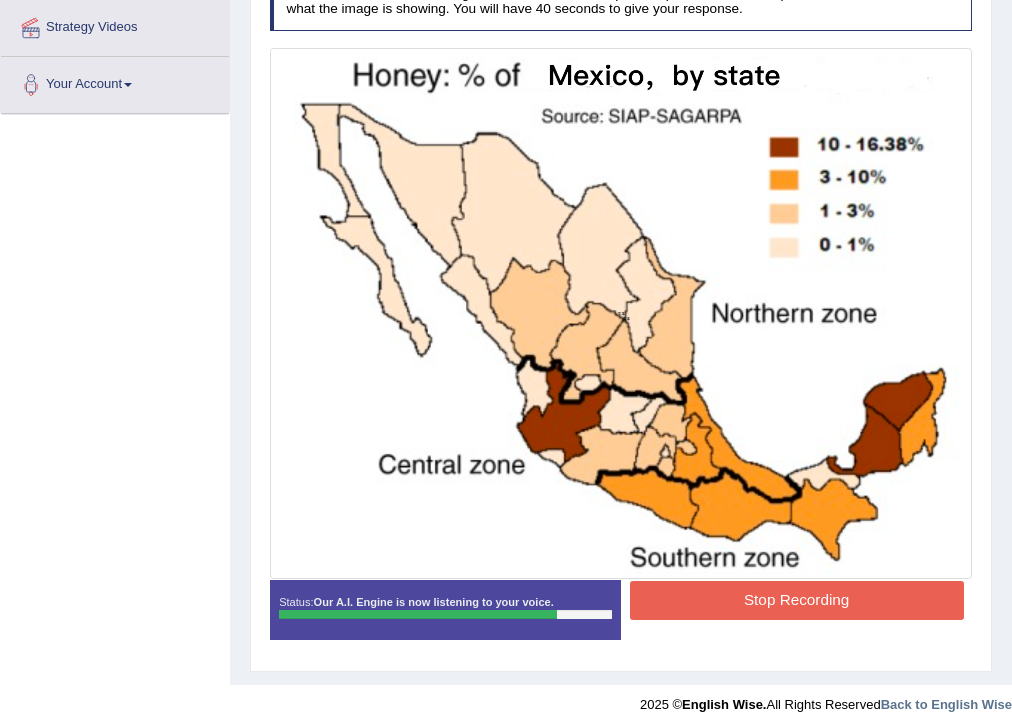 click on "Stop Recording" at bounding box center (797, 600) 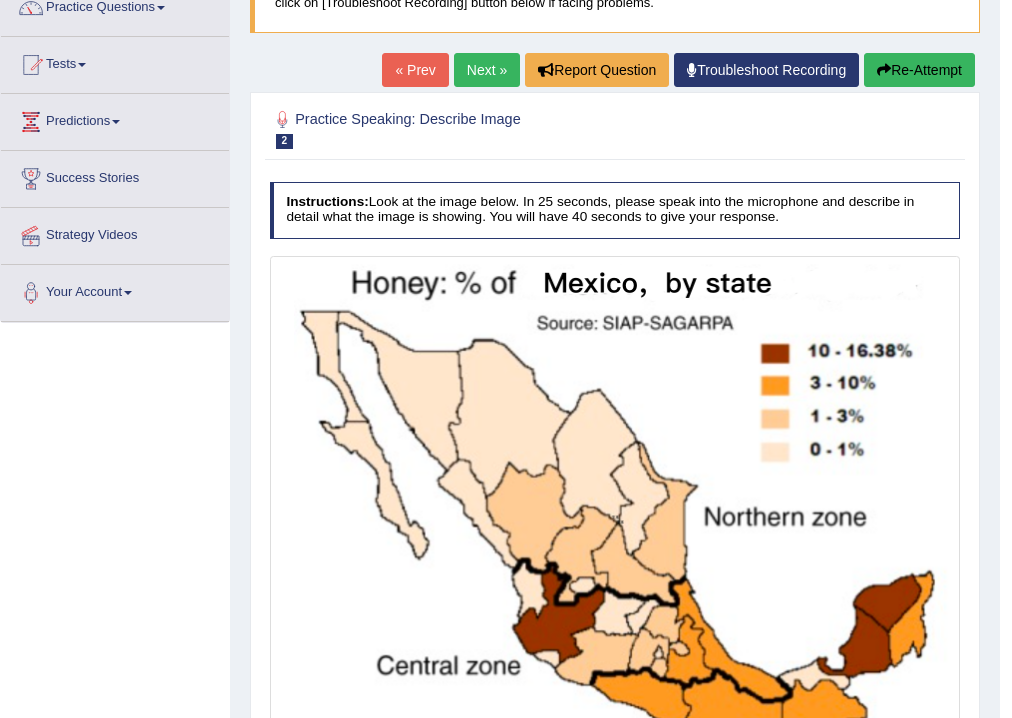 scroll, scrollTop: 175, scrollLeft: 0, axis: vertical 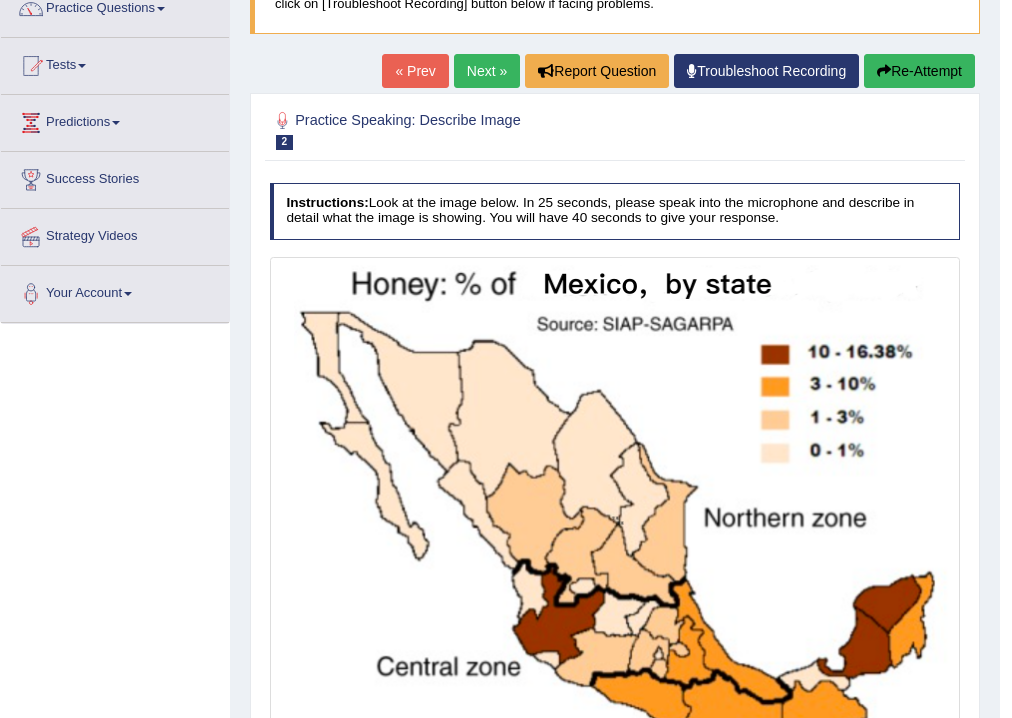 click on "Re-Attempt" at bounding box center [919, 71] 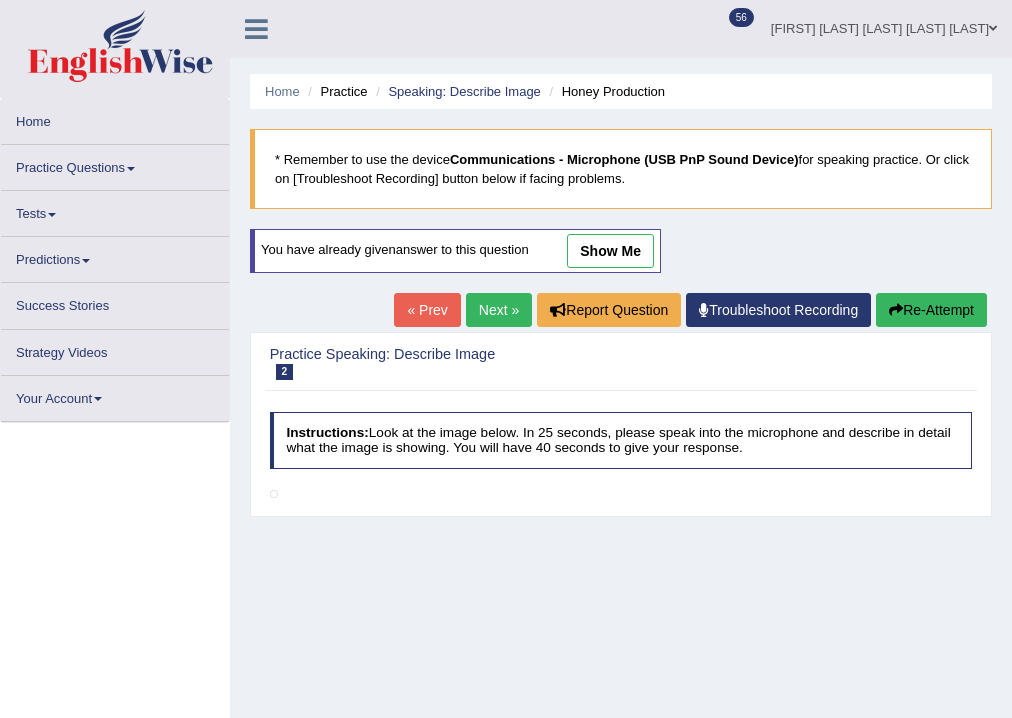 scroll, scrollTop: 175, scrollLeft: 0, axis: vertical 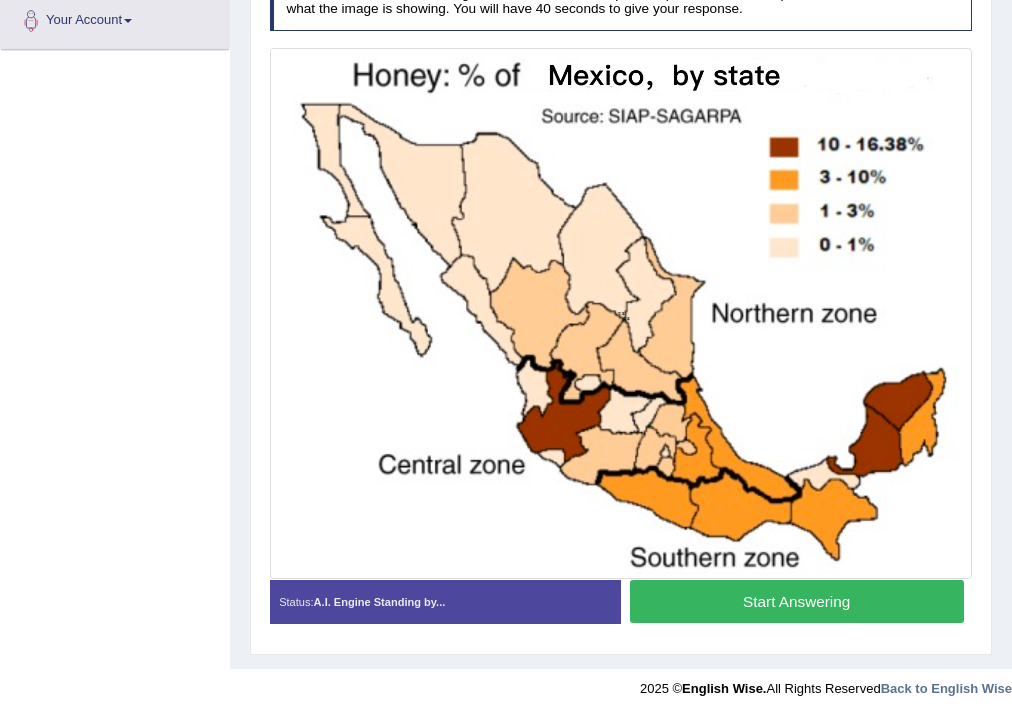 click on "Start Answering" at bounding box center (797, 601) 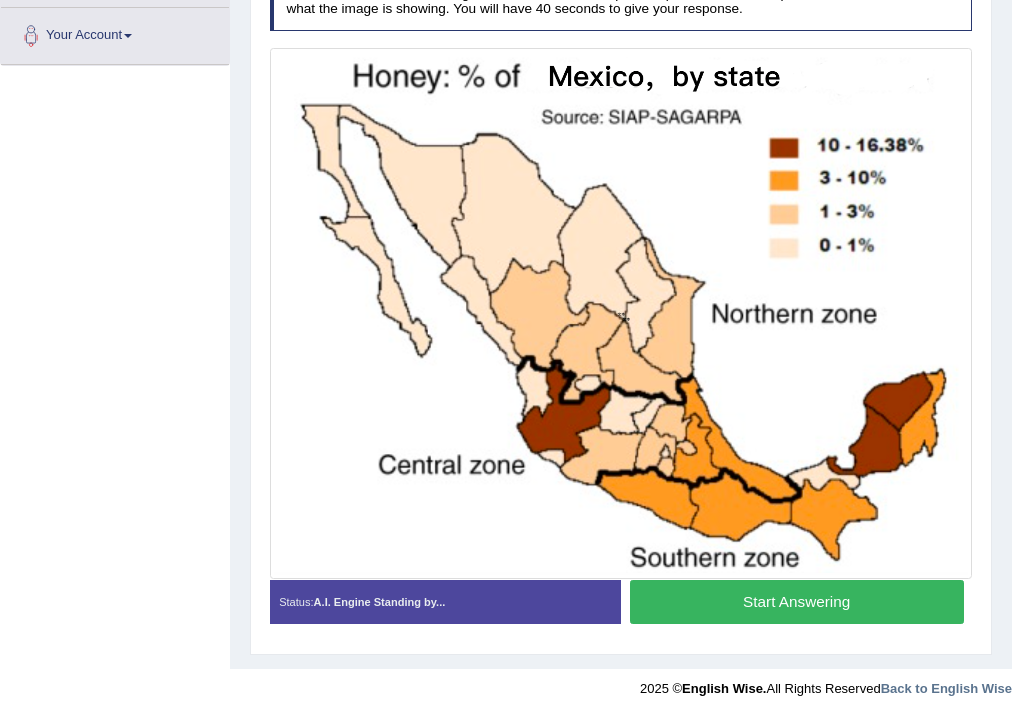 scroll, scrollTop: 448, scrollLeft: 0, axis: vertical 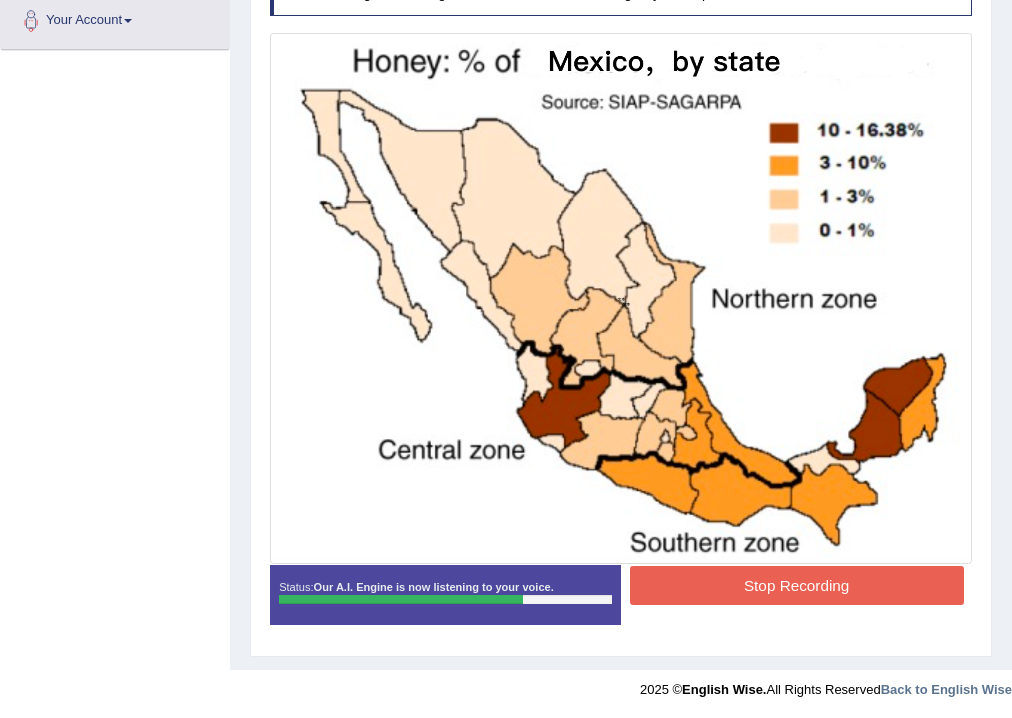 click on "Stop Recording" at bounding box center (797, 585) 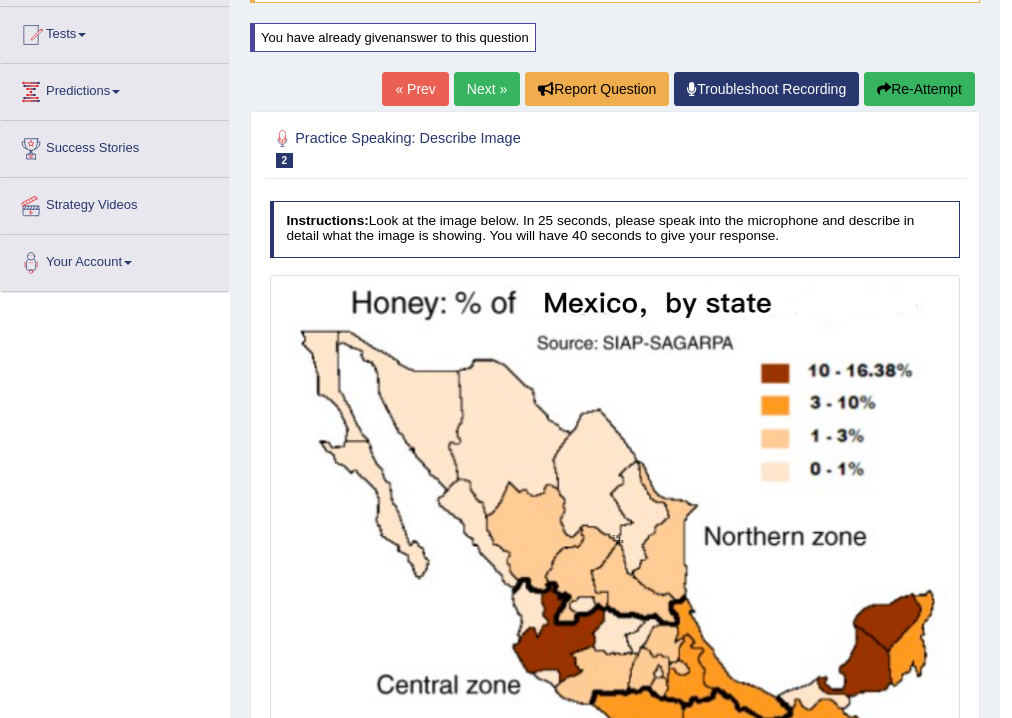 scroll, scrollTop: 48, scrollLeft: 0, axis: vertical 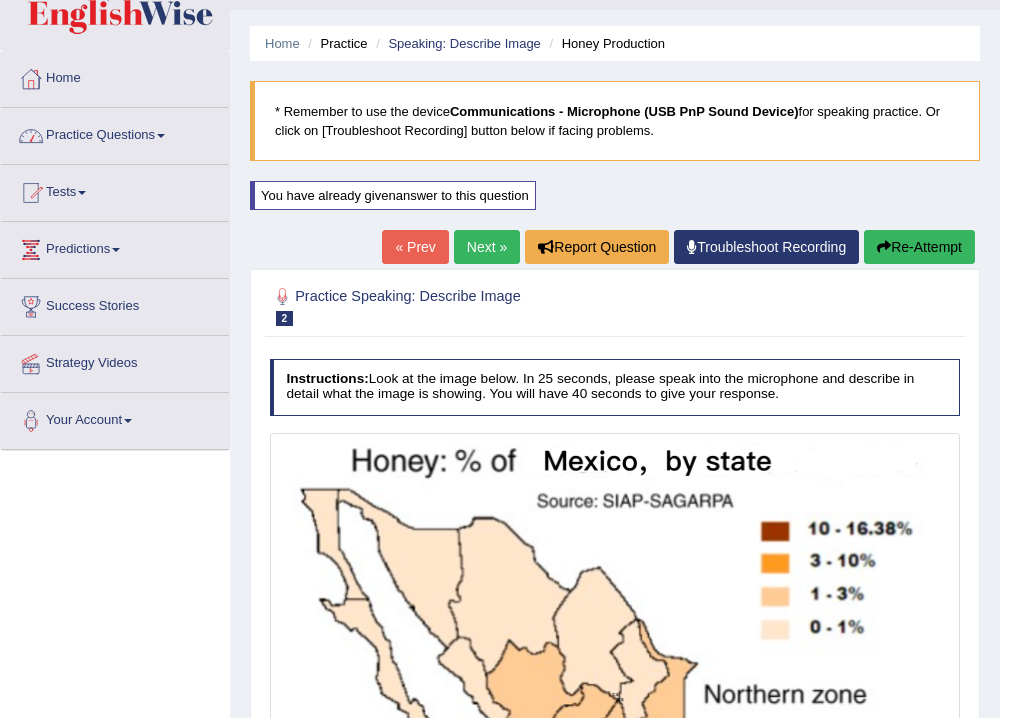 click on "Next »" at bounding box center [487, 247] 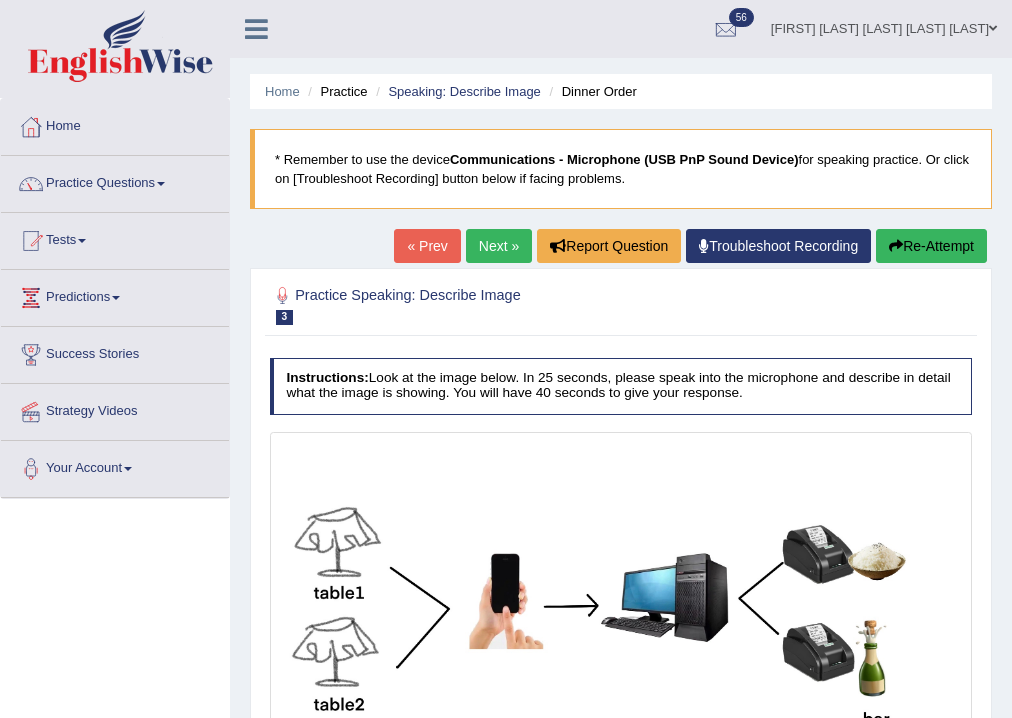 scroll, scrollTop: 0, scrollLeft: 0, axis: both 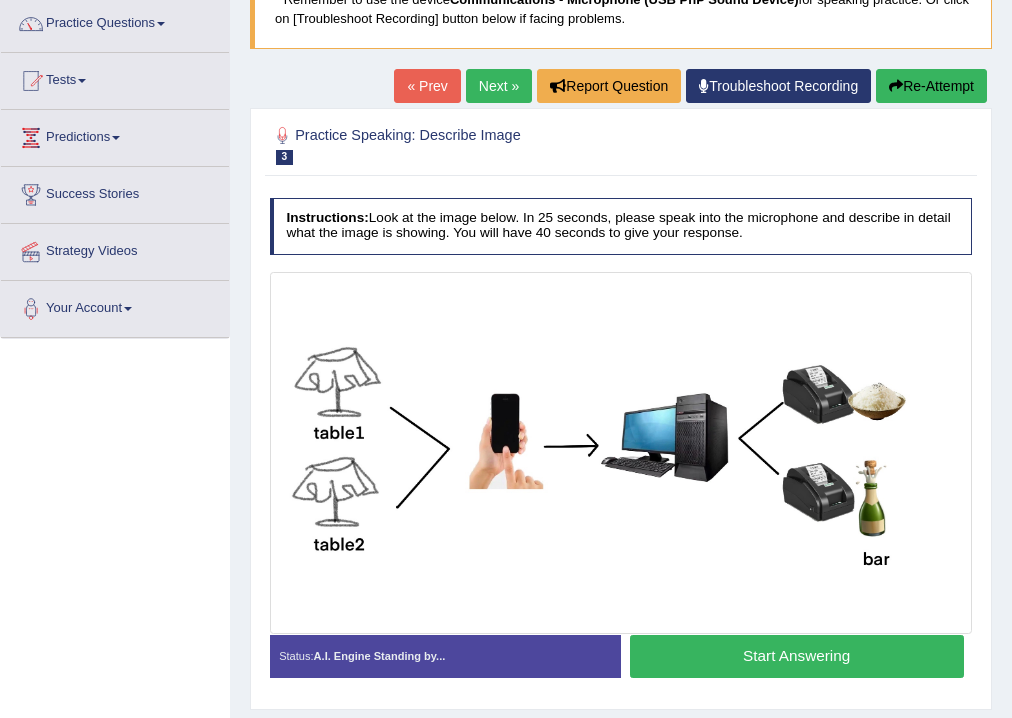 click on "Start Answering" at bounding box center (797, 656) 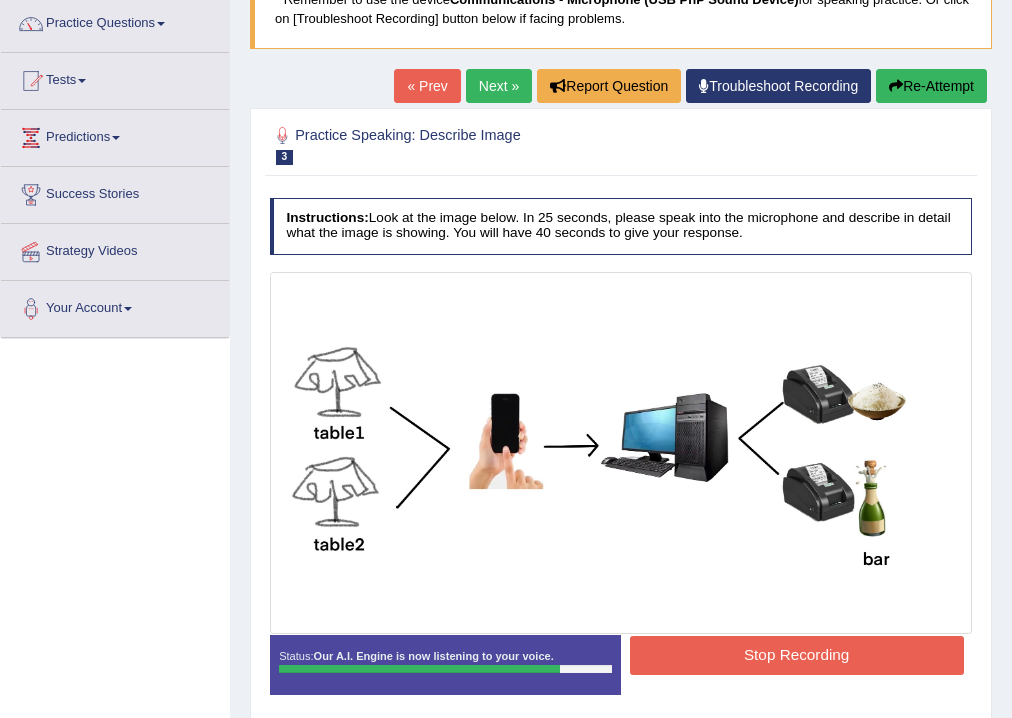 click on "Stop Recording" at bounding box center [797, 655] 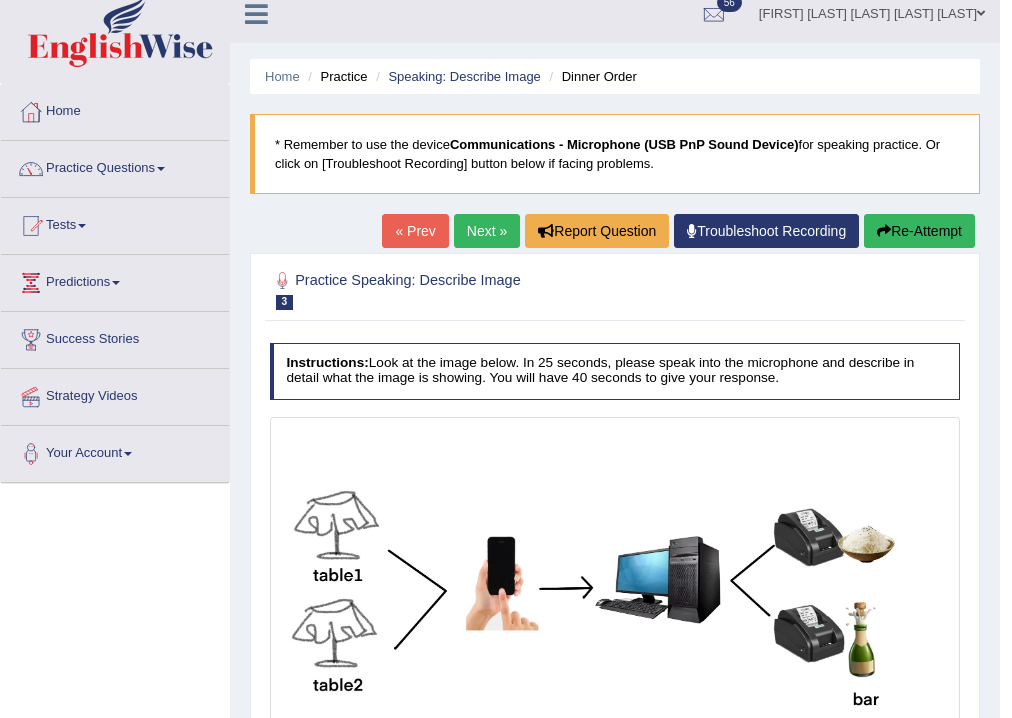 scroll, scrollTop: 0, scrollLeft: 0, axis: both 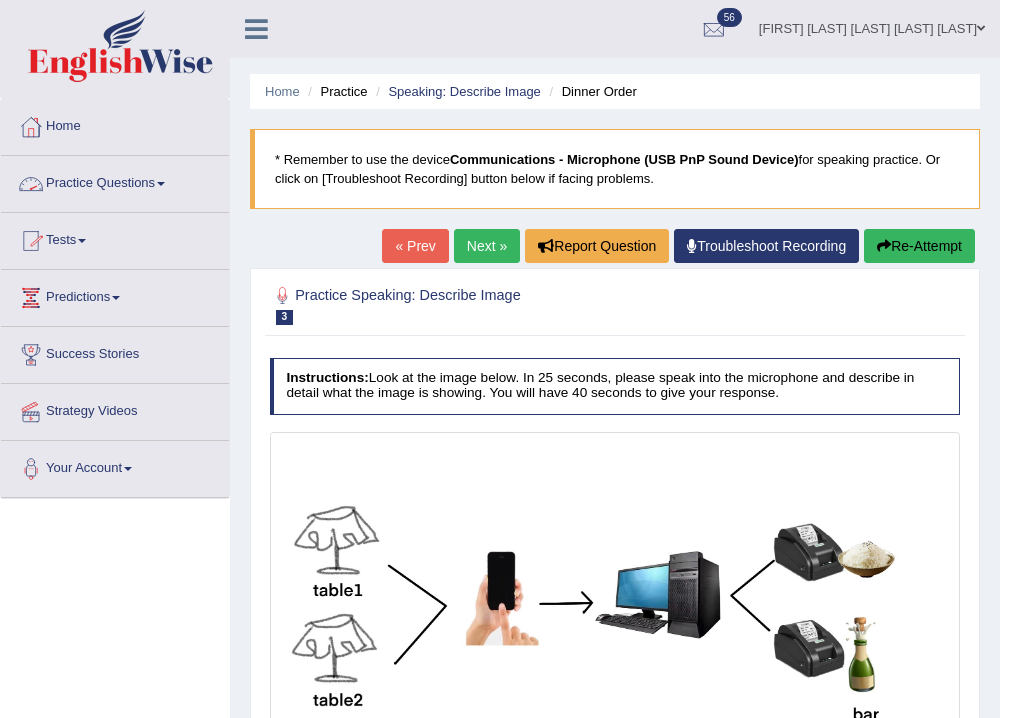 click on "Practice Questions" at bounding box center [115, 181] 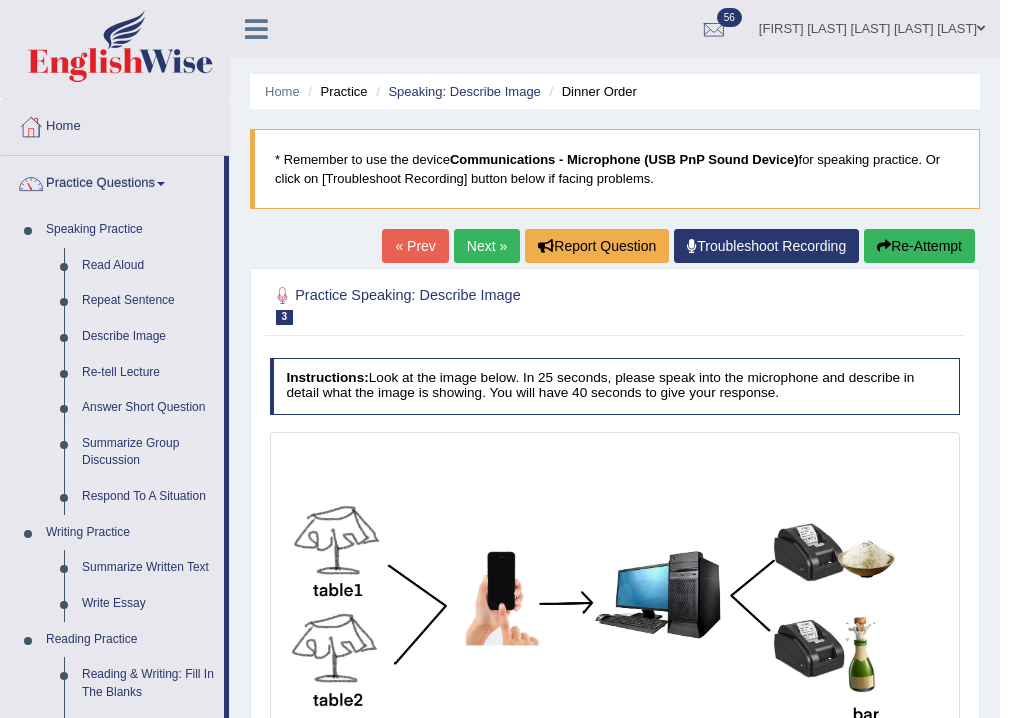 click on "Summarize Group Discussion" at bounding box center [148, 452] 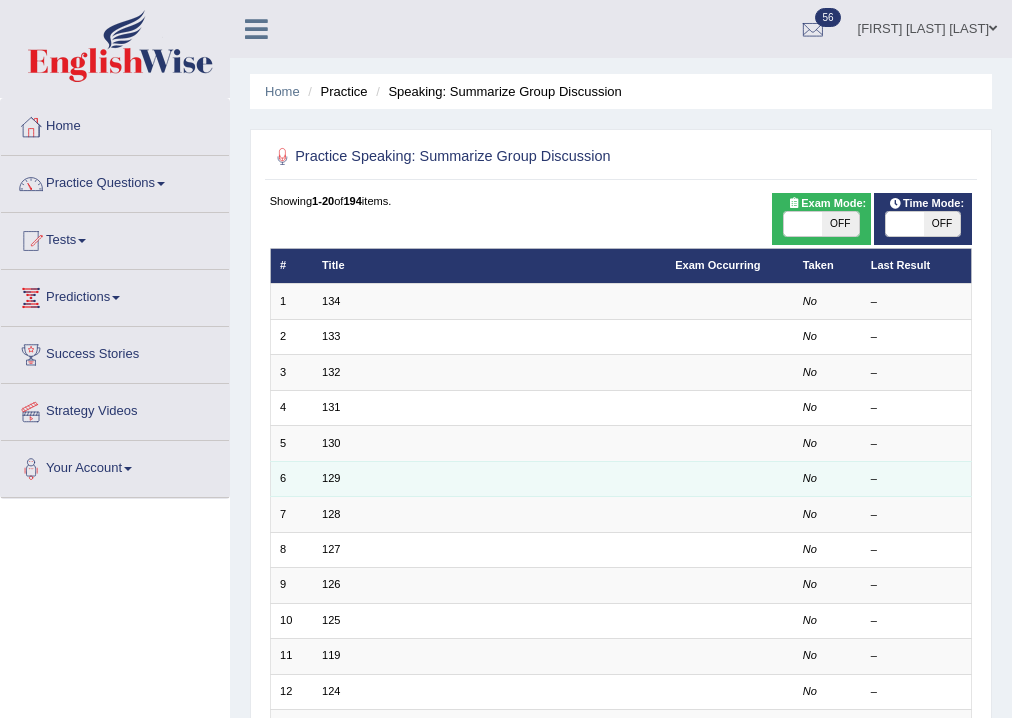 scroll, scrollTop: 0, scrollLeft: 0, axis: both 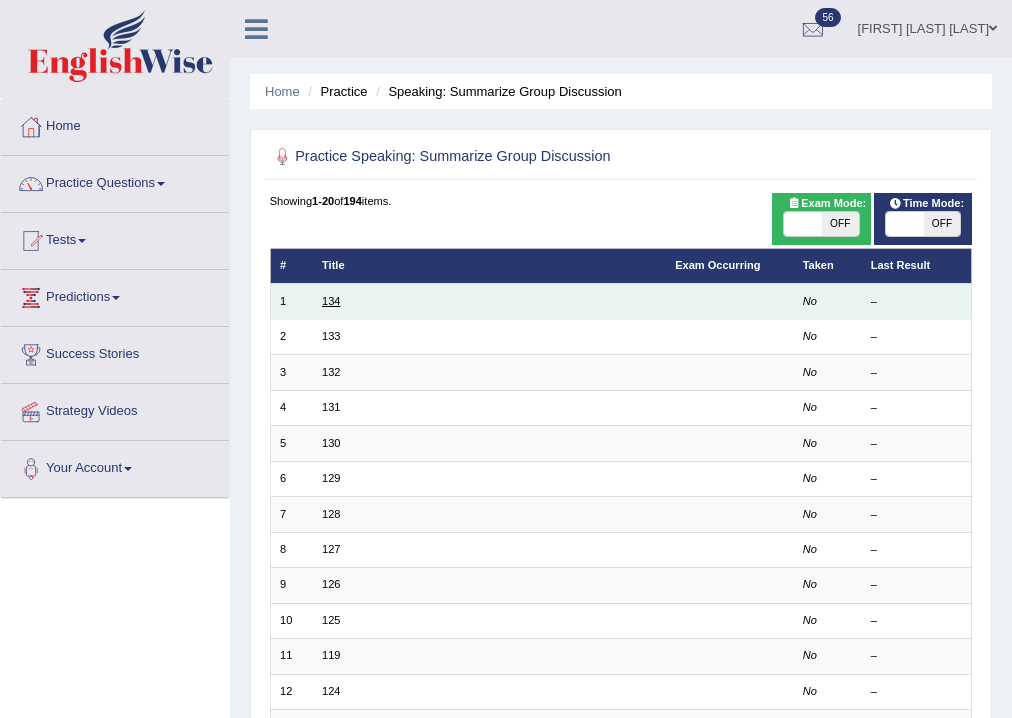click on "134" at bounding box center [331, 301] 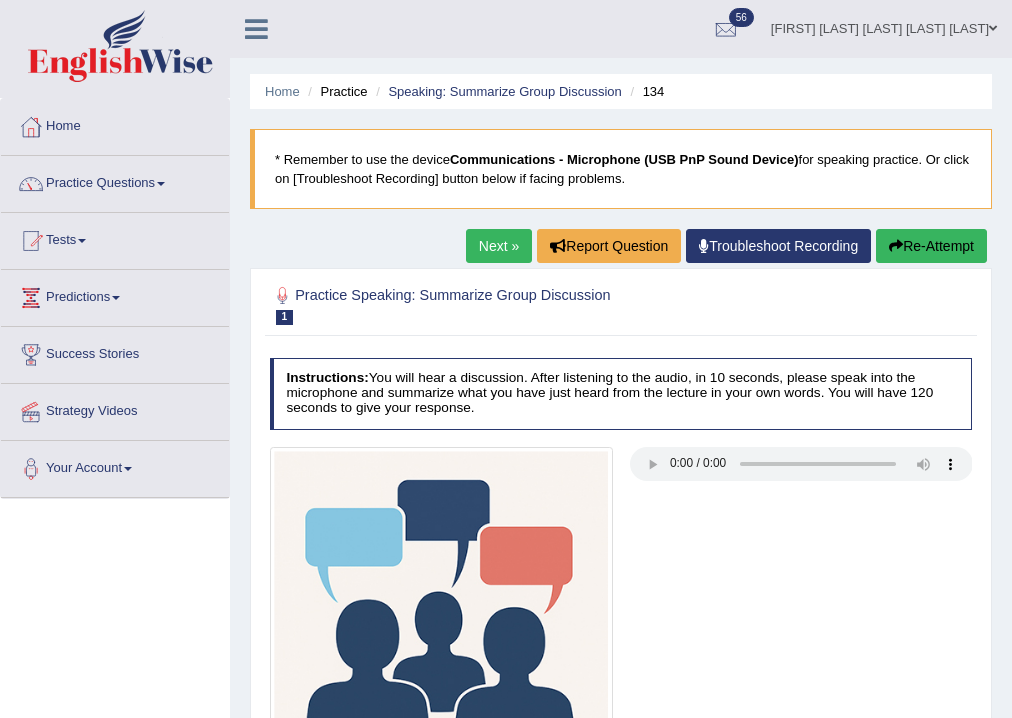 scroll, scrollTop: 0, scrollLeft: 0, axis: both 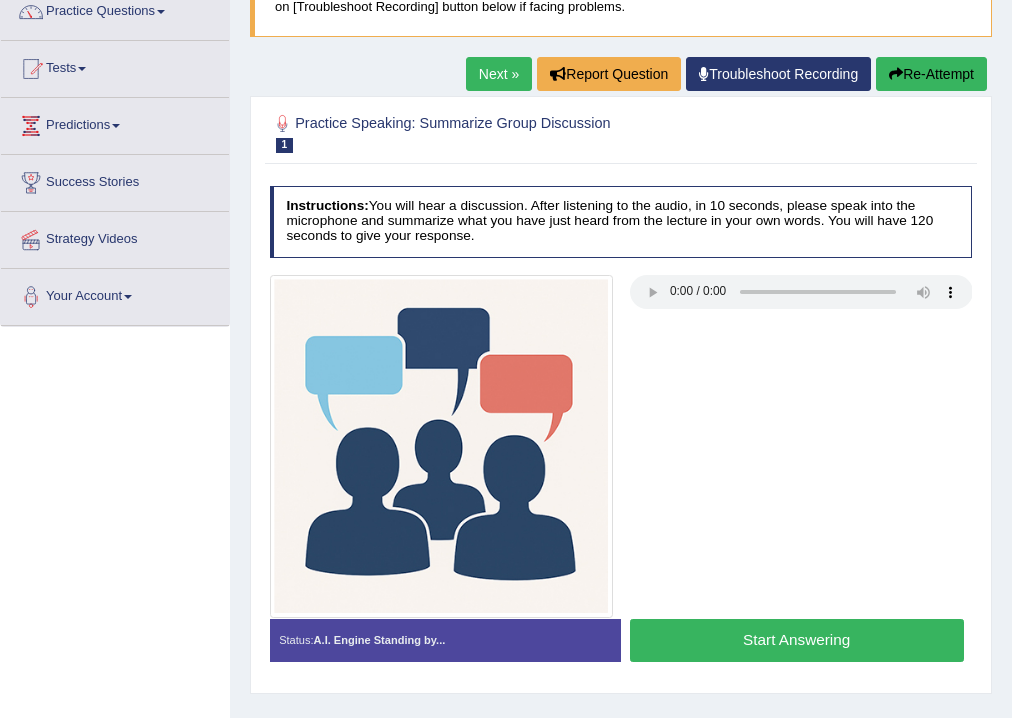 click on "Next »" at bounding box center [499, 74] 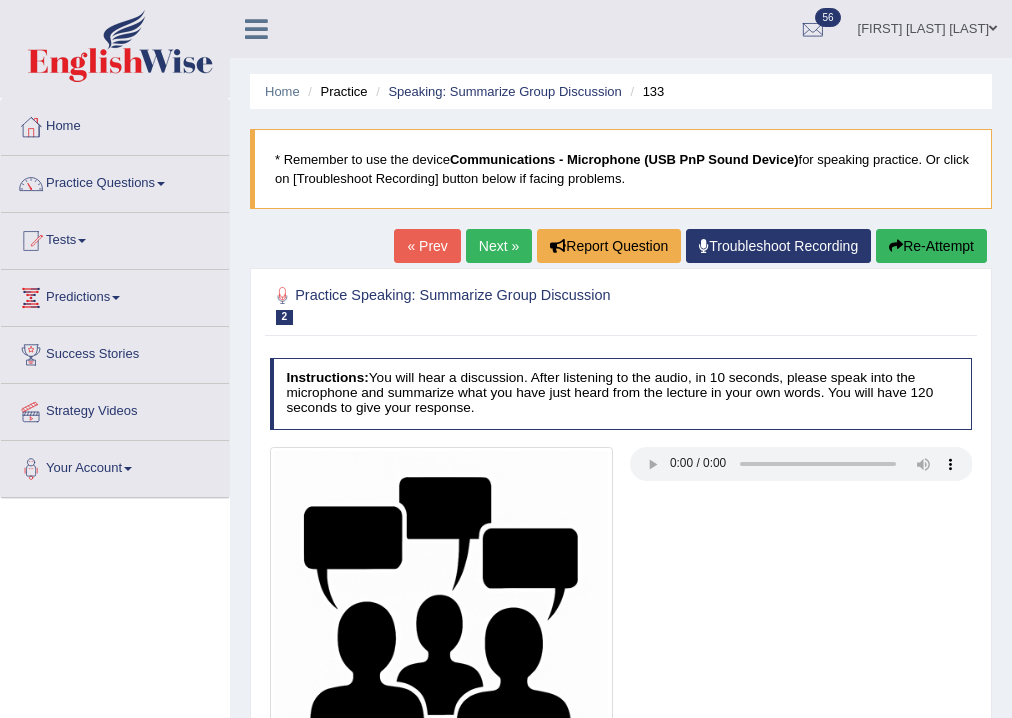 scroll, scrollTop: 0, scrollLeft: 0, axis: both 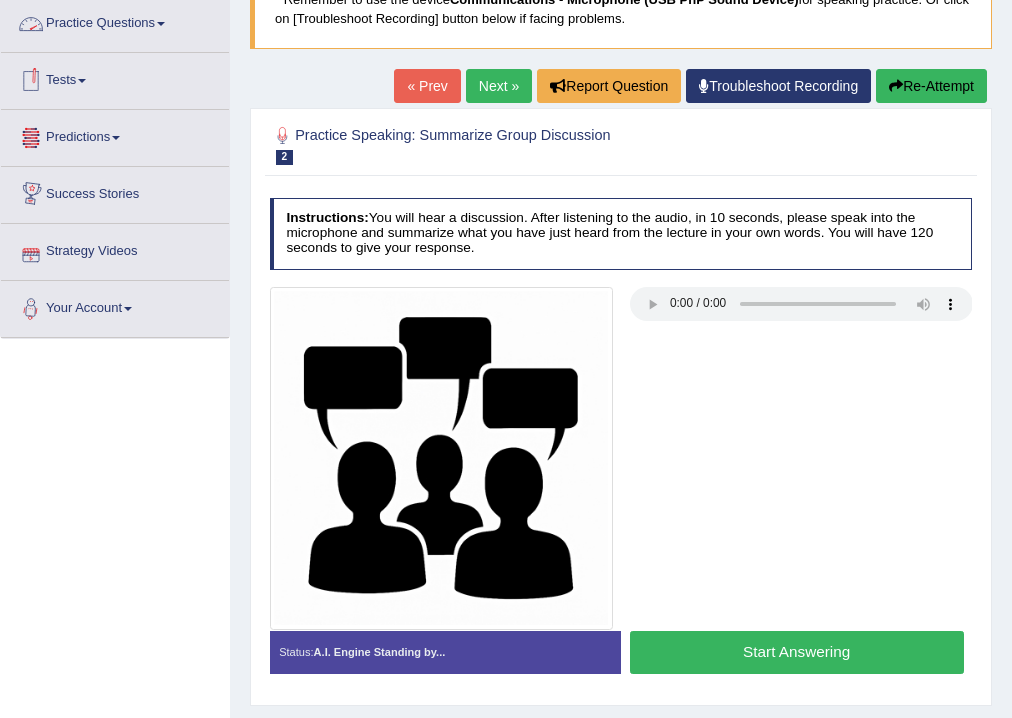 click on "Practice Questions" at bounding box center (115, 21) 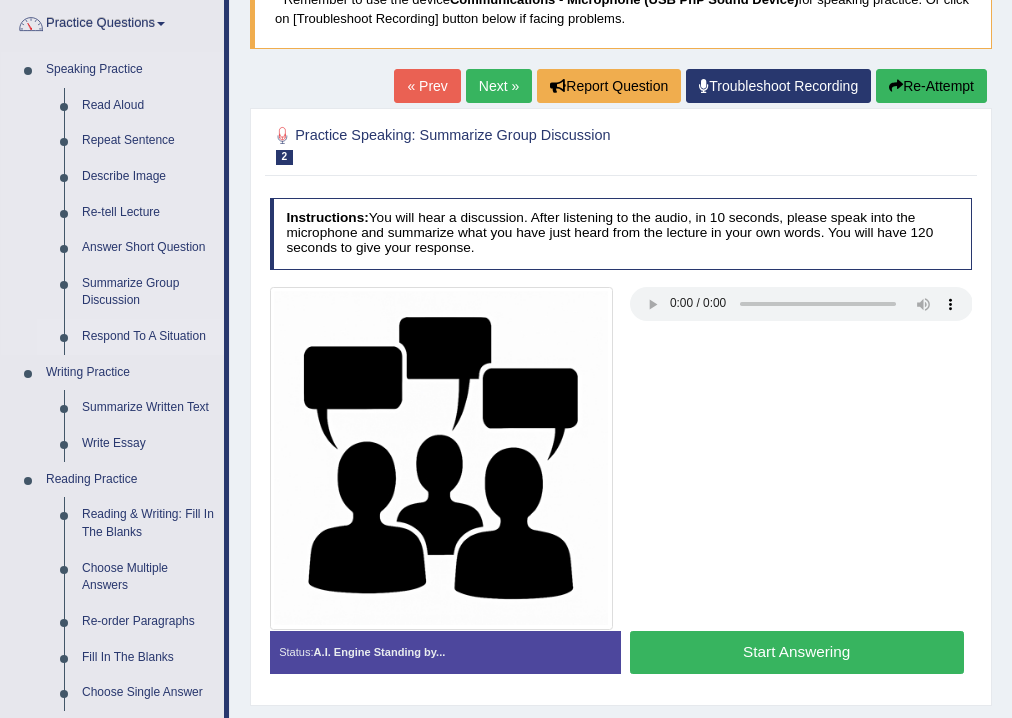click on "Respond To A Situation" at bounding box center (148, 337) 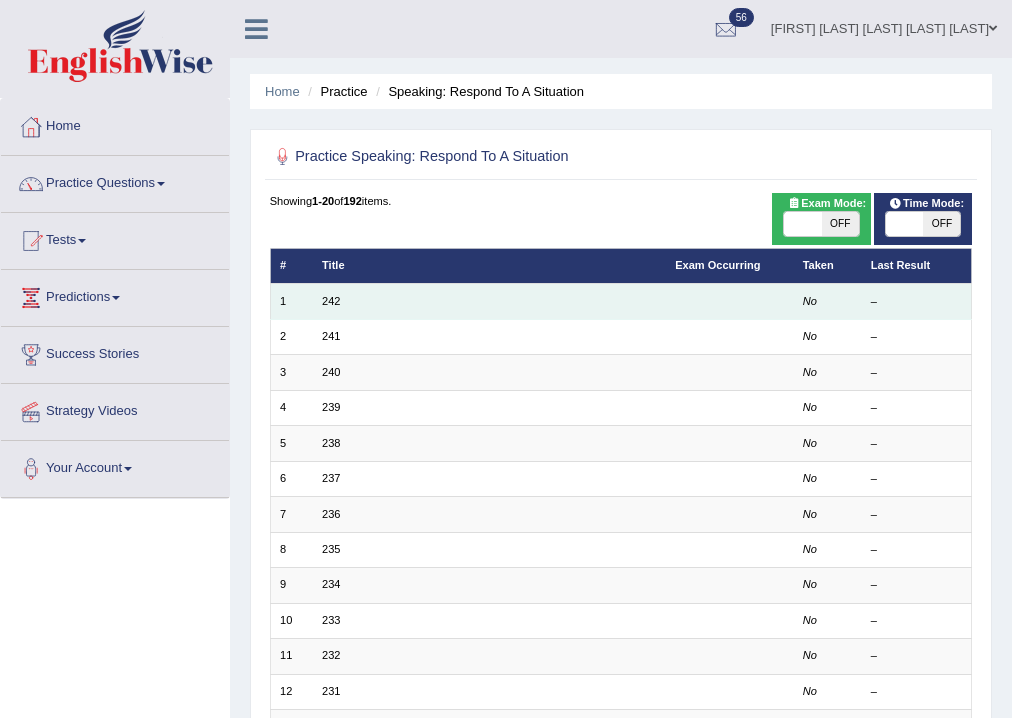 scroll, scrollTop: 0, scrollLeft: 0, axis: both 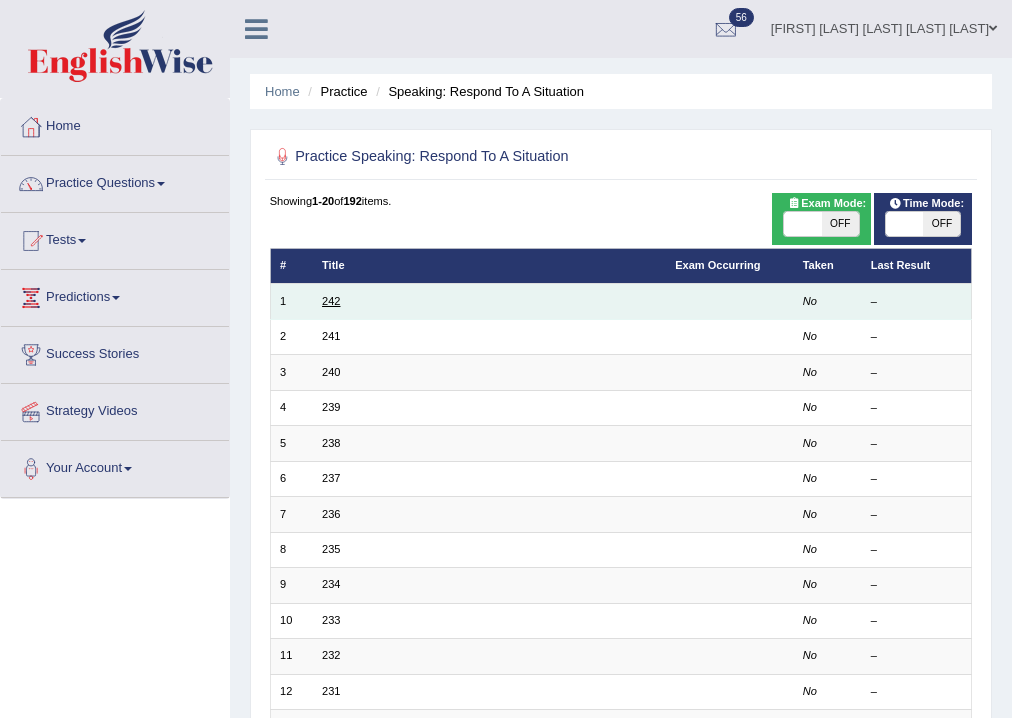 click on "242" at bounding box center [331, 301] 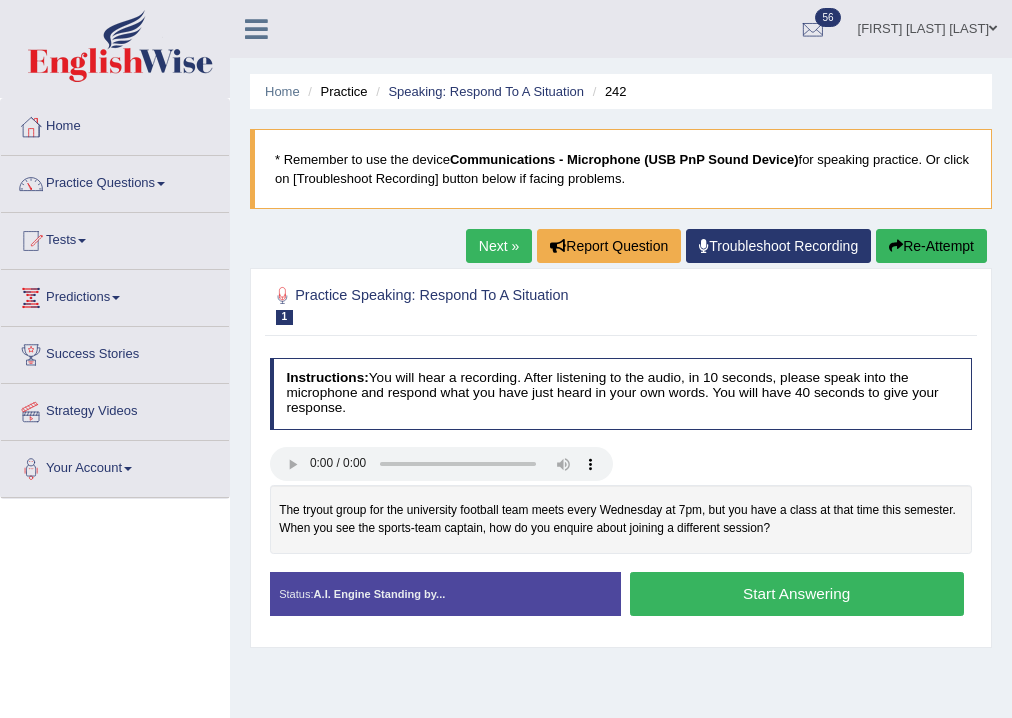 scroll, scrollTop: 0, scrollLeft: 0, axis: both 